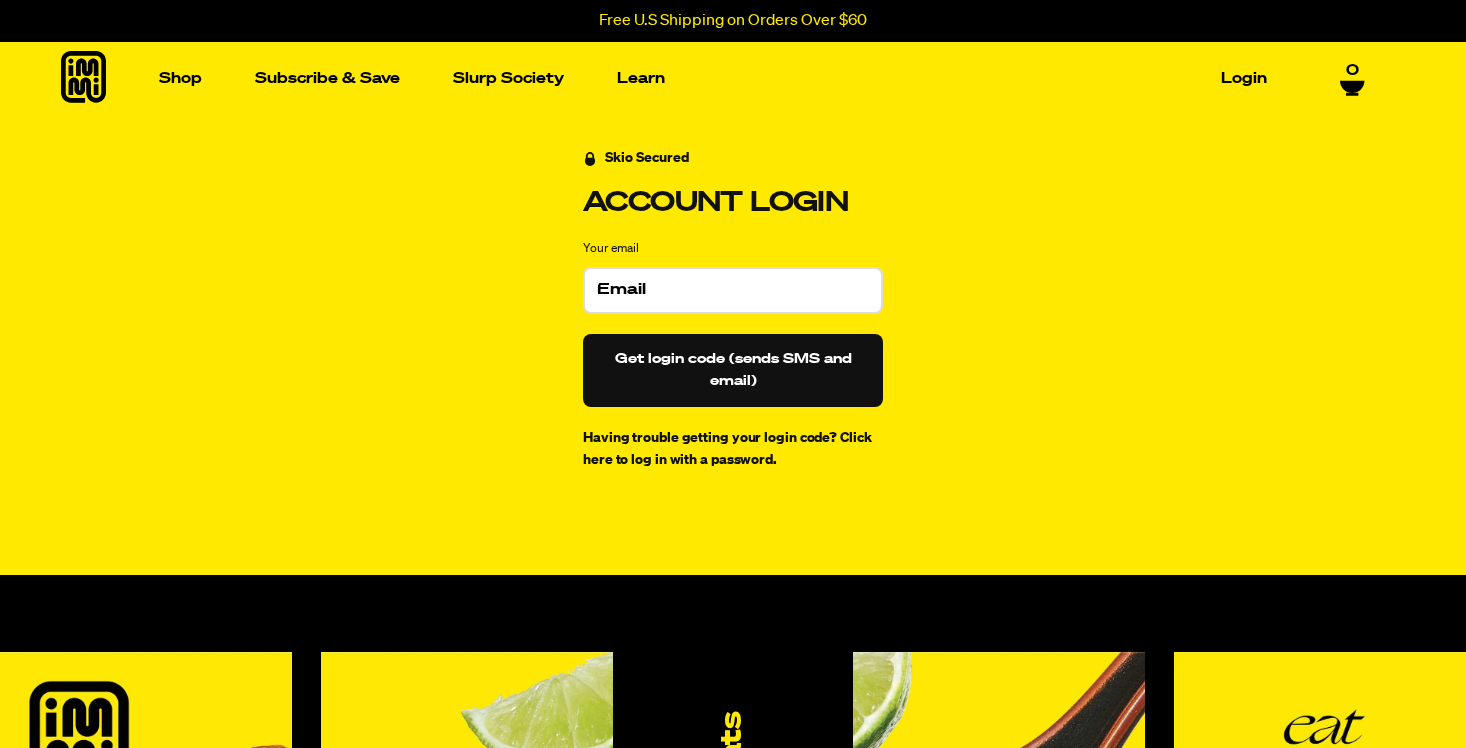 scroll, scrollTop: 0, scrollLeft: 0, axis: both 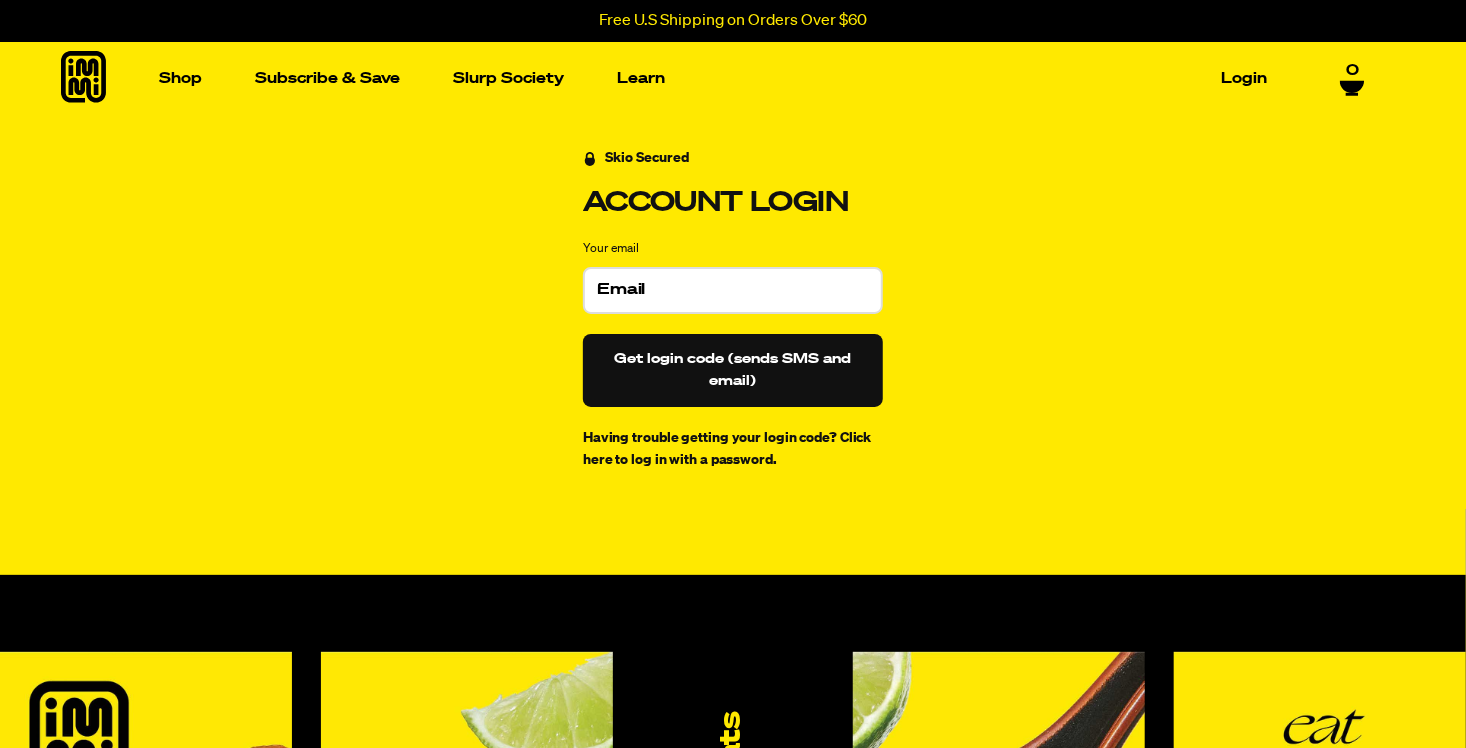 click on "Your email" at bounding box center (733, 290) 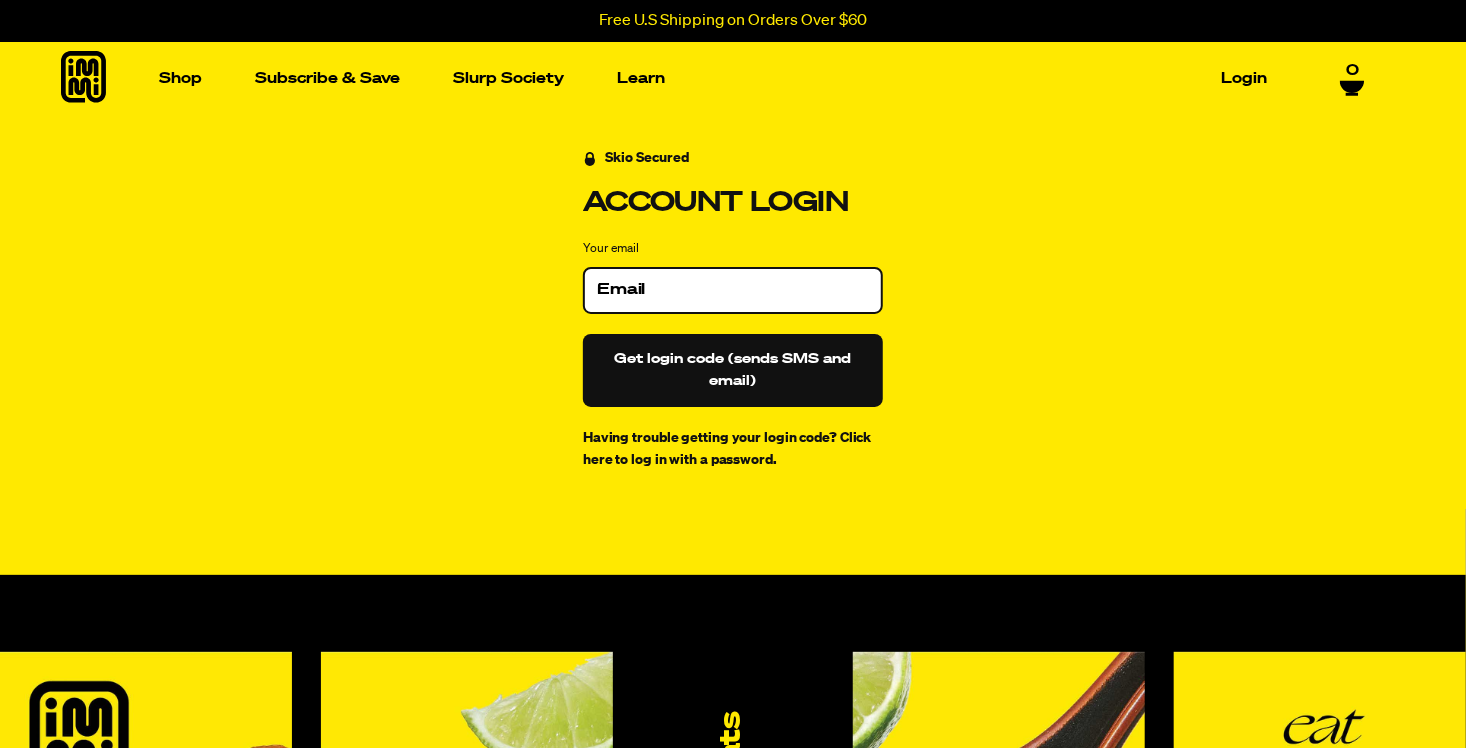 scroll, scrollTop: 0, scrollLeft: 0, axis: both 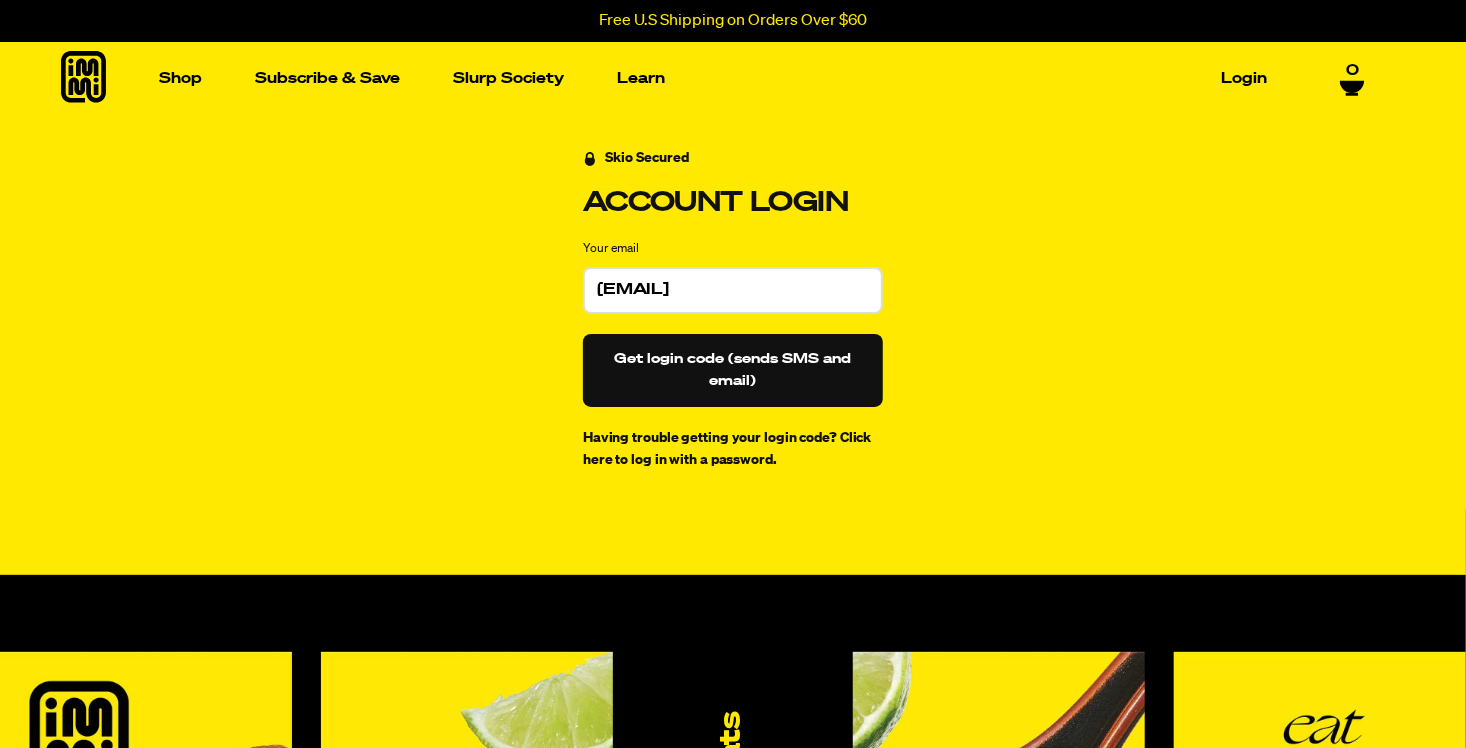 click on "Get login code (sends SMS and email)" at bounding box center [733, 370] 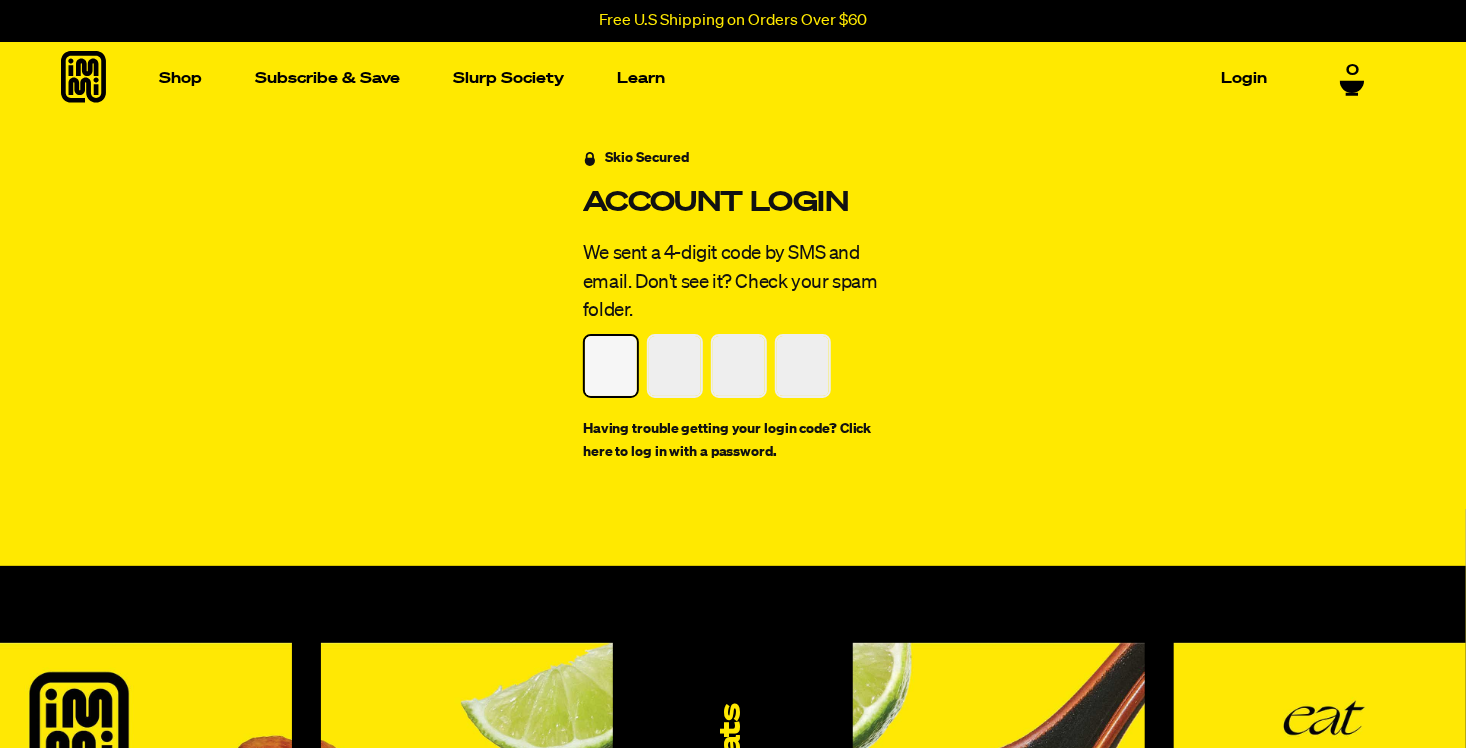 drag, startPoint x: 692, startPoint y: 382, endPoint x: 624, endPoint y: 371, distance: 68.88396 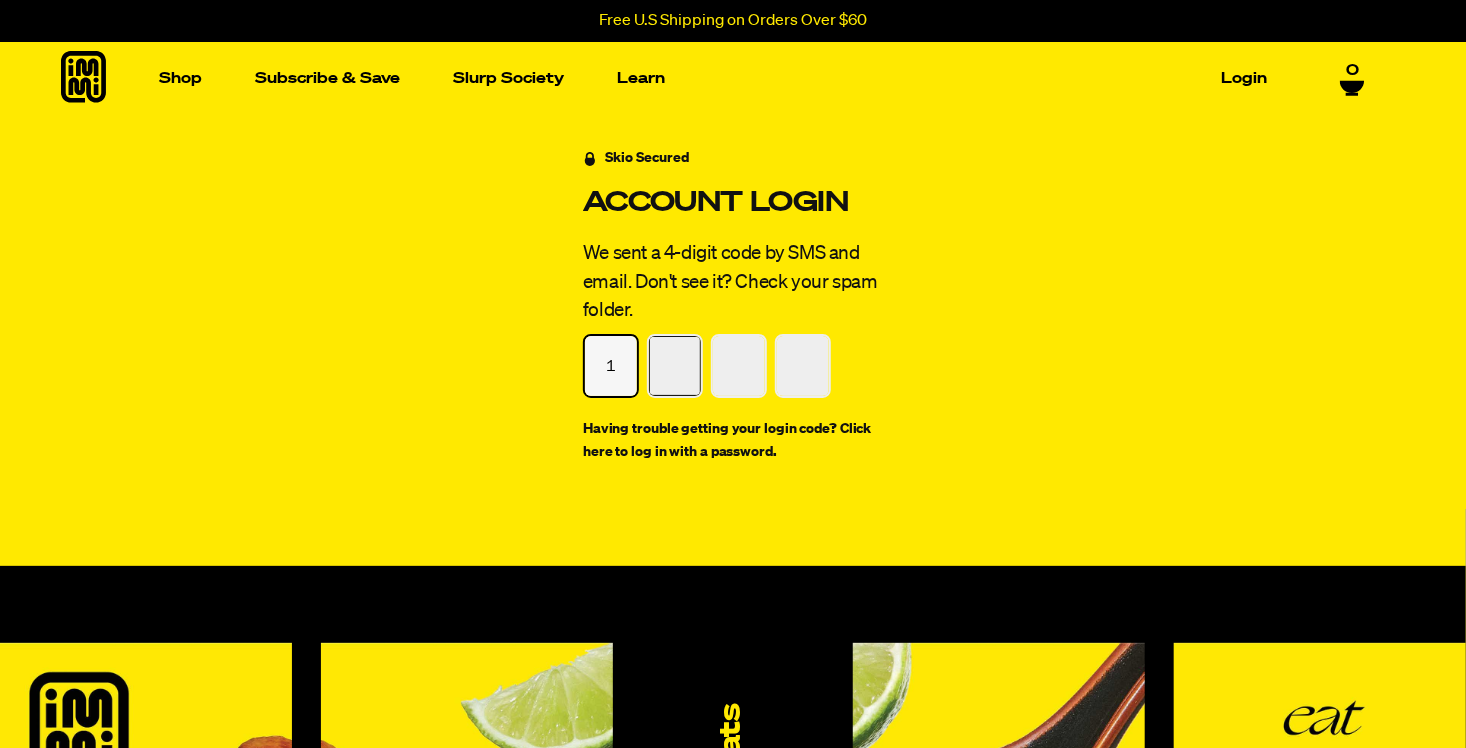 type on "0" 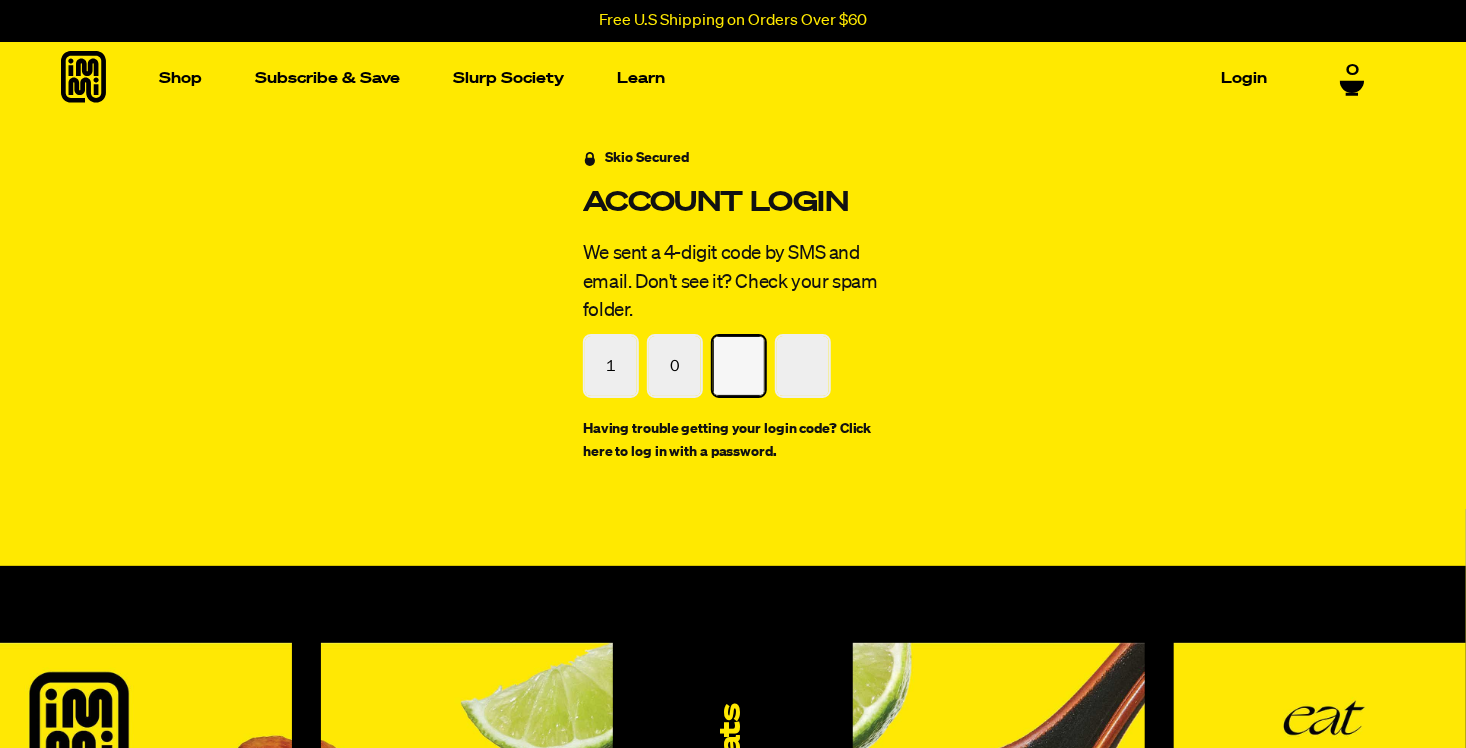 type on "3" 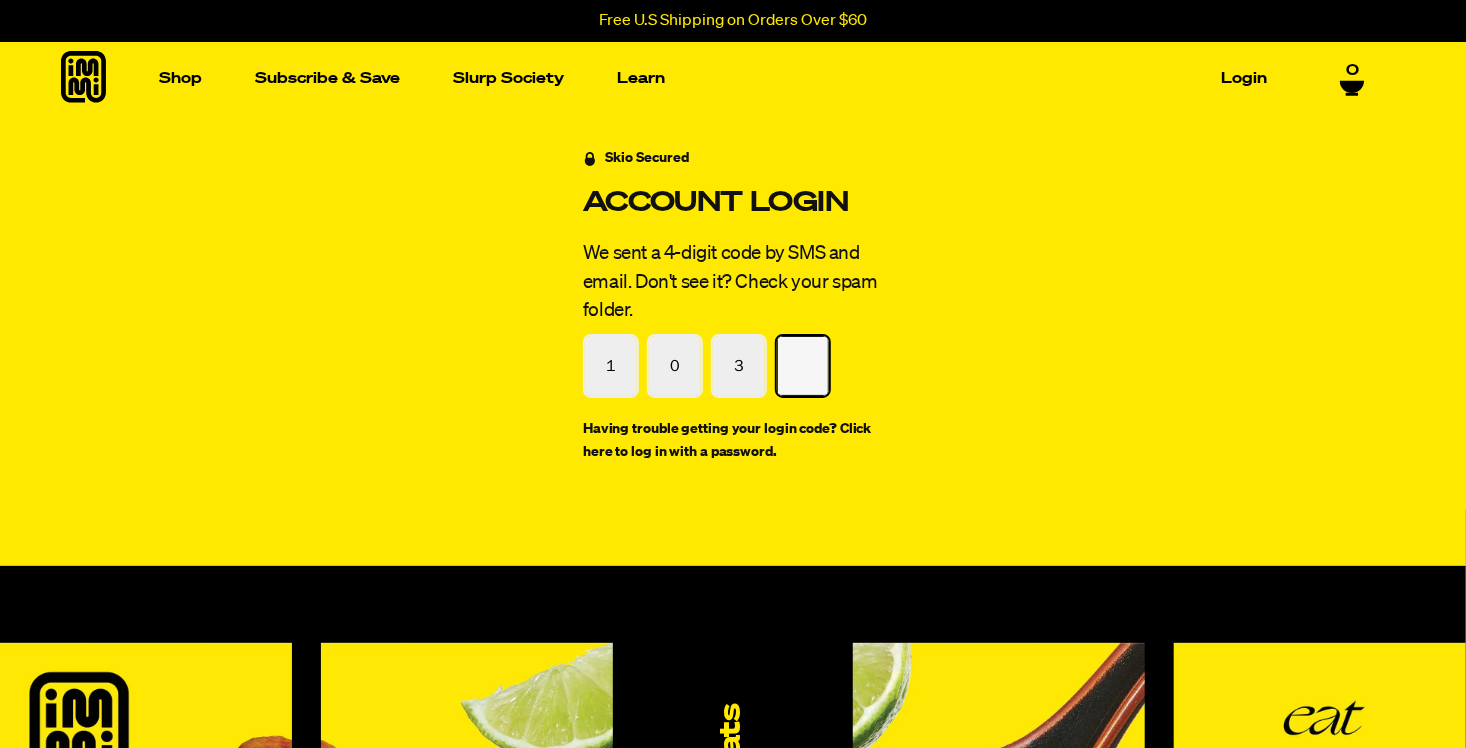 type on "9" 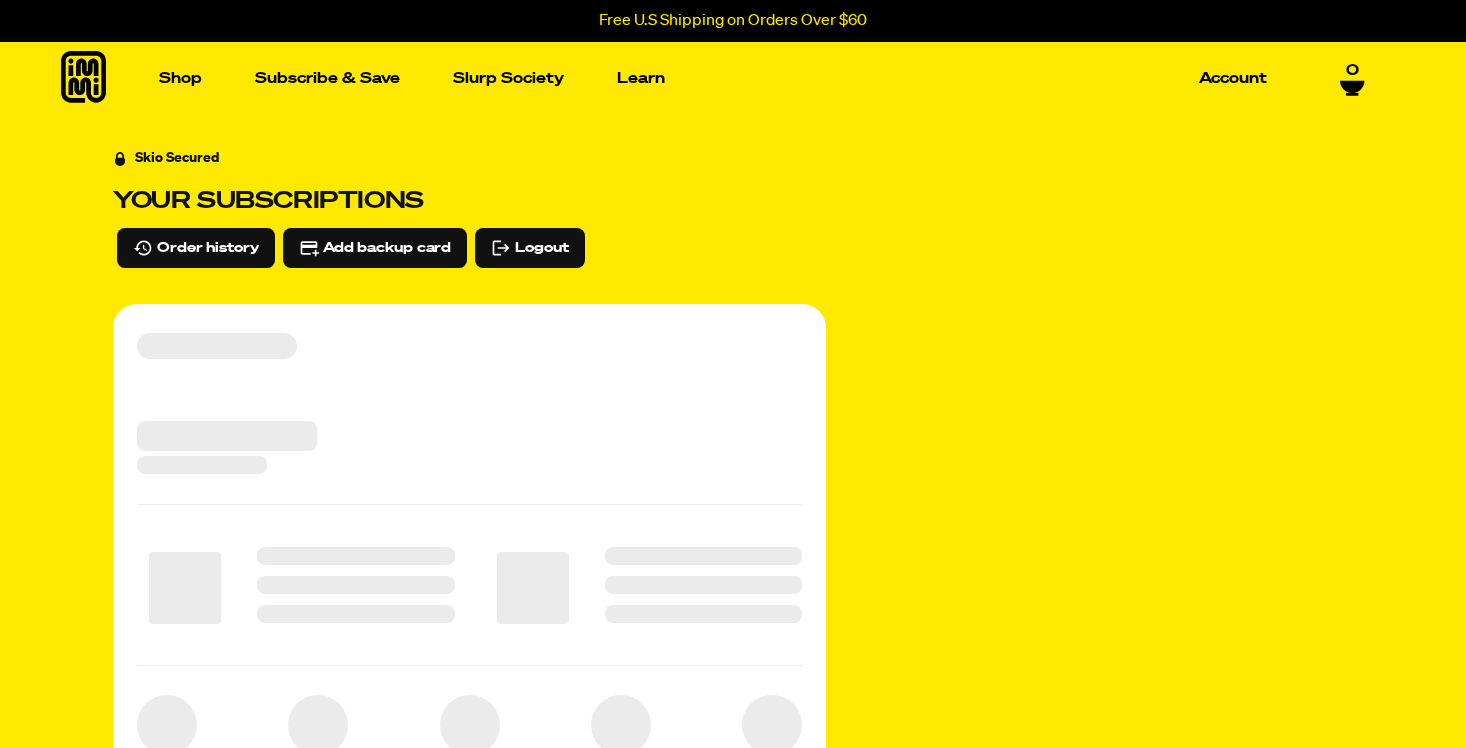 scroll, scrollTop: 0, scrollLeft: 0, axis: both 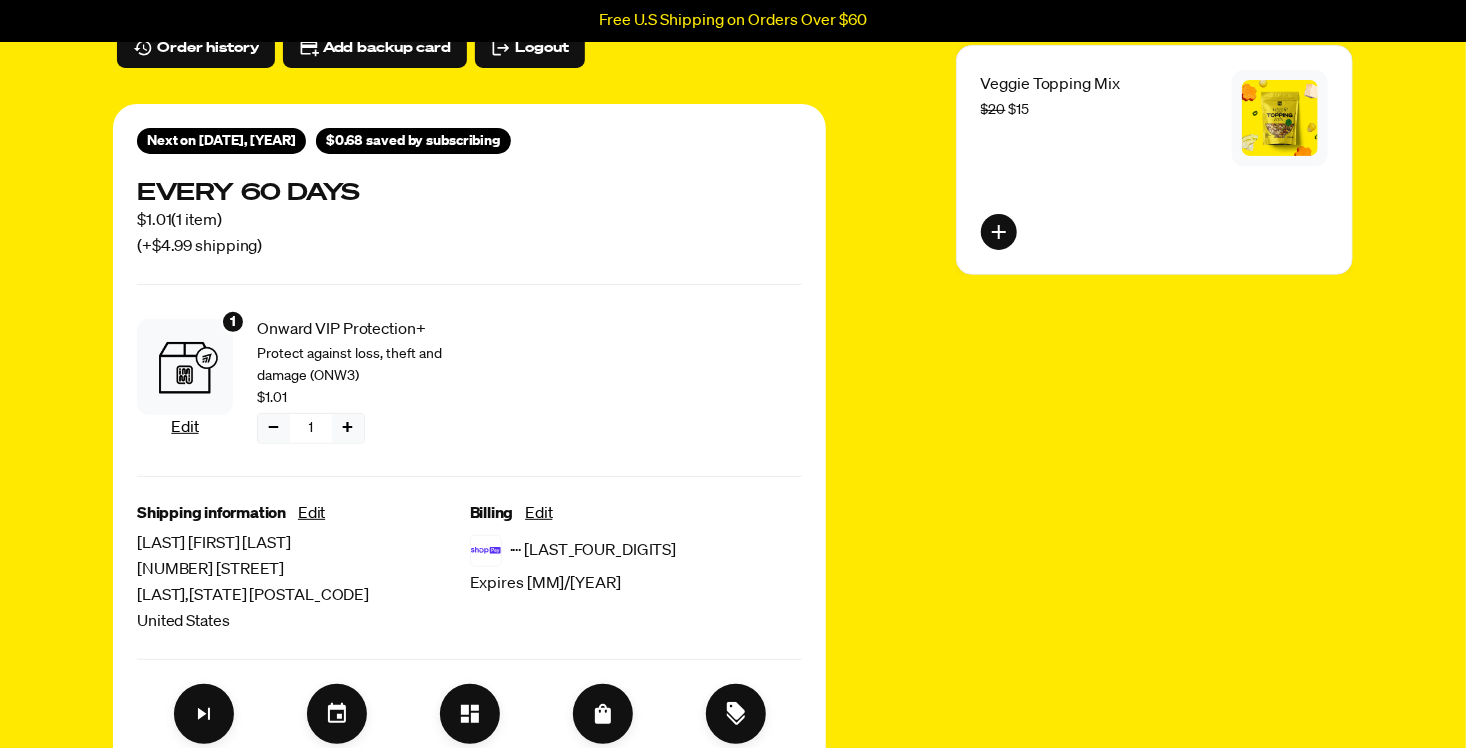 click on "−" at bounding box center (274, 428) 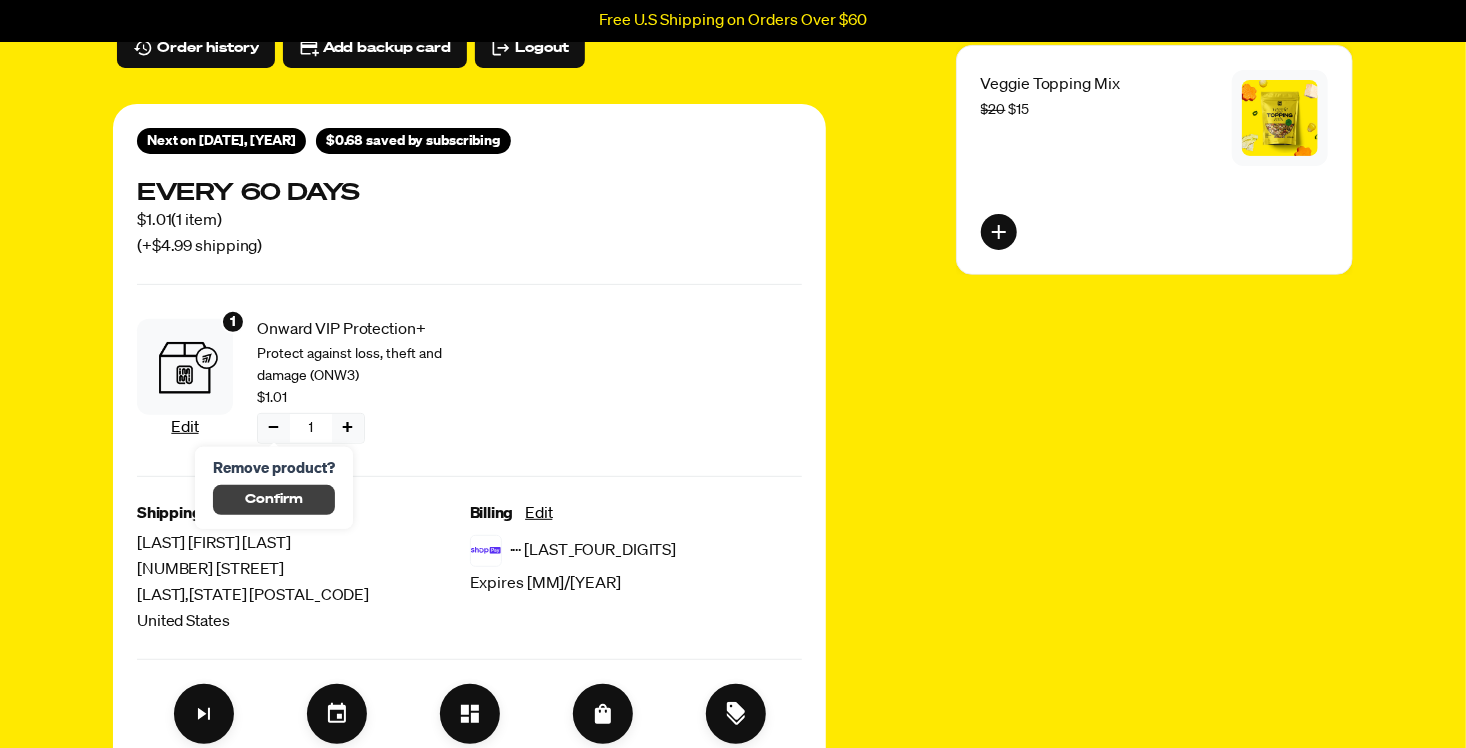 click on "Confirm" at bounding box center [273, 500] 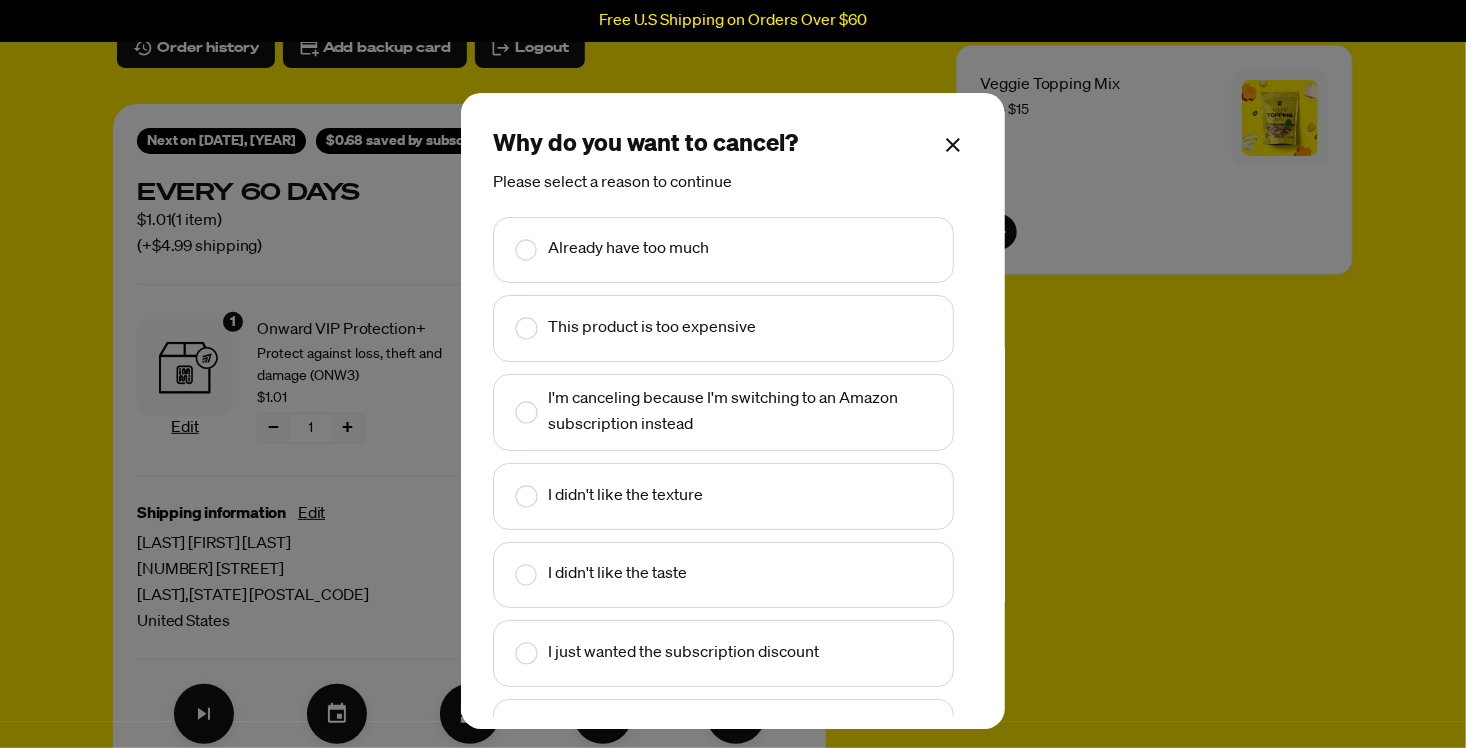 click on "Why do you want to cancel? Please select a reason to continue Already have too much This product is too expensive I'm canceling because I'm switching to an Amazon subscription instead I didn't like the texture I didn't like the taste I just wanted the subscription discount Other You've saved $0.68 by subscribing! Continue" at bounding box center (733, 374) 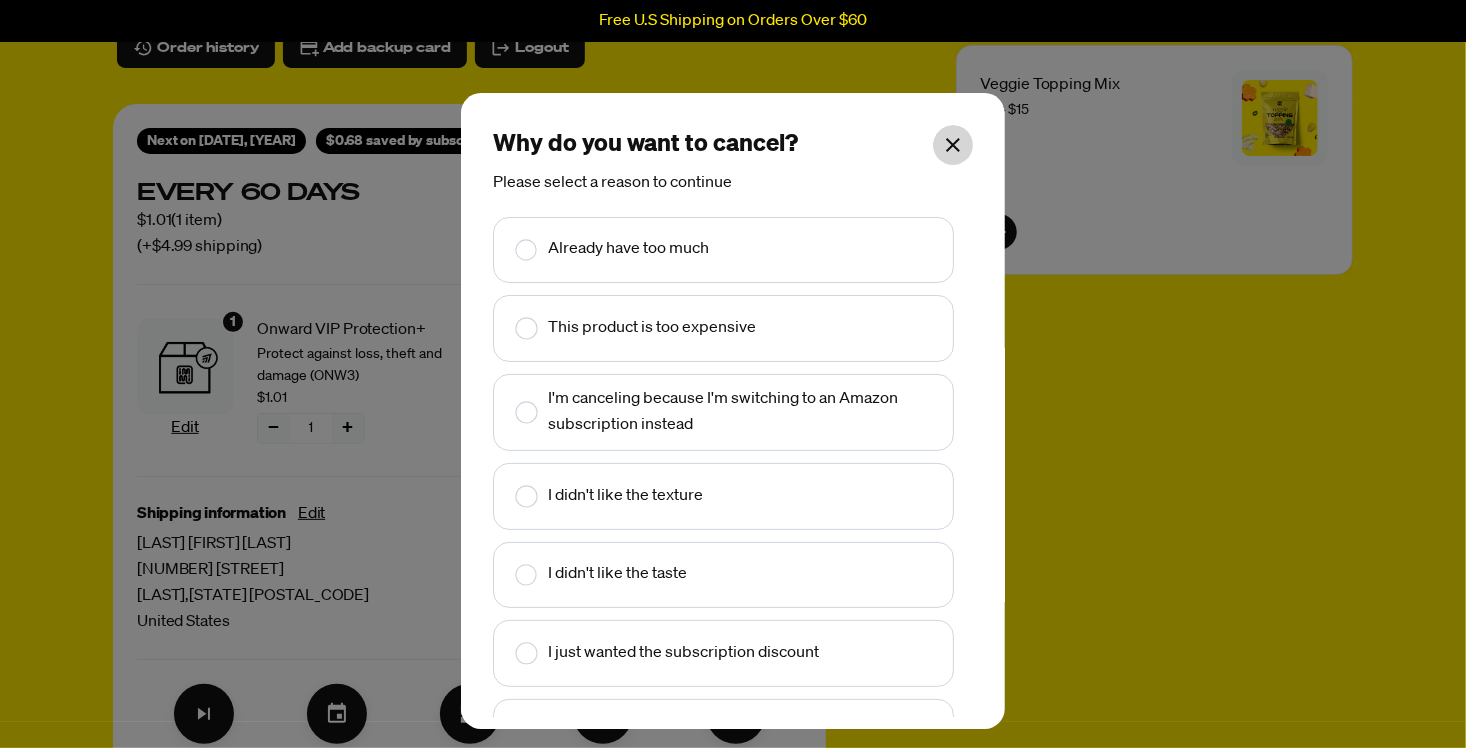 click 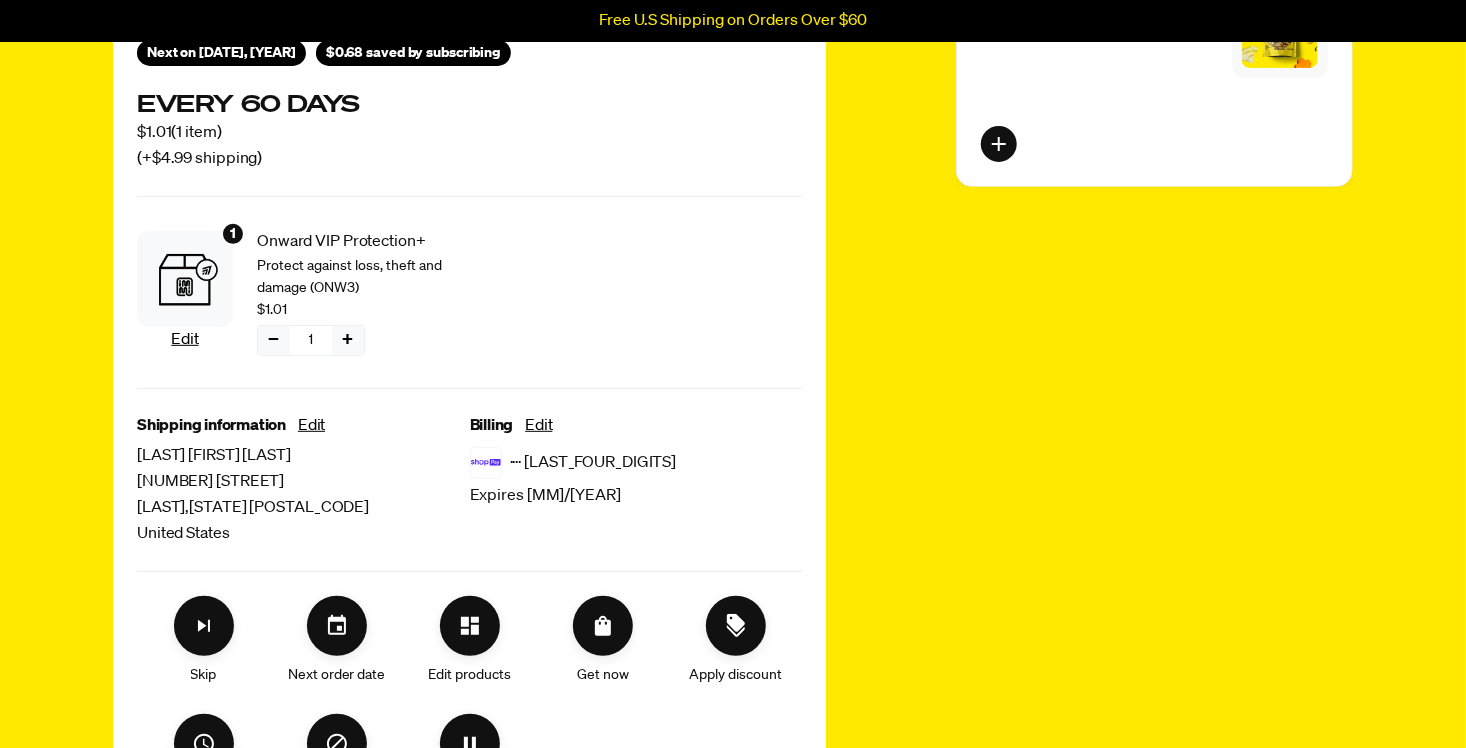 scroll, scrollTop: 0, scrollLeft: 0, axis: both 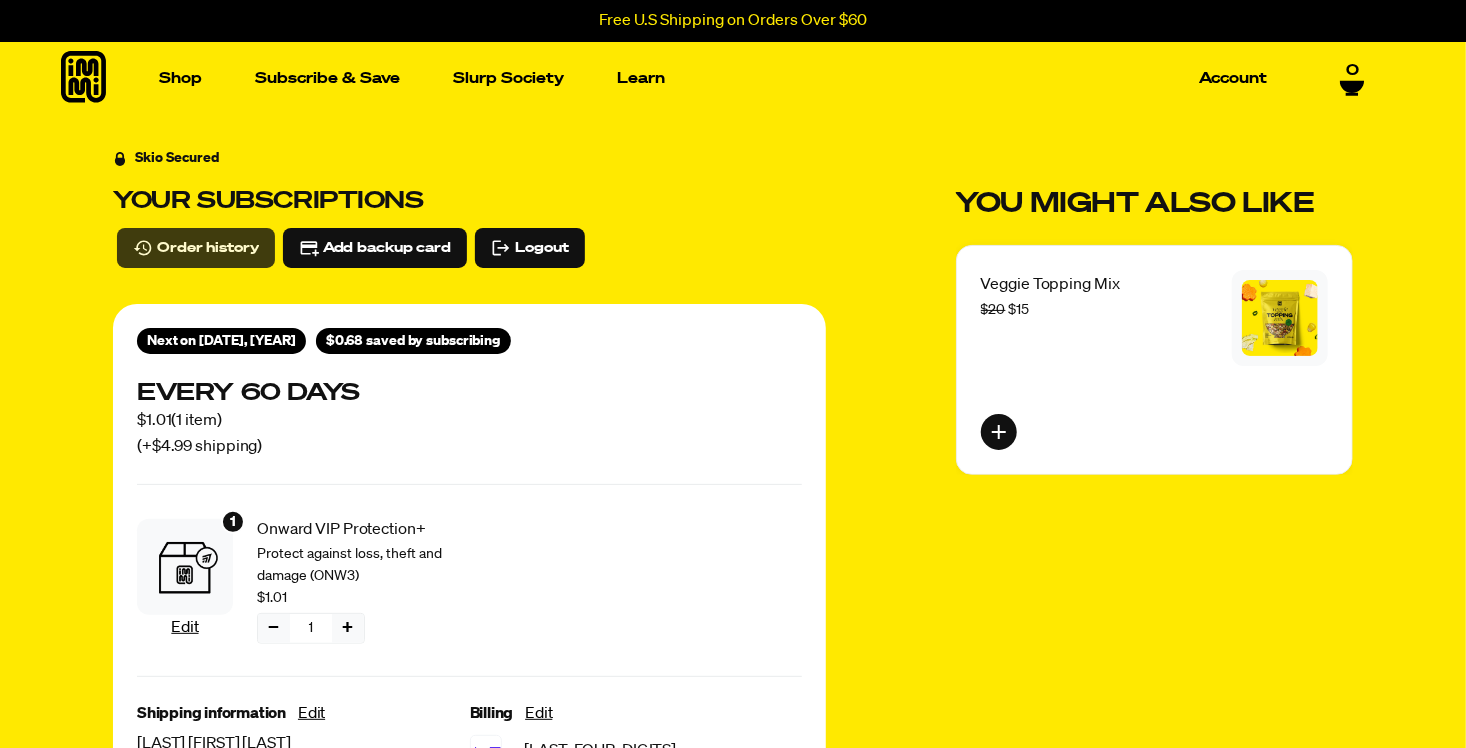click on "Order history" at bounding box center (208, 248) 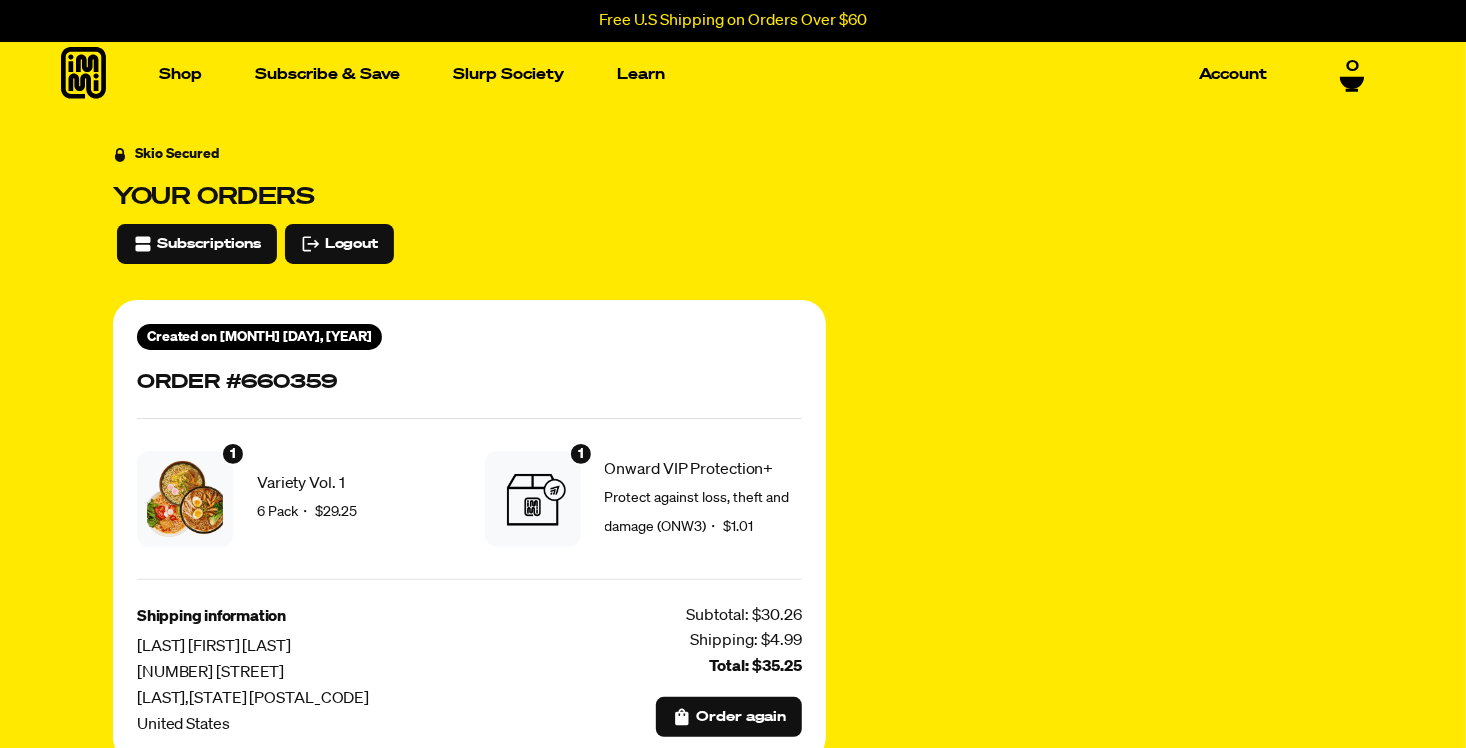 scroll, scrollTop: 0, scrollLeft: 0, axis: both 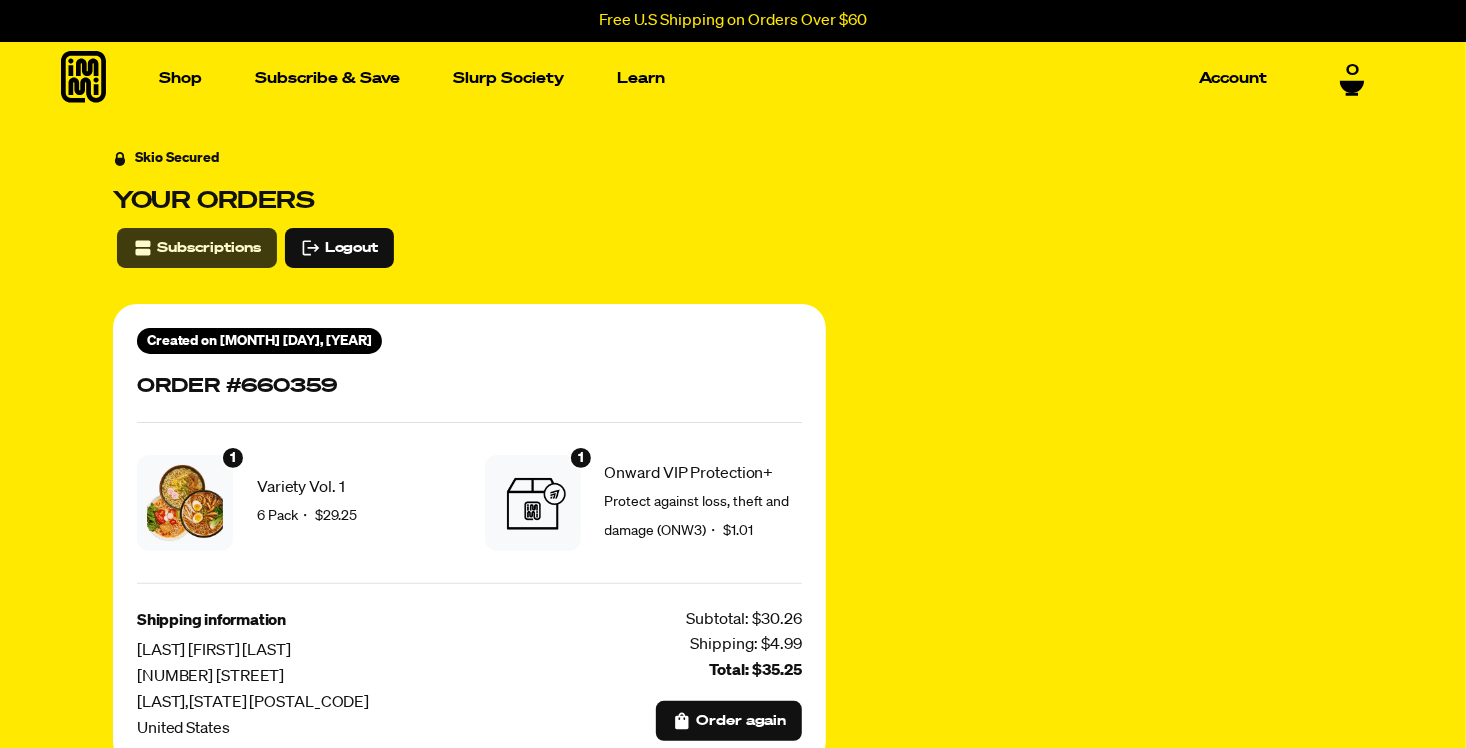 click on "Subscriptions" at bounding box center (209, 248) 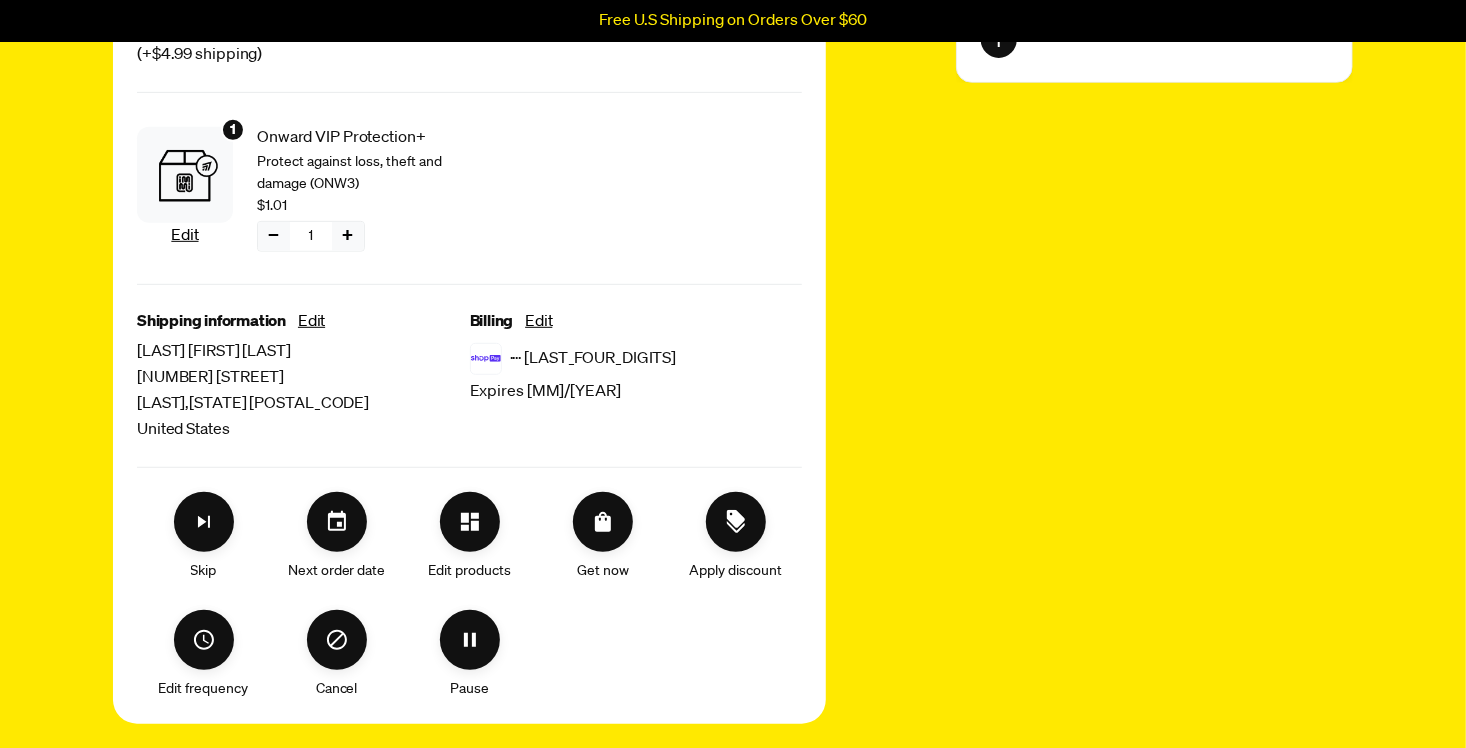 scroll, scrollTop: 400, scrollLeft: 0, axis: vertical 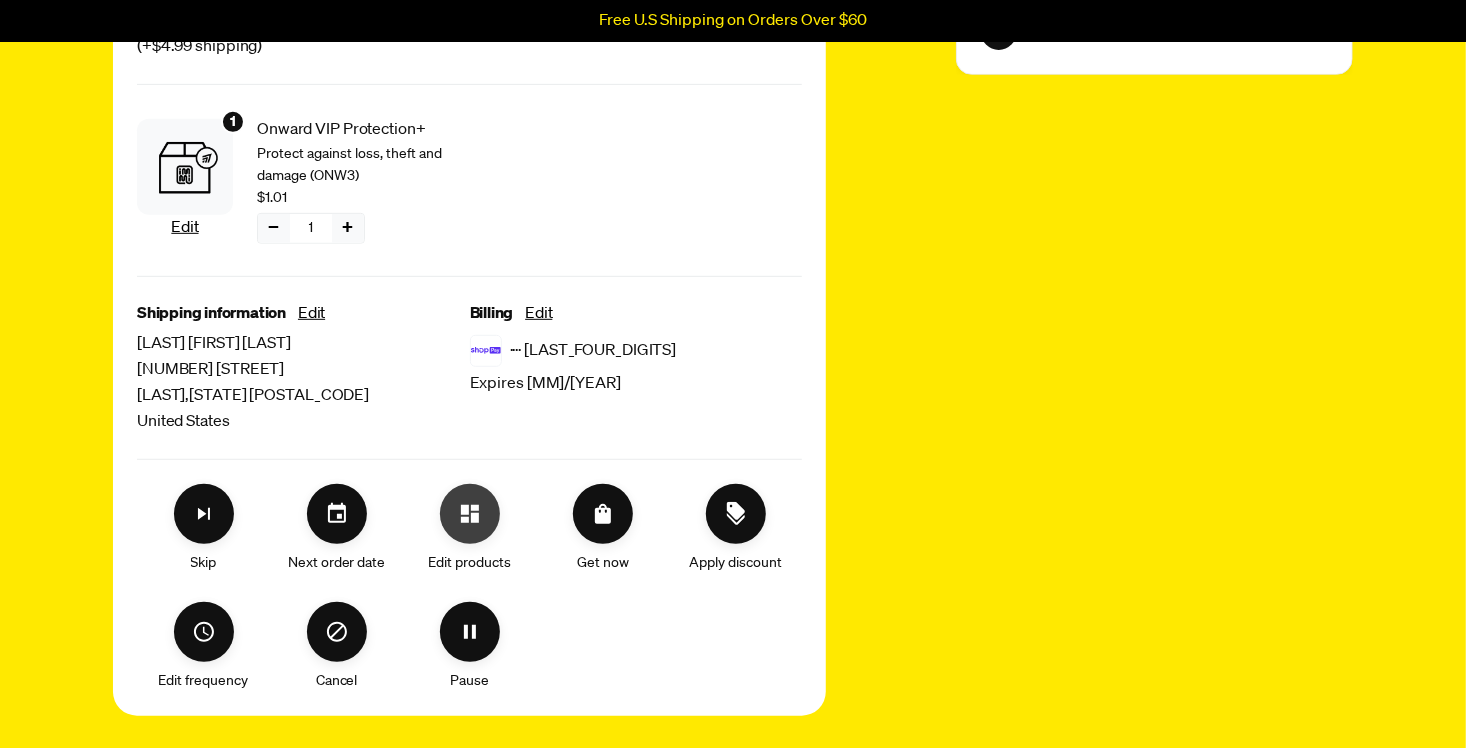 click at bounding box center [470, 514] 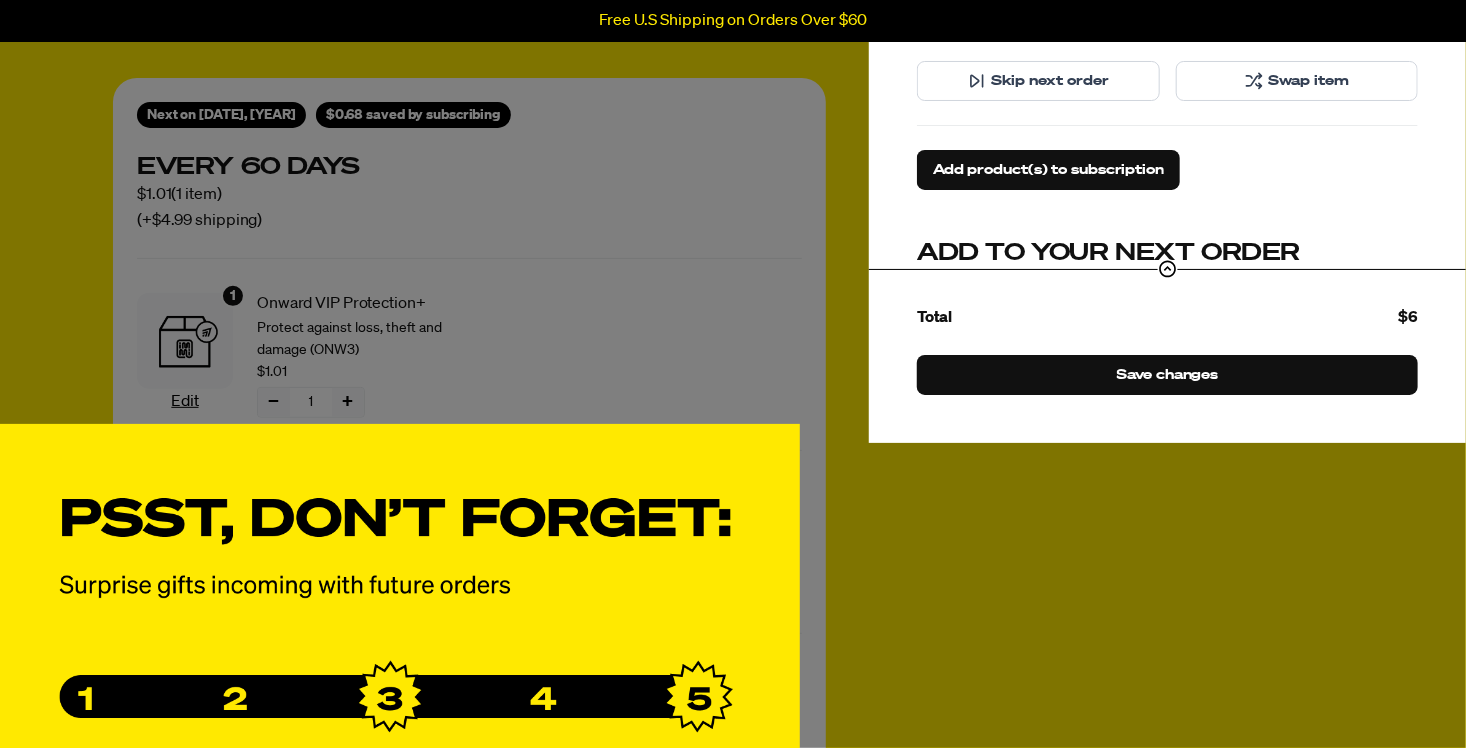 scroll, scrollTop: 300, scrollLeft: 0, axis: vertical 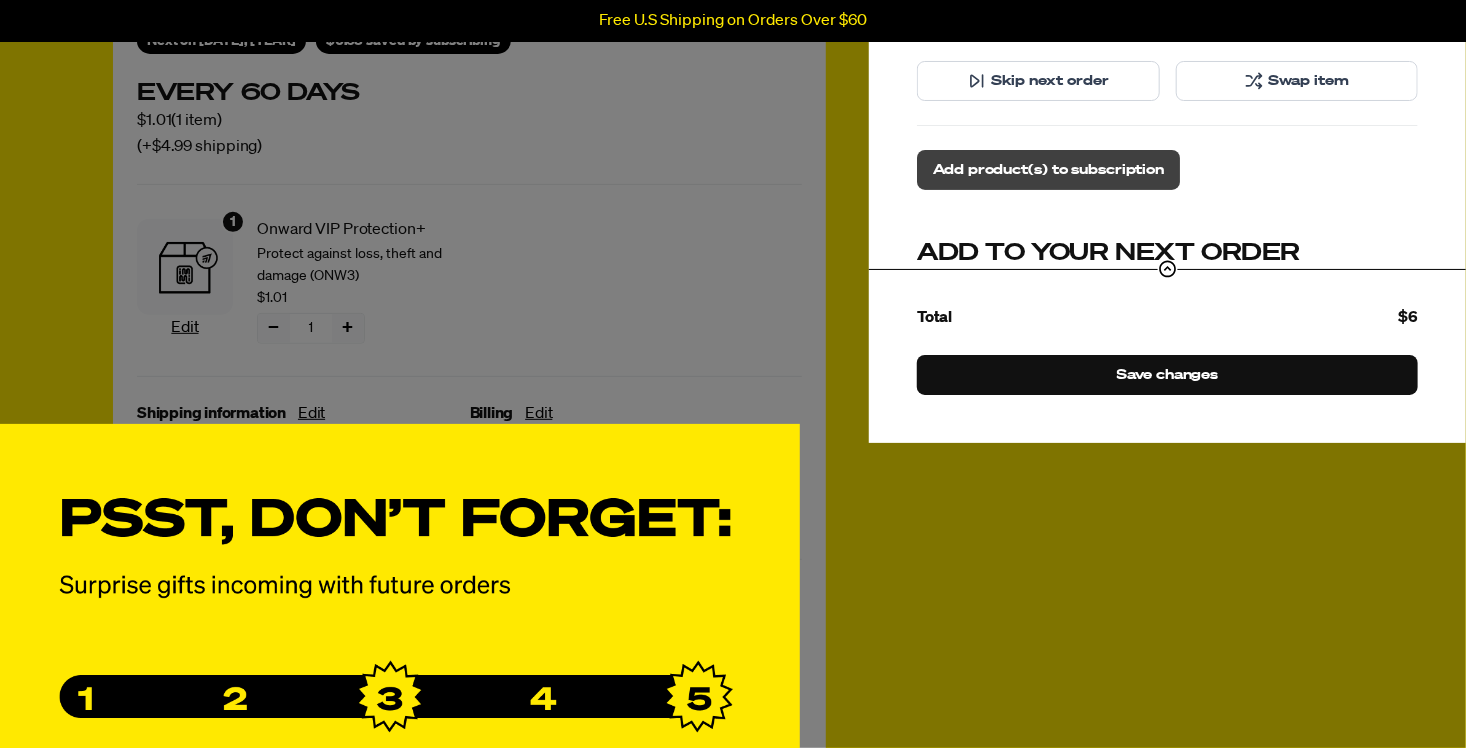 click on "Add product(s) to subscription" at bounding box center [1048, 170] 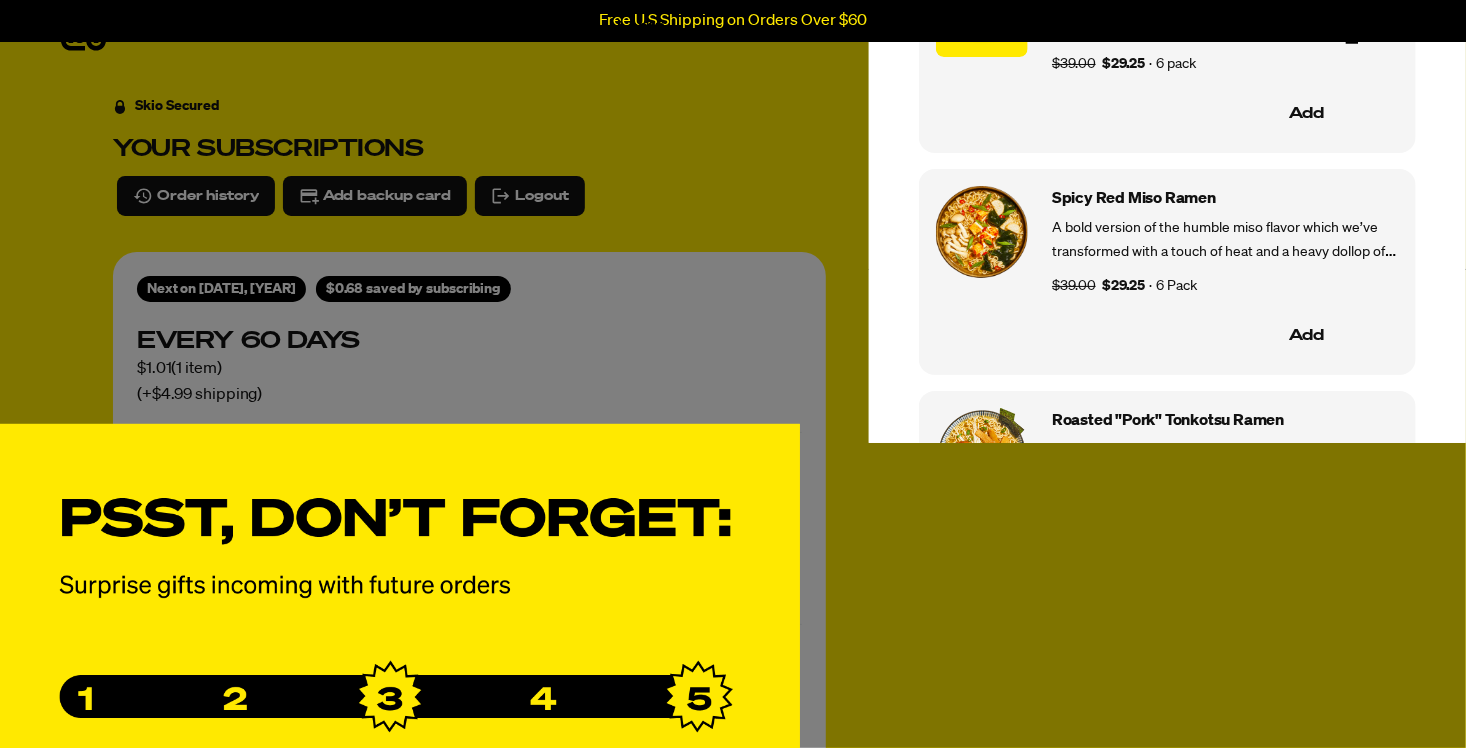 scroll, scrollTop: 0, scrollLeft: 0, axis: both 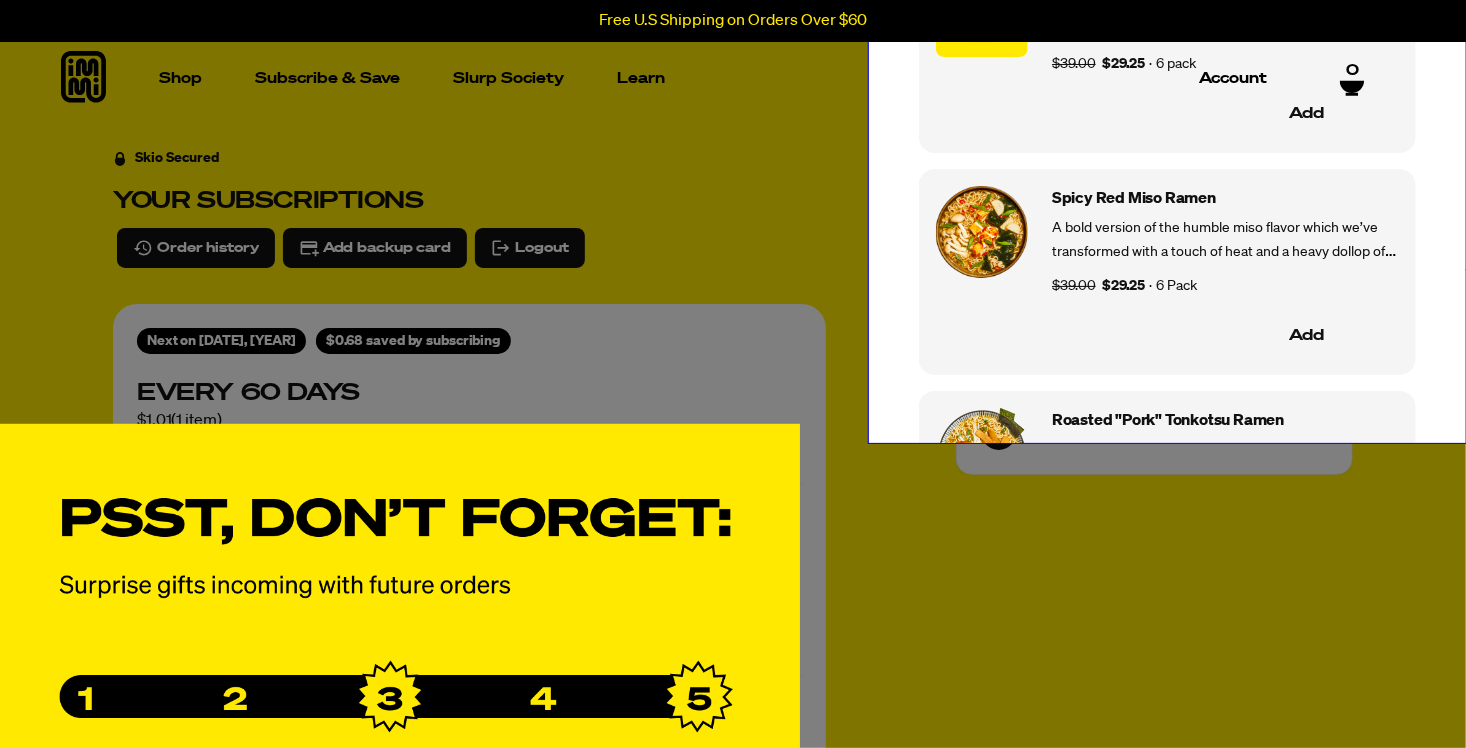 click on "Add products Roasted "Pork" Tonkotsu Cup Ramen
A smooth and velvety stock that captures the same smokey roasted flavors and is rich with hints of garlic, shallots, and sesame. Our tonkotsu is hearty, comforting and deeply satisfying. $39.00 $29.25 · 6 pack Add Spicy Red Miso Ramen
A bold version of the humble miso flavor which we’ve transformed with a touch of heat and a heavy dollop of umami. Our spicy red miso is funky and flavorful but balanced and smooth. $39.00 $29.25 · 6 Pack Add Roasted "Pork" Tonkotsu Ramen
A smooth and velvety stock that captures the same smokey roasted flavors and is rich with hints of garlic, shallots, and sesame. Our tonkotsu is hearty, comforting and deeply satisfying. $39.00 $29.25 · 6 pack Add Veggie Topping Mix Take your ramen to eleven. Elevate your next bowl of immi ramen with a handpicked mix of seven vibrant veggie toppings, adding an irresistible crunch and a burst of fresh, savory flavors in every bite.
$20.00 $15.00 Add Creamy "Chicken" Ramen $39.00 $29.25 ·" at bounding box center (1167, 105) 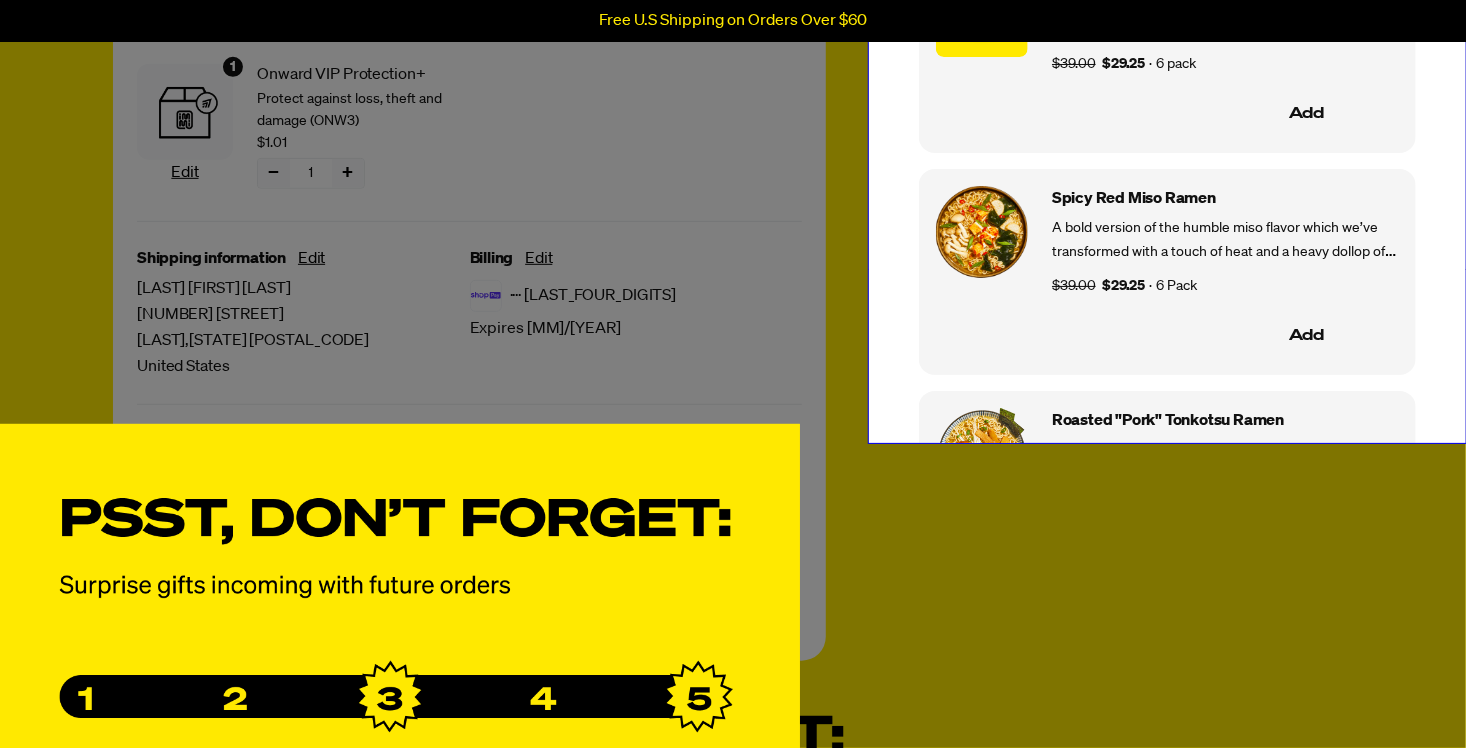 scroll, scrollTop: 500, scrollLeft: 0, axis: vertical 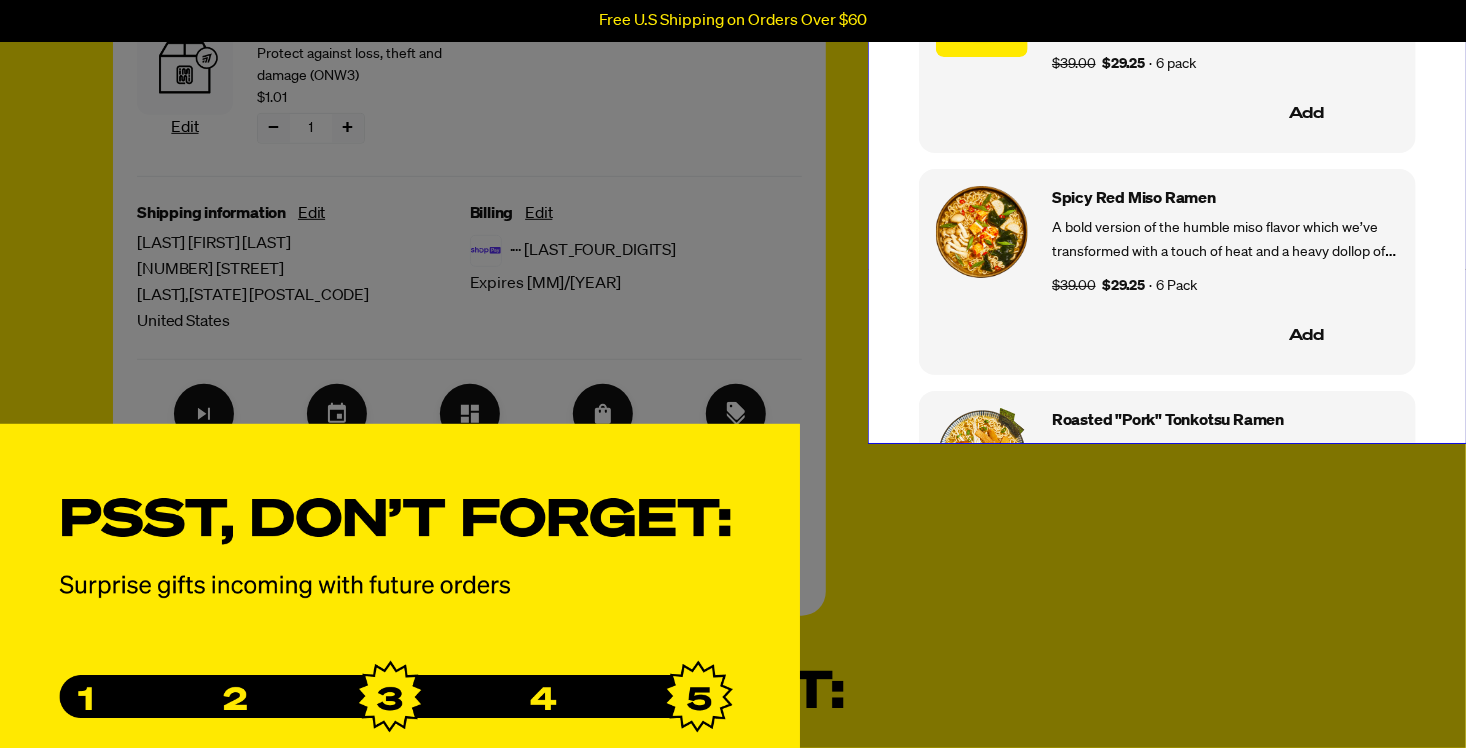click on "Add products Roasted "Pork" Tonkotsu Cup Ramen
A smooth and velvety stock that captures the same smokey roasted flavors and is rich with hints of garlic, shallots, and sesame. Our tonkotsu is hearty, comforting and deeply satisfying. $39.00 $29.25 · 6 pack Add Spicy Red Miso Ramen
A bold version of the humble miso flavor which we’ve transformed with a touch of heat and a heavy dollop of umami. Our spicy red miso is funky and flavorful but balanced and smooth. $39.00 $29.25 · 6 Pack Add Roasted "Pork" Tonkotsu Ramen
A smooth and velvety stock that captures the same smokey roasted flavors and is rich with hints of garlic, shallots, and sesame. Our tonkotsu is hearty, comforting and deeply satisfying. $39.00 $29.25 · 6 pack Add Veggie Topping Mix Take your ramen to eleven. Elevate your next bowl of immi ramen with a handpicked mix of seven vibrant veggie toppings, adding an irresistible crunch and a burst of fresh, savory flavors in every bite.
$20.00 $15.00 Add Creamy "Chicken" Ramen $39.00 $29.25 ·" at bounding box center [733, 374] 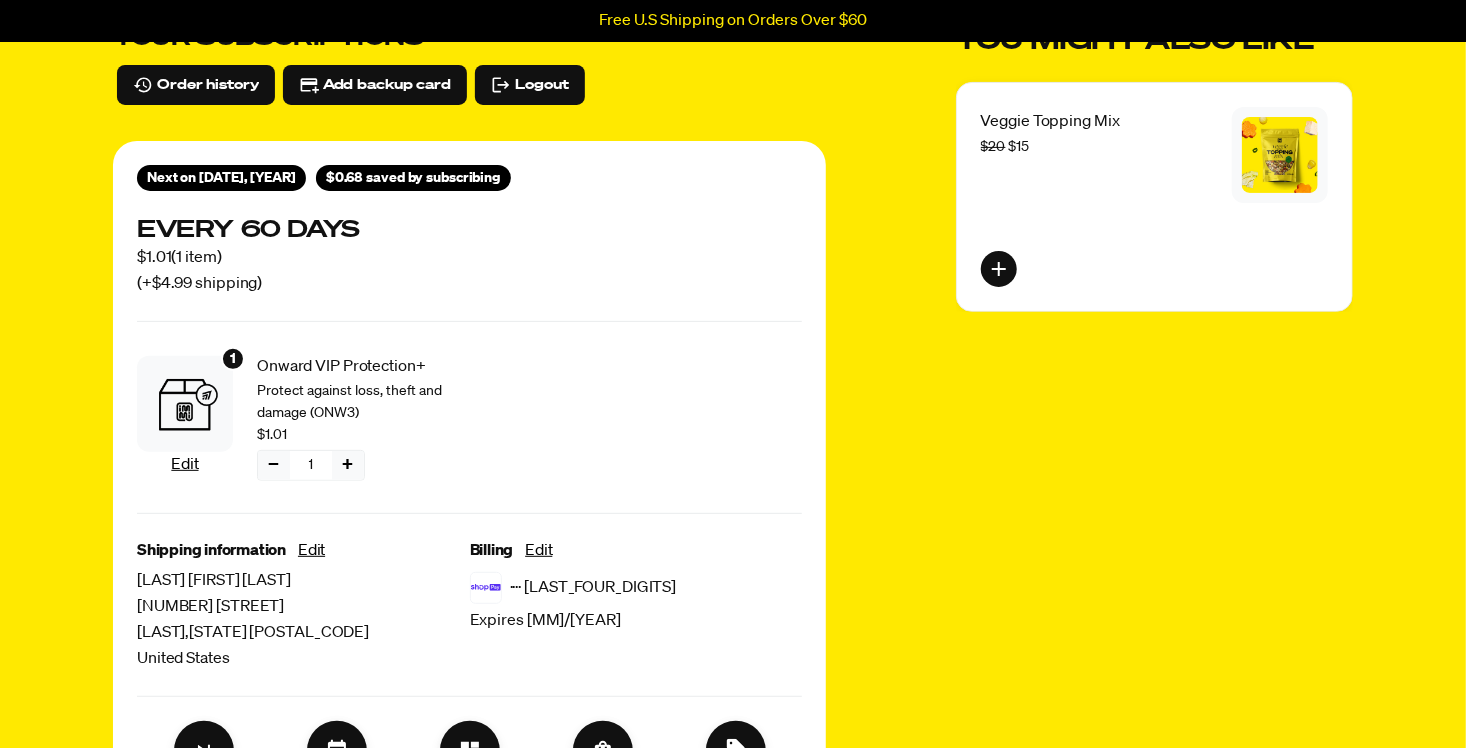 scroll, scrollTop: 200, scrollLeft: 0, axis: vertical 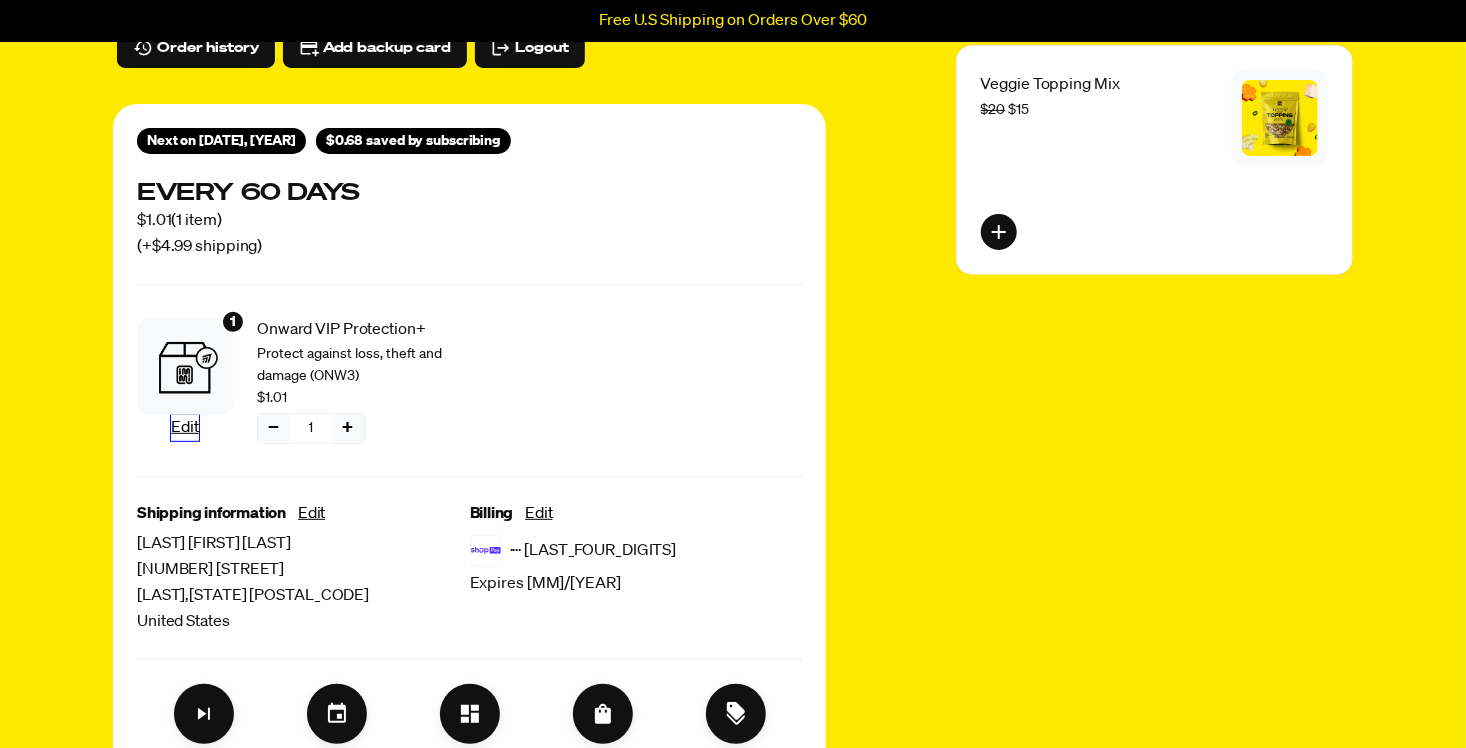 click on "Edit" at bounding box center [184, 428] 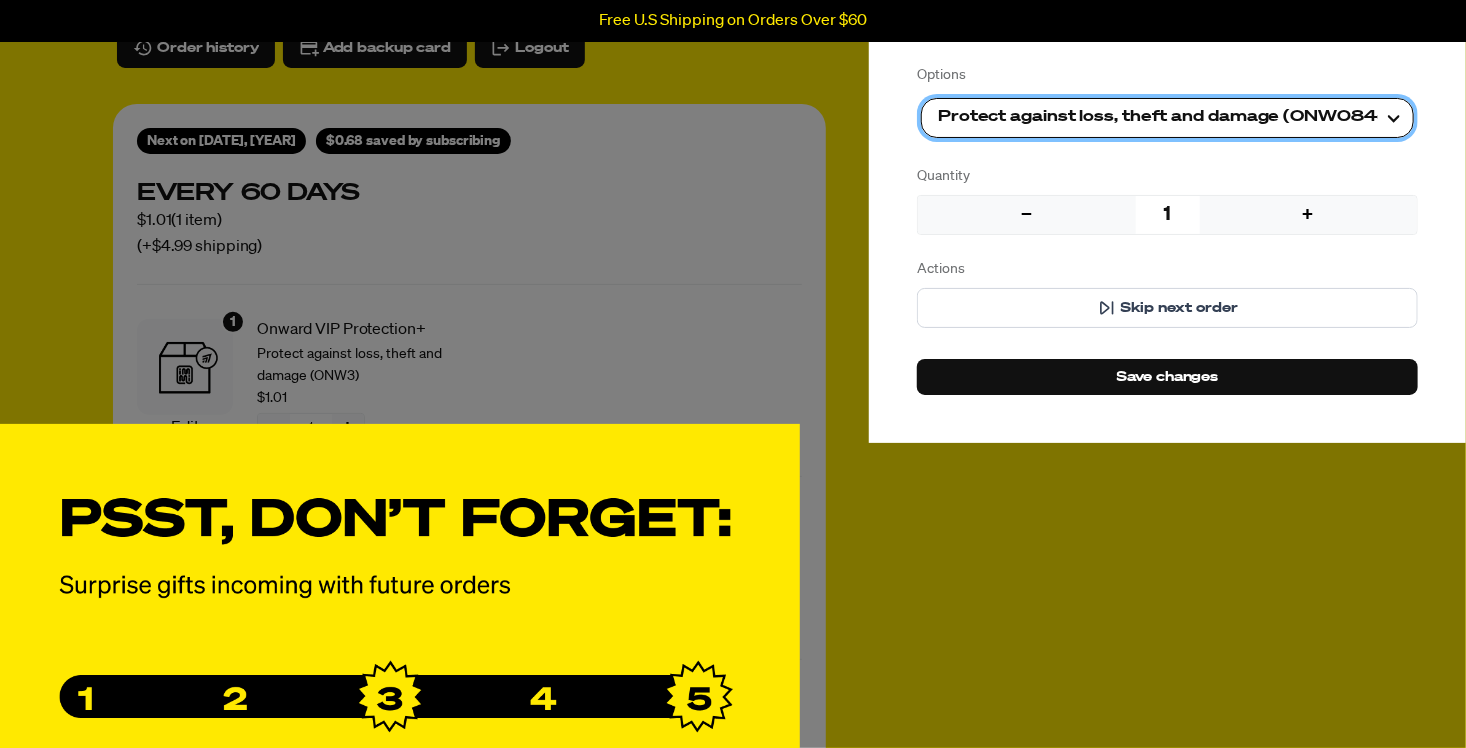 click on "Protect against loss, theft and damage (ONW084d) Protect against loss, theft and damage (ONW1) Protect against loss, theft and damage (ONW10) Protect against loss, theft and damage (ONW11) Protect against loss, theft and damage (ONW12) Protect against loss, theft and damage (ONW13) Protect against loss, theft and damage (ONW14) Protect against loss, theft and damage (ONW15) Protect against loss, theft and damage (ONW16) Protect against loss, theft and damage (ONW17) Protect against loss, theft and damage (ONW18) Protect against loss, theft and damage (ONW19) Protect against loss, theft and damage (ONW2) Protect against loss, theft and damage (ONW20) Protect against loss, theft and damage (ONW21) Protect against loss, theft and damage (ONW22) Protect against loss, theft and damage (ONW23) Protect against loss, theft and damage (ONW24) Protect against loss, theft and damage (ONW25) Protect against loss, theft and damage (ONW26) Protect against loss, theft and damage (ONW27)" at bounding box center (1167, 118) 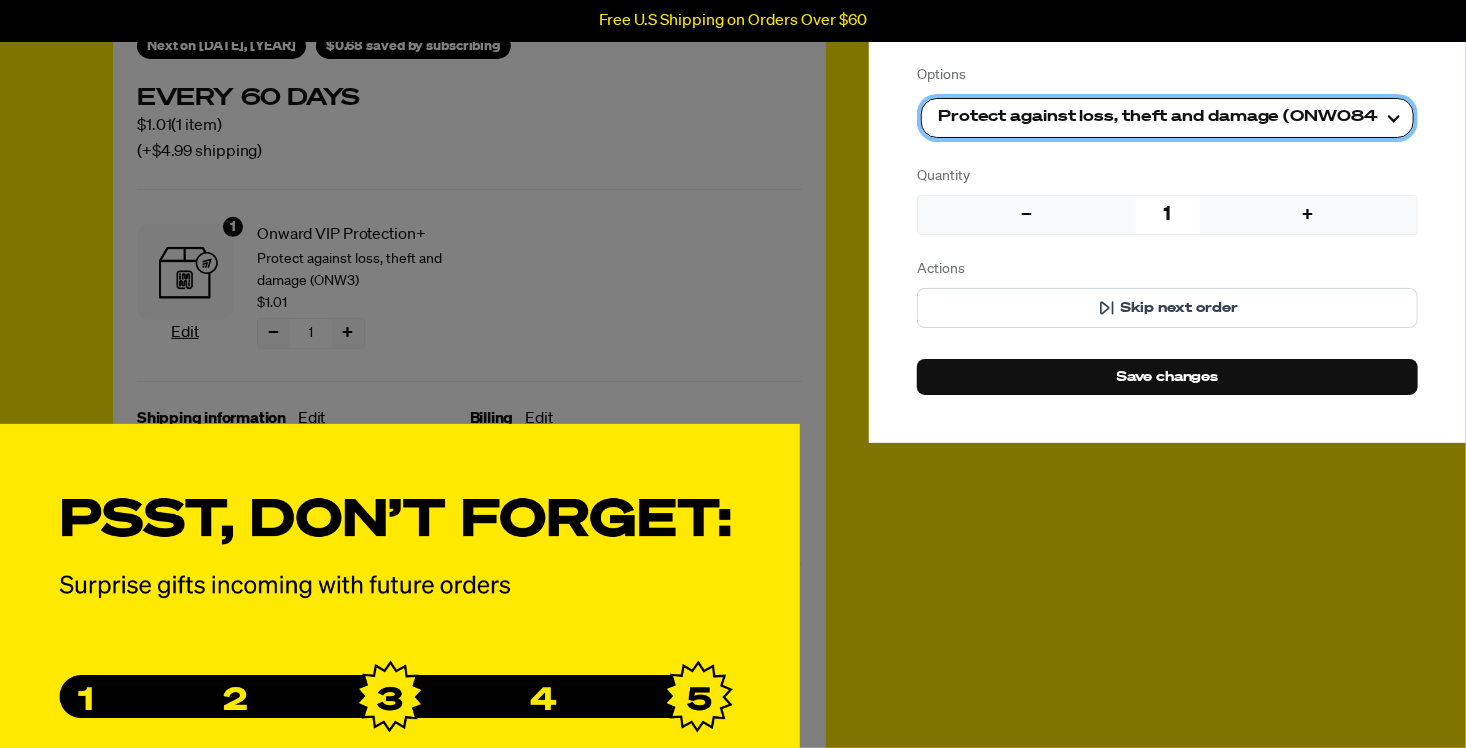 scroll, scrollTop: 300, scrollLeft: 0, axis: vertical 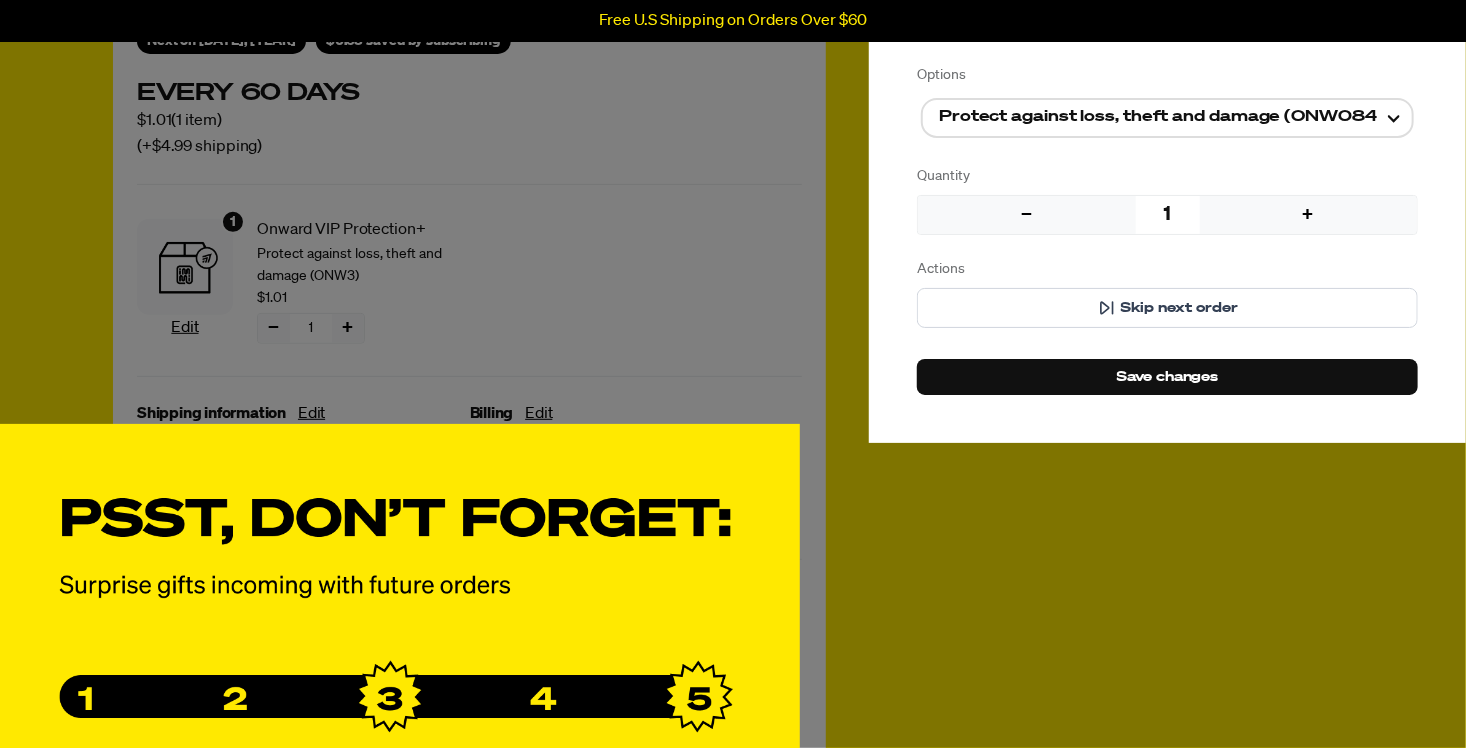 click on "Manage product(s) Onward VIP Protection+ $1.01 Options Protect against loss, theft and damage (ONW084d) Protect against loss, theft and damage (ONW1) Protect against loss, theft and damage (ONW10) Protect against loss, theft and damage (ONW11) Protect against loss, theft and damage (ONW12) Protect against loss, theft and damage (ONW13) Protect against loss, theft and damage (ONW14) Protect against loss, theft and damage (ONW15) Protect against loss, theft and damage (ONW16) Protect against loss, theft and damage (ONW17) Protect against loss, theft and damage (ONW18) Protect against loss, theft and damage (ONW19) Protect against loss, theft and damage (ONW2) Protect against loss, theft and damage (ONW20) Protect against loss, theft and damage (ONW21) Protect against loss, theft and damage (ONW22) Protect against loss, theft and damage (ONW23) Protect against loss, theft and damage (ONW24) Protect against loss, theft and damage (ONW25) Protect against loss, theft and damage (ONW26) Quantity − 1 + Actions" at bounding box center (733, 374) 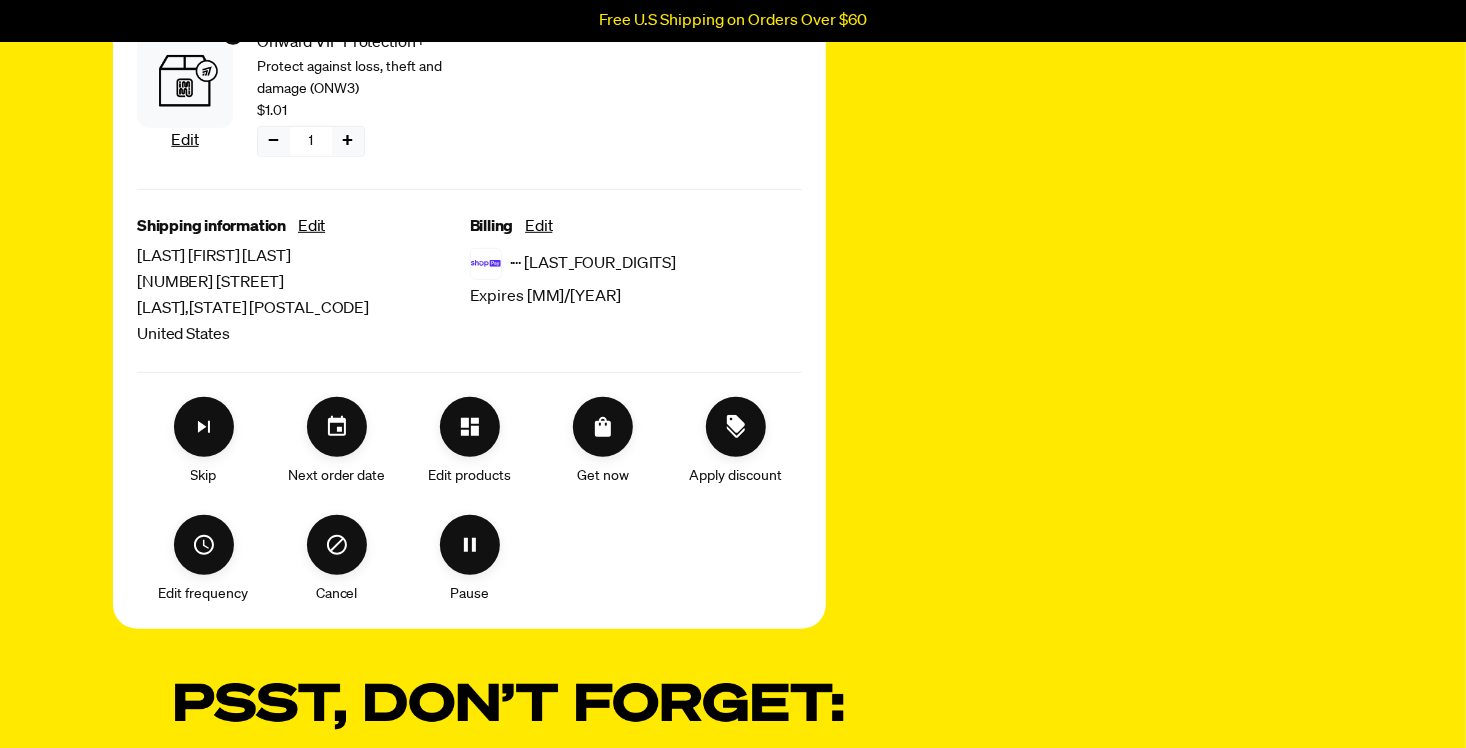 scroll, scrollTop: 500, scrollLeft: 0, axis: vertical 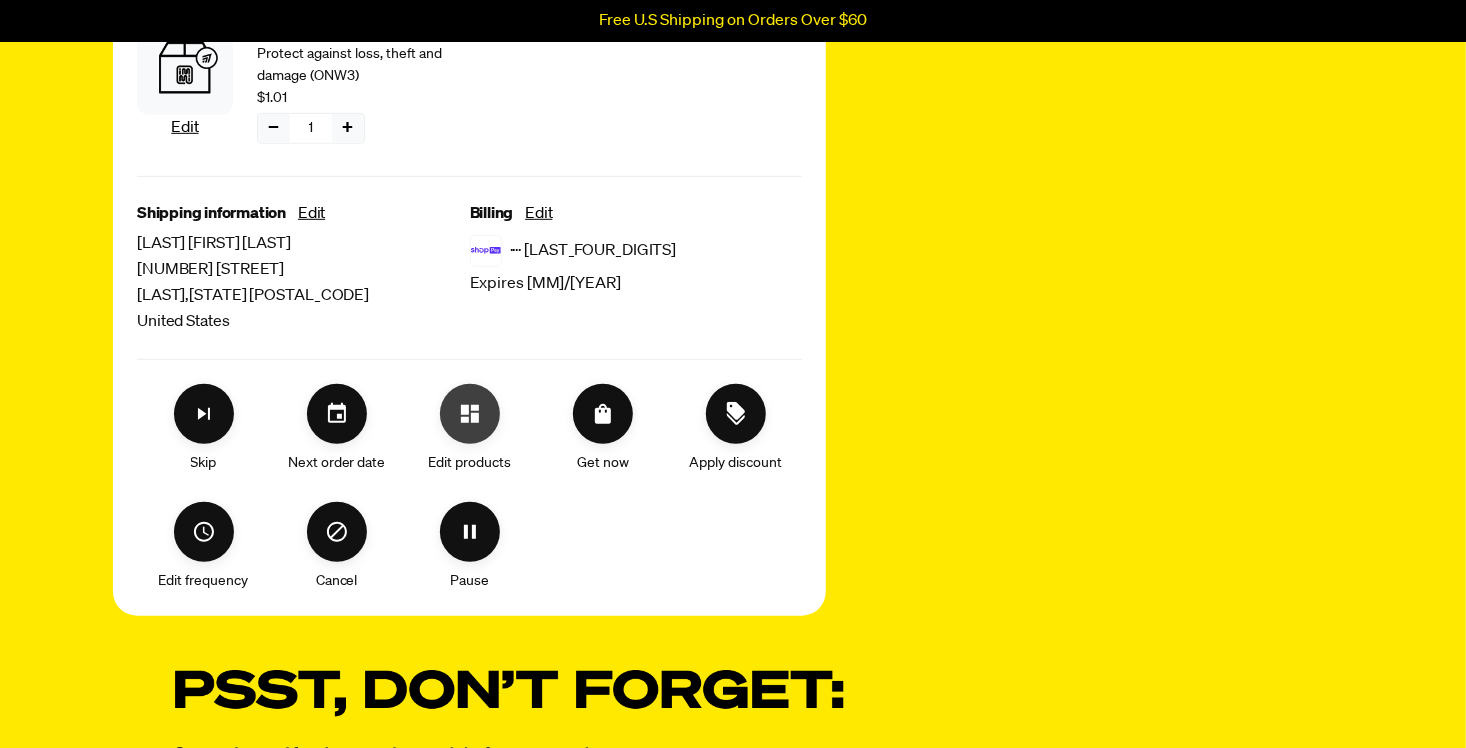 click 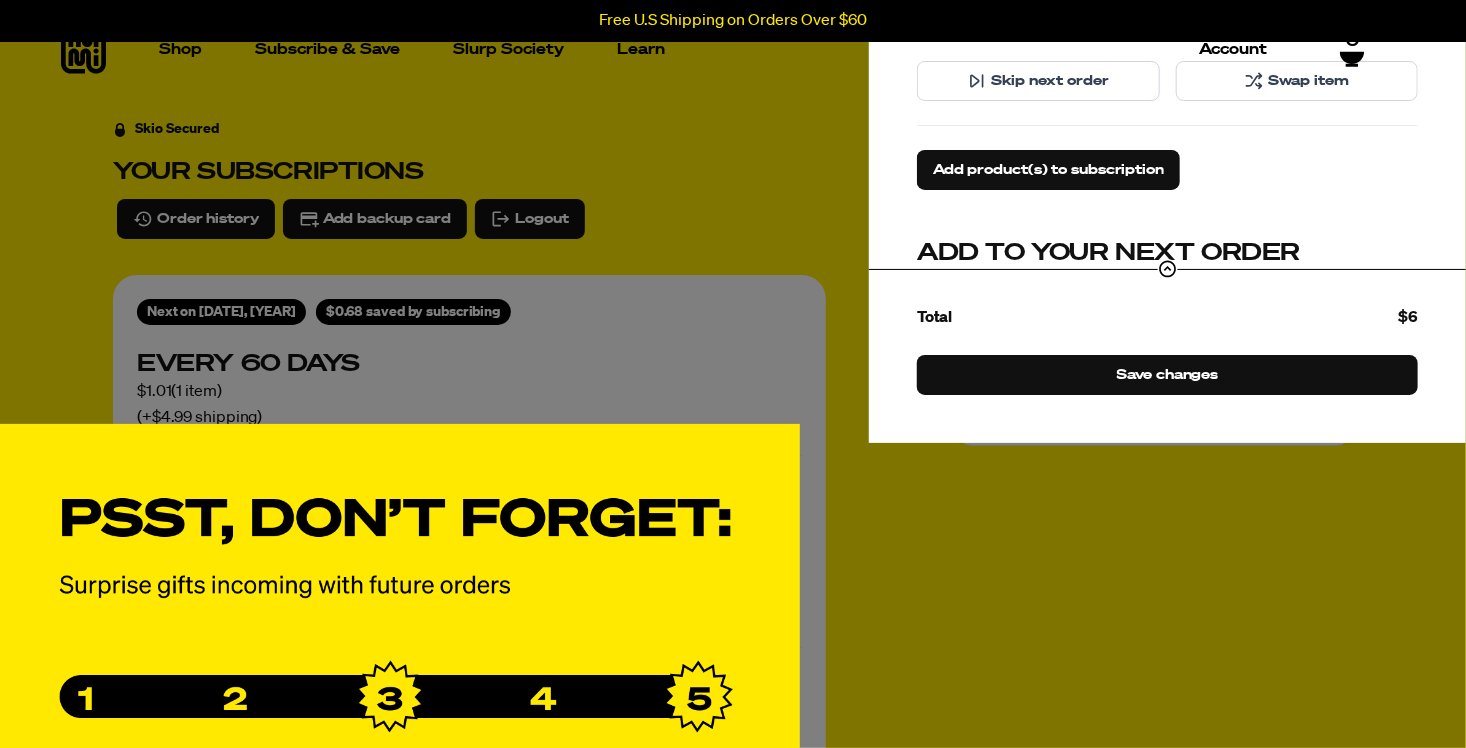 scroll, scrollTop: 0, scrollLeft: 0, axis: both 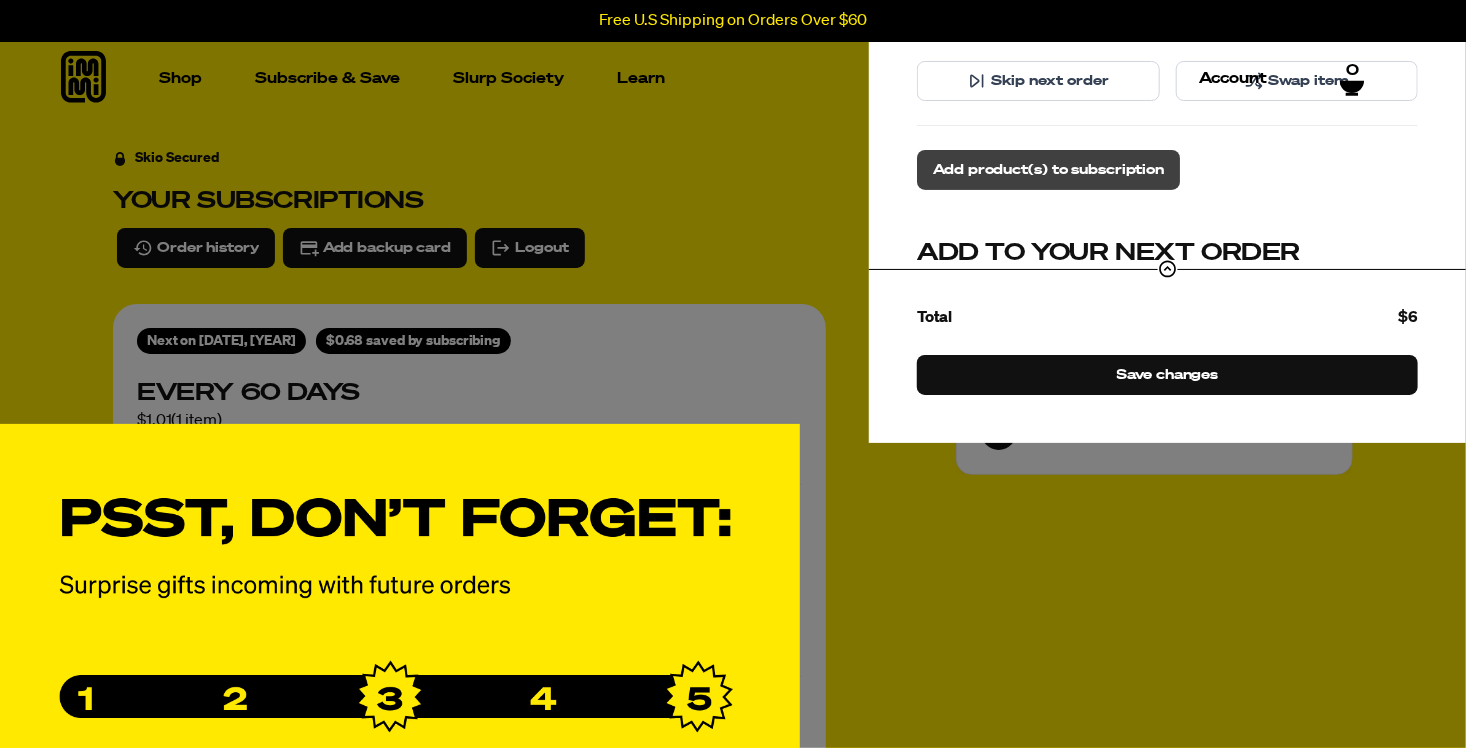 click on "Add product(s) to subscription" at bounding box center [1048, 170] 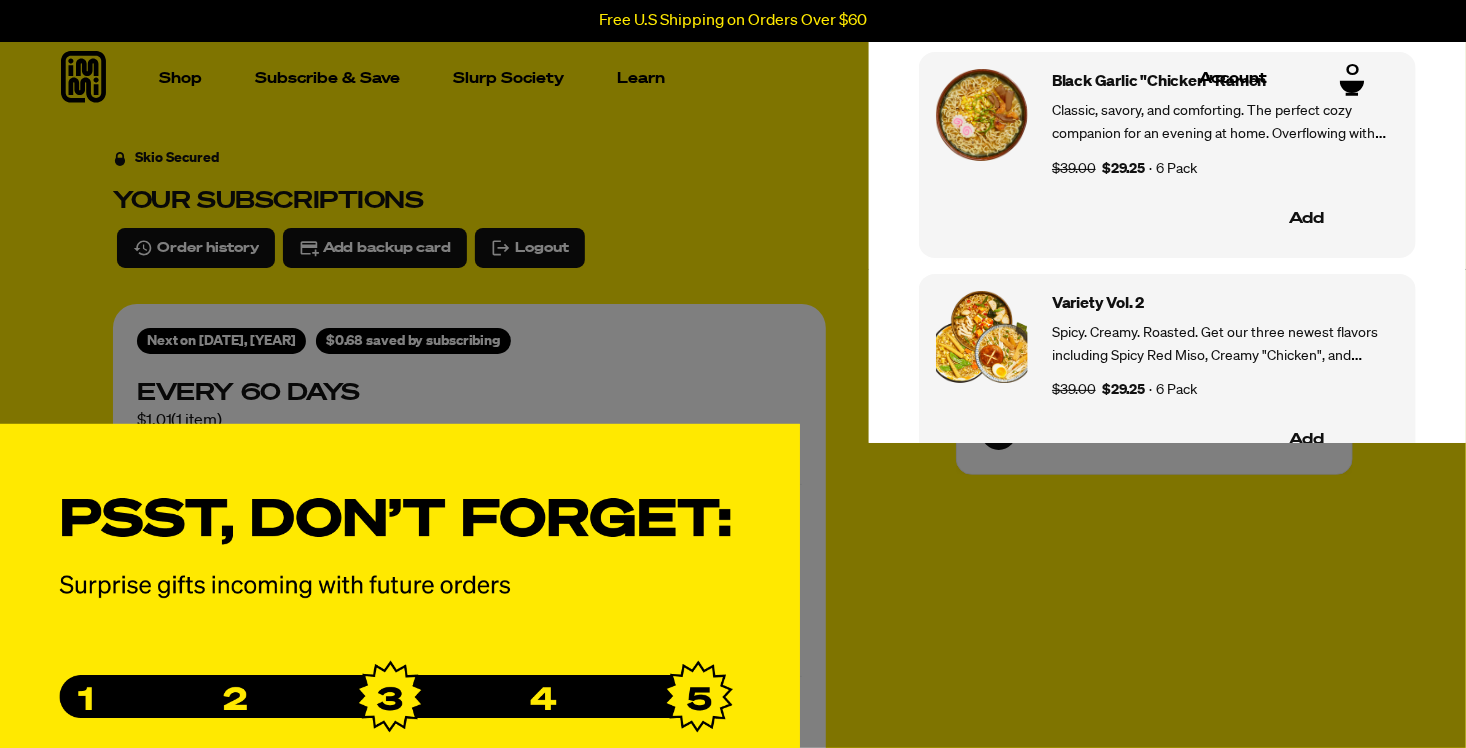 scroll, scrollTop: 2000, scrollLeft: 0, axis: vertical 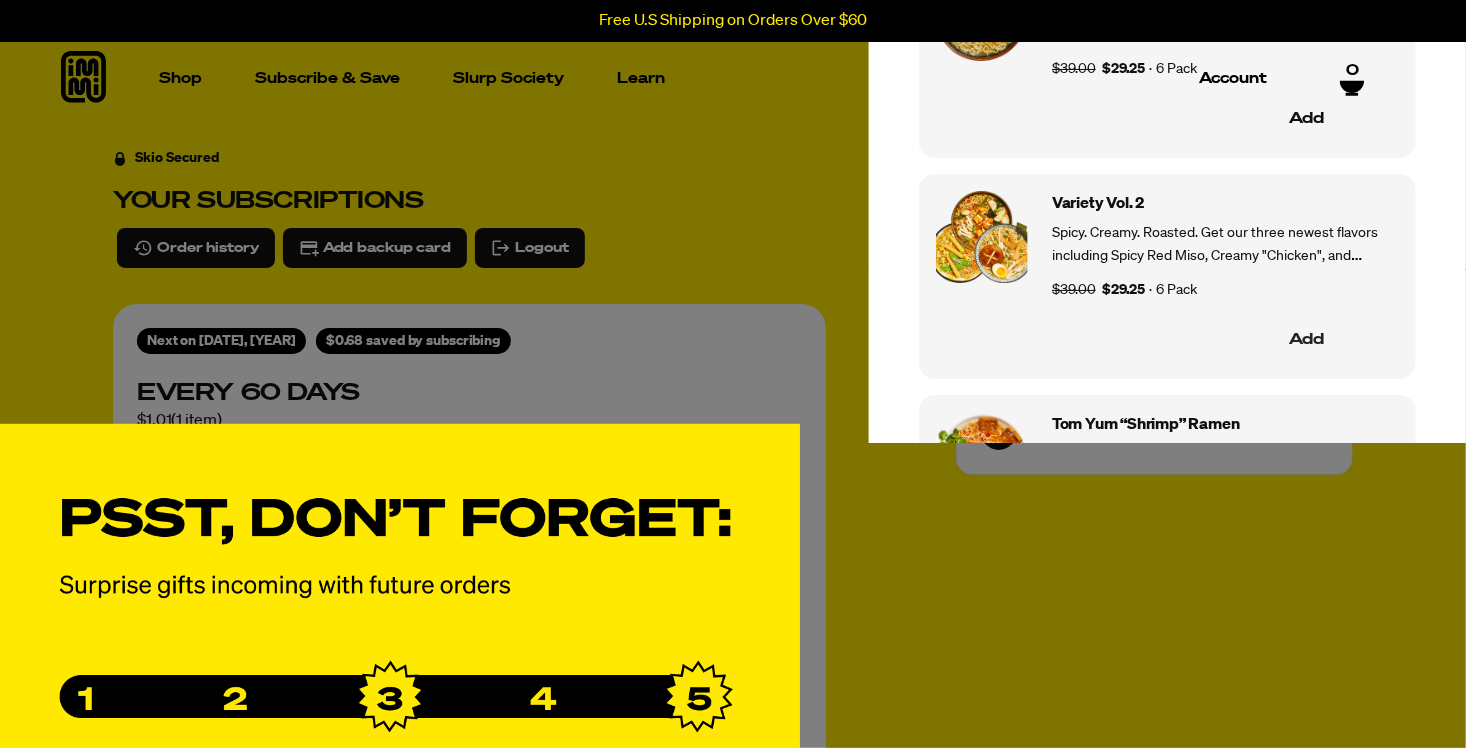 click on "Add" at bounding box center [1306, 341] 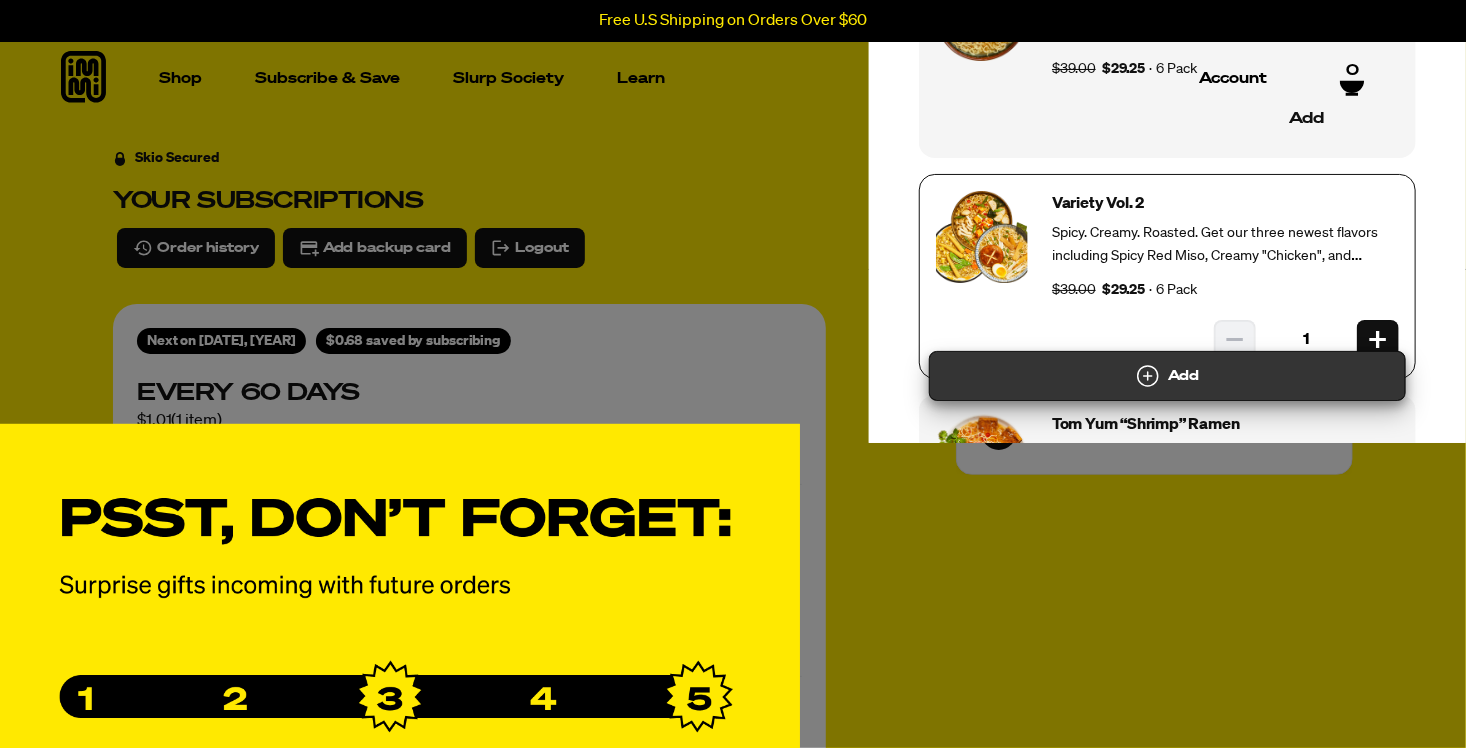 click on "Add" at bounding box center [1167, 376] 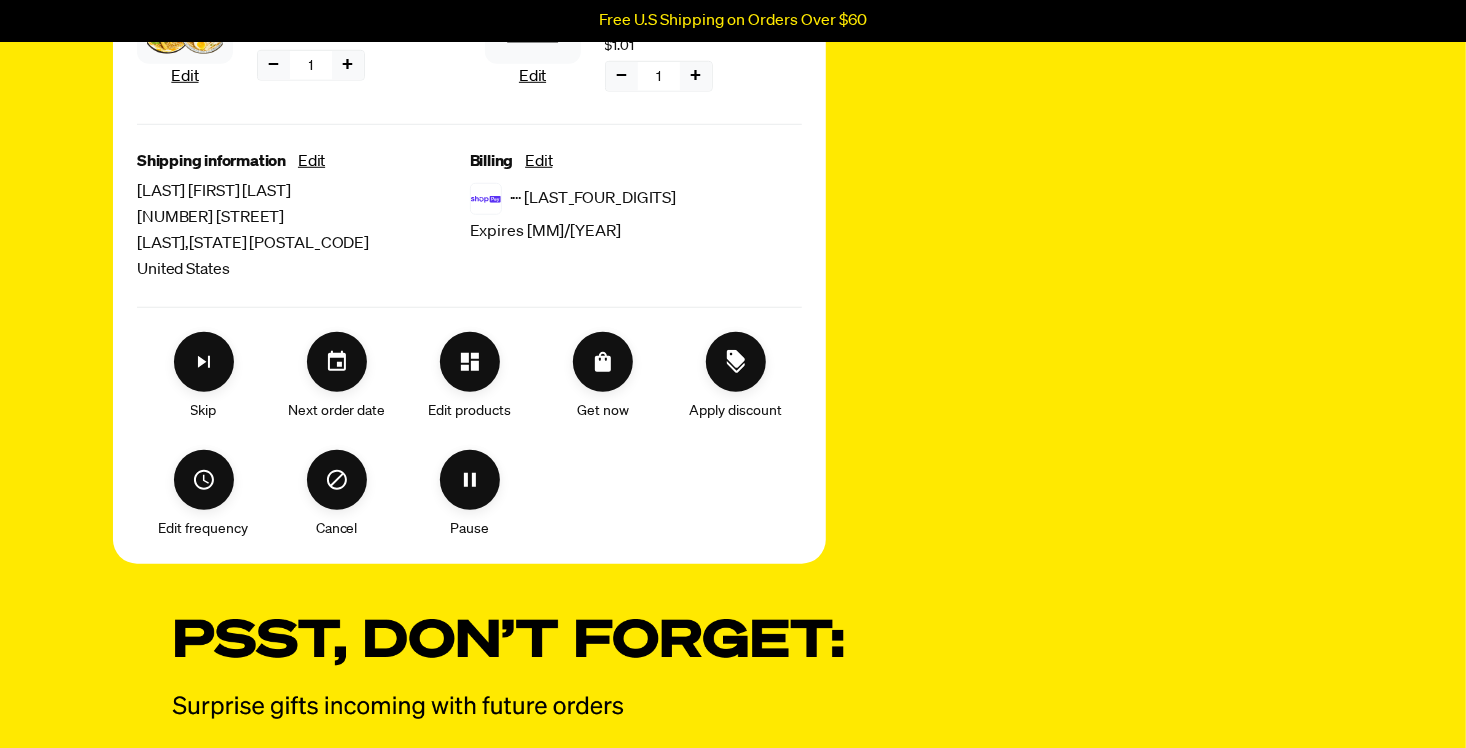 scroll, scrollTop: 700, scrollLeft: 0, axis: vertical 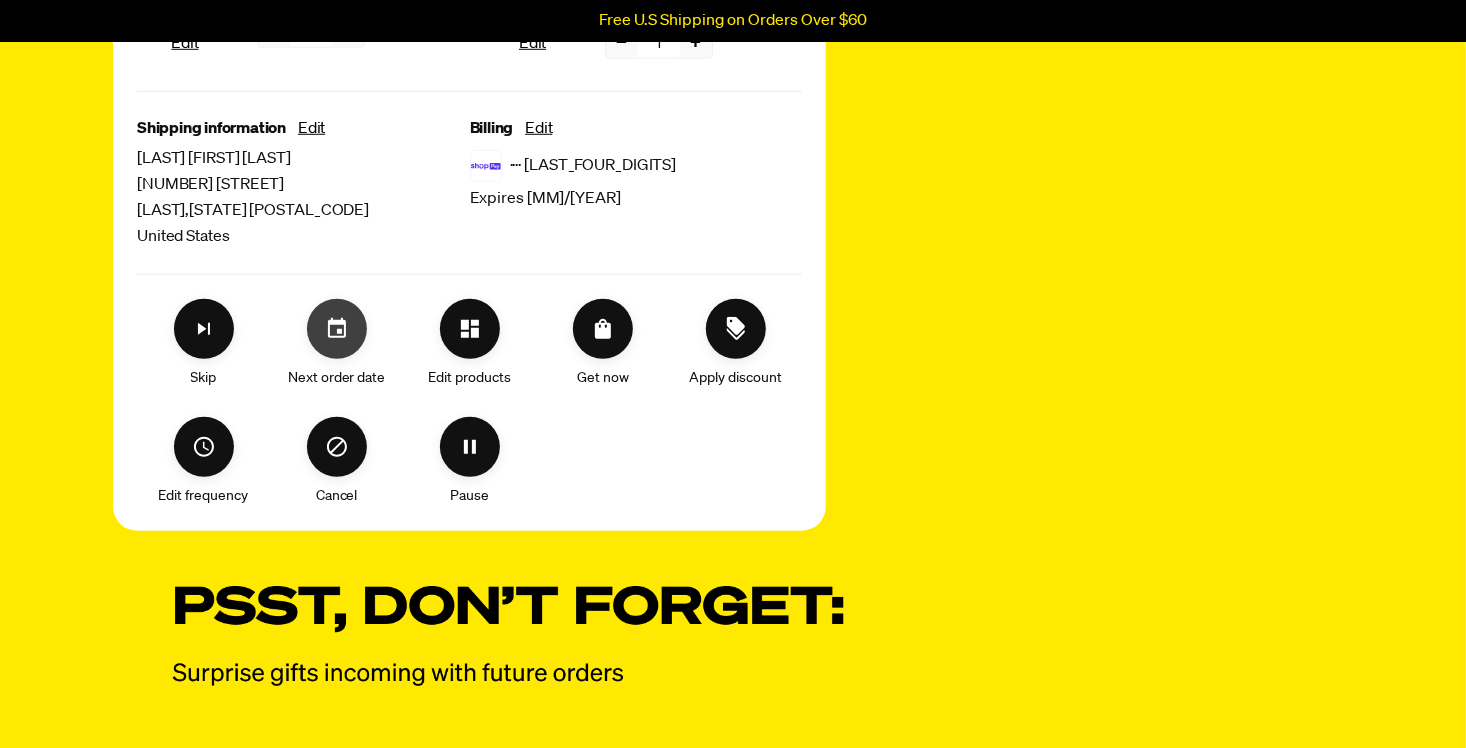 click 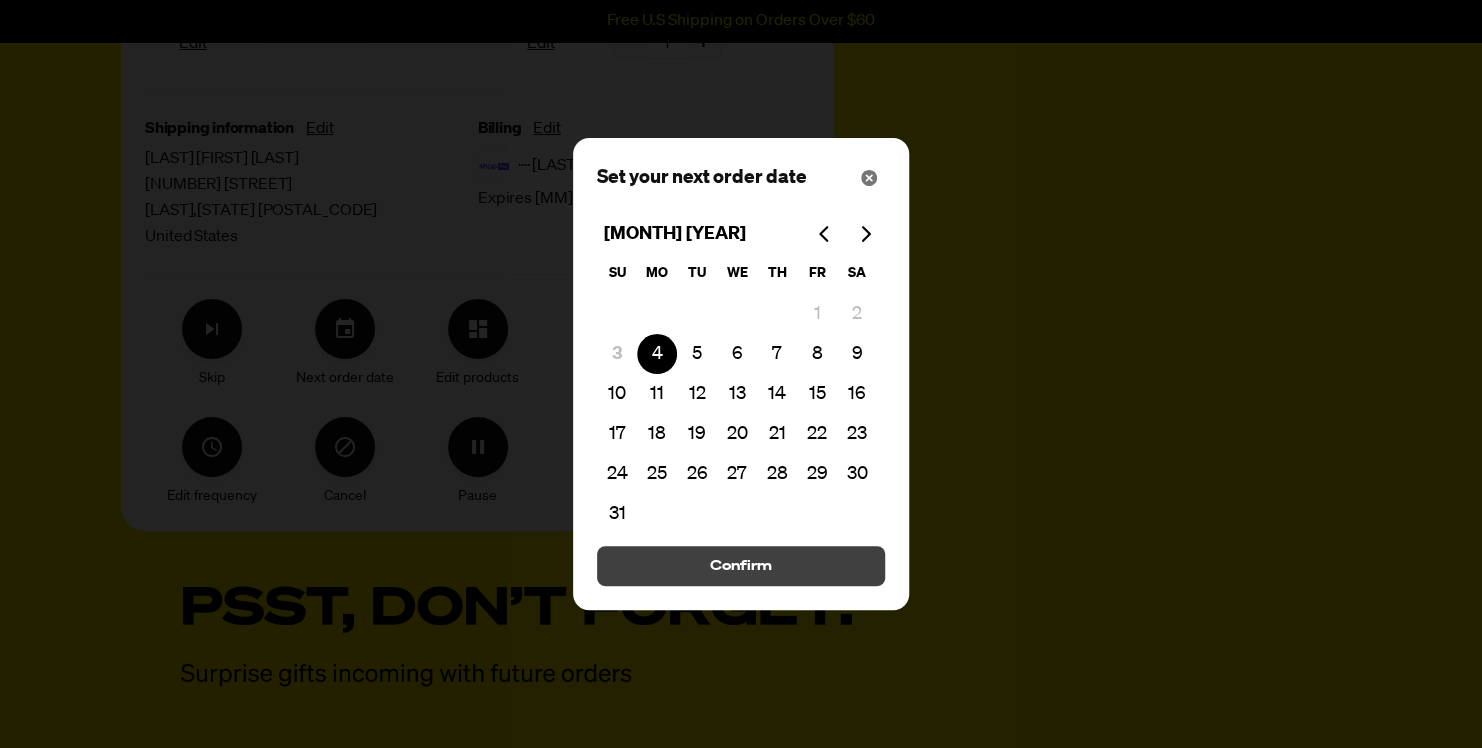 click on "Confirm" at bounding box center [741, 566] 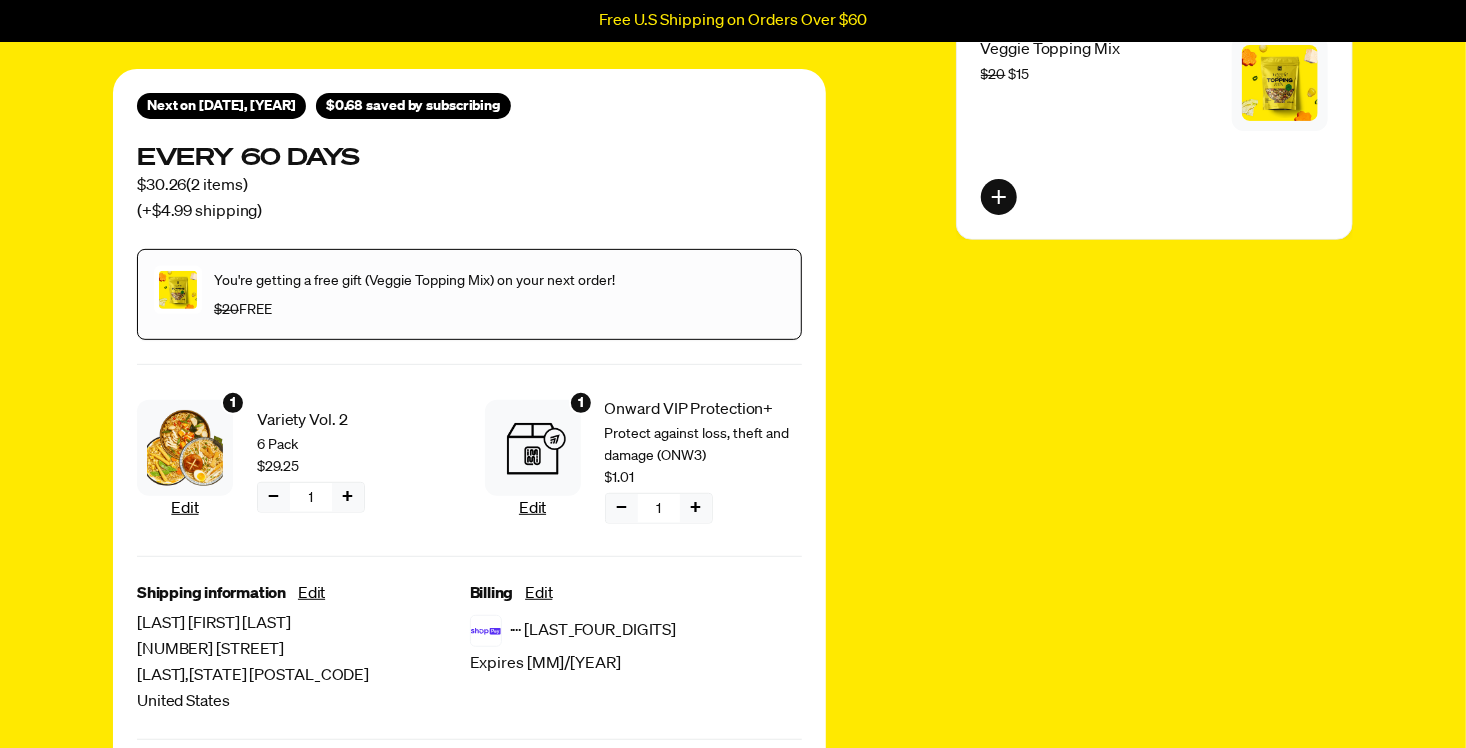 scroll, scrollTop: 0, scrollLeft: 0, axis: both 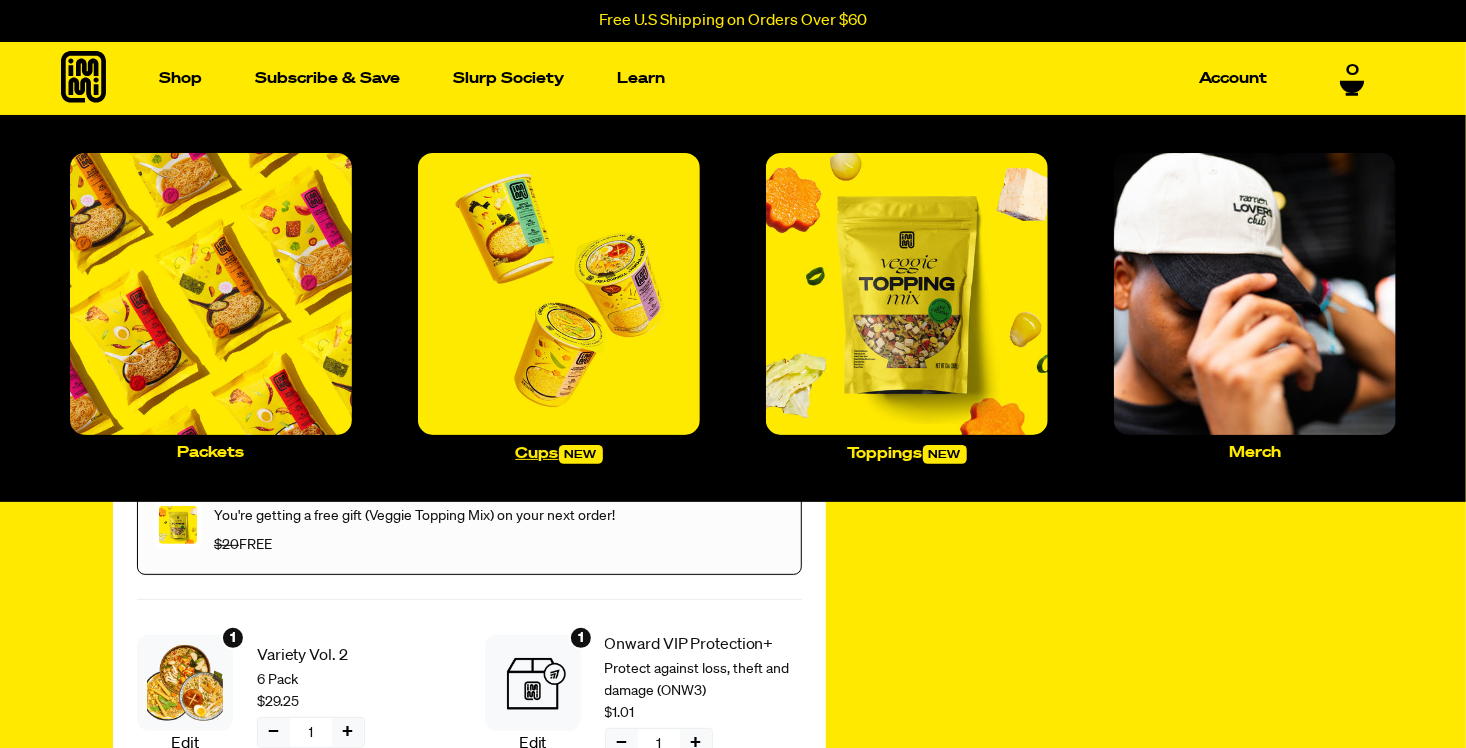click at bounding box center [559, 294] 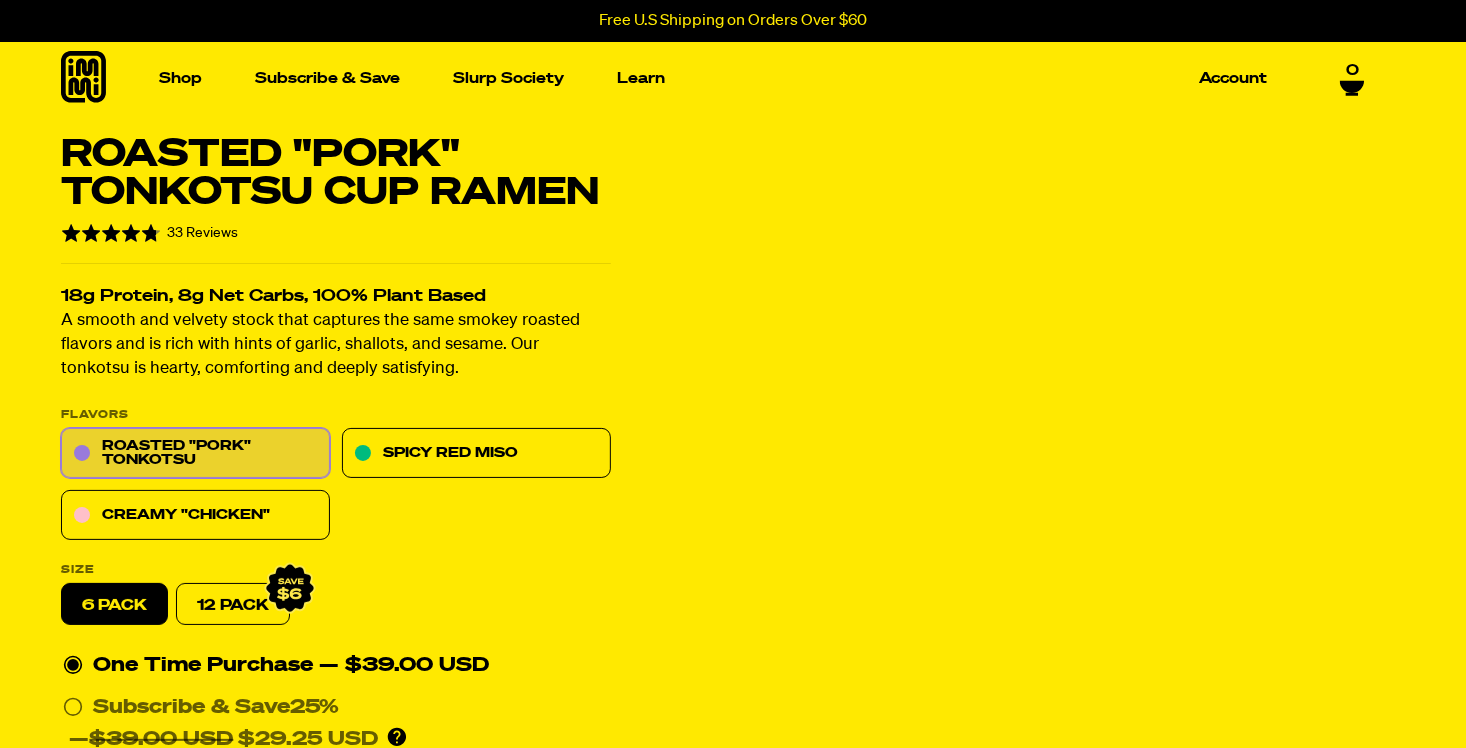 scroll, scrollTop: 200, scrollLeft: 0, axis: vertical 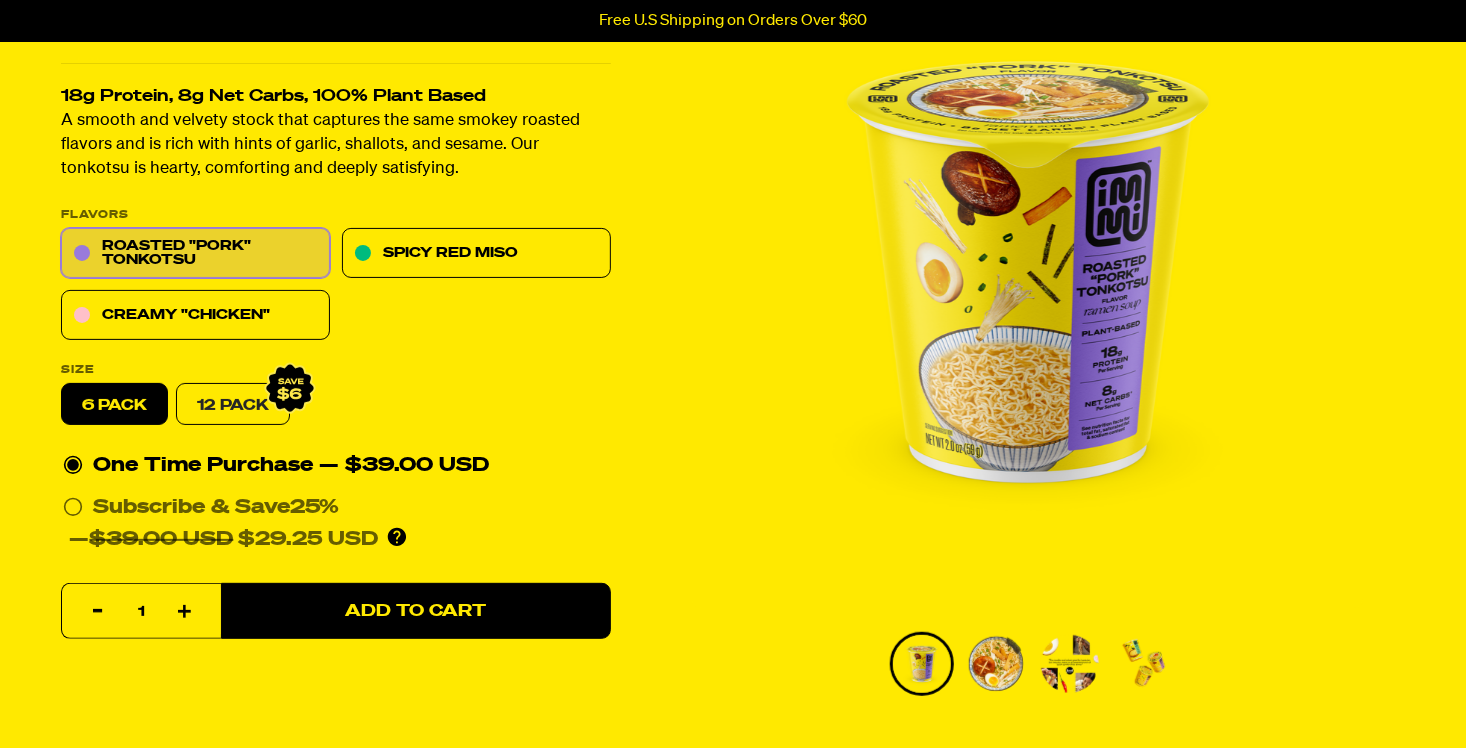 click on "12 Pack" at bounding box center (233, 405) 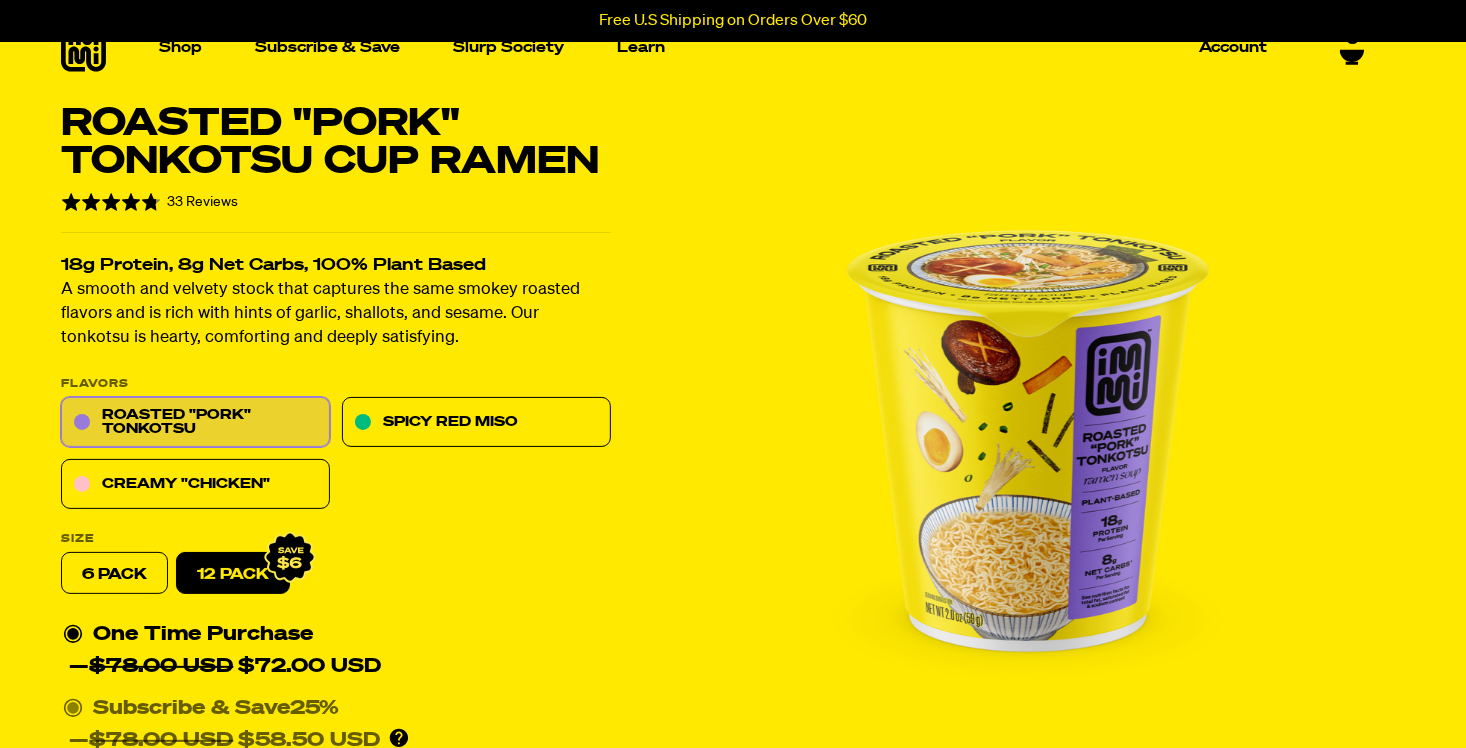 scroll, scrollTop: 0, scrollLeft: 0, axis: both 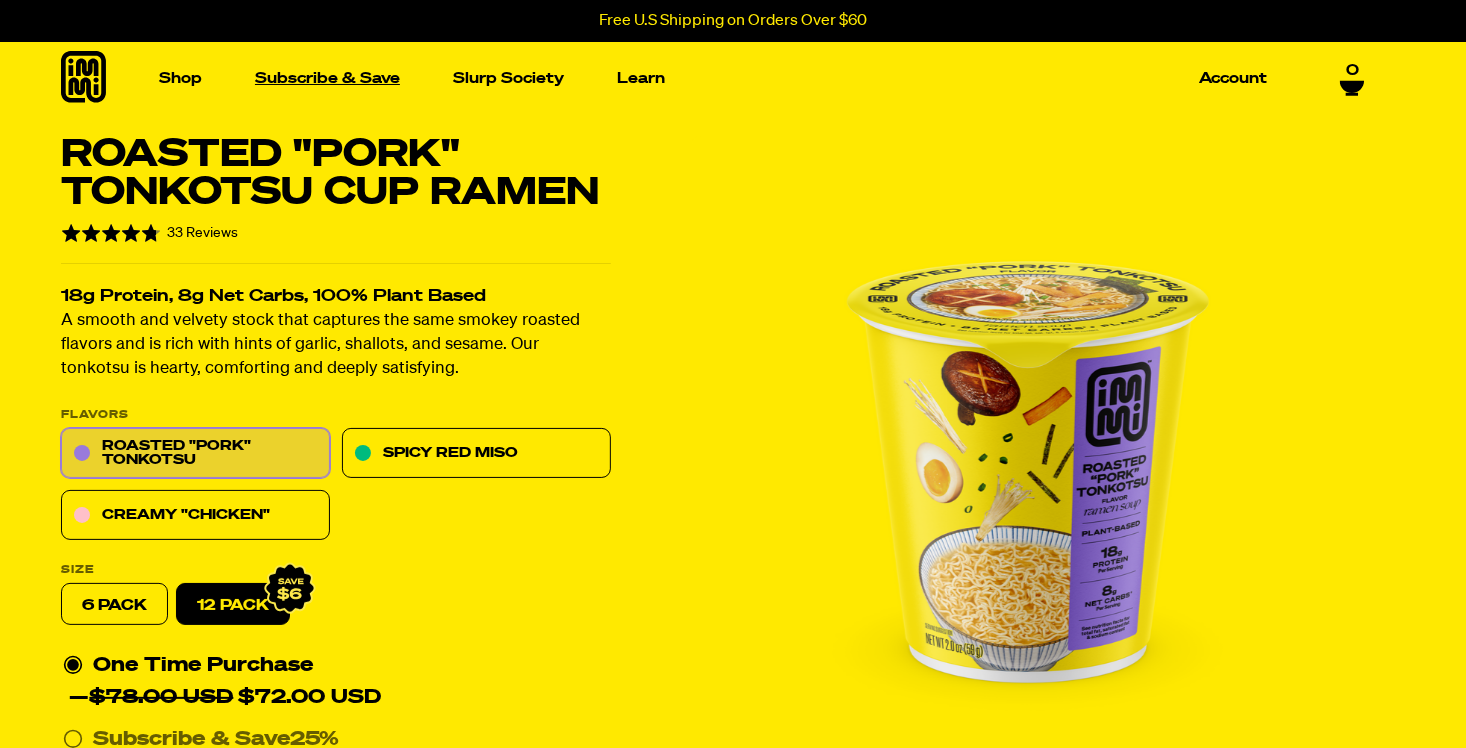 click on "Subscribe & Save" at bounding box center [327, 78] 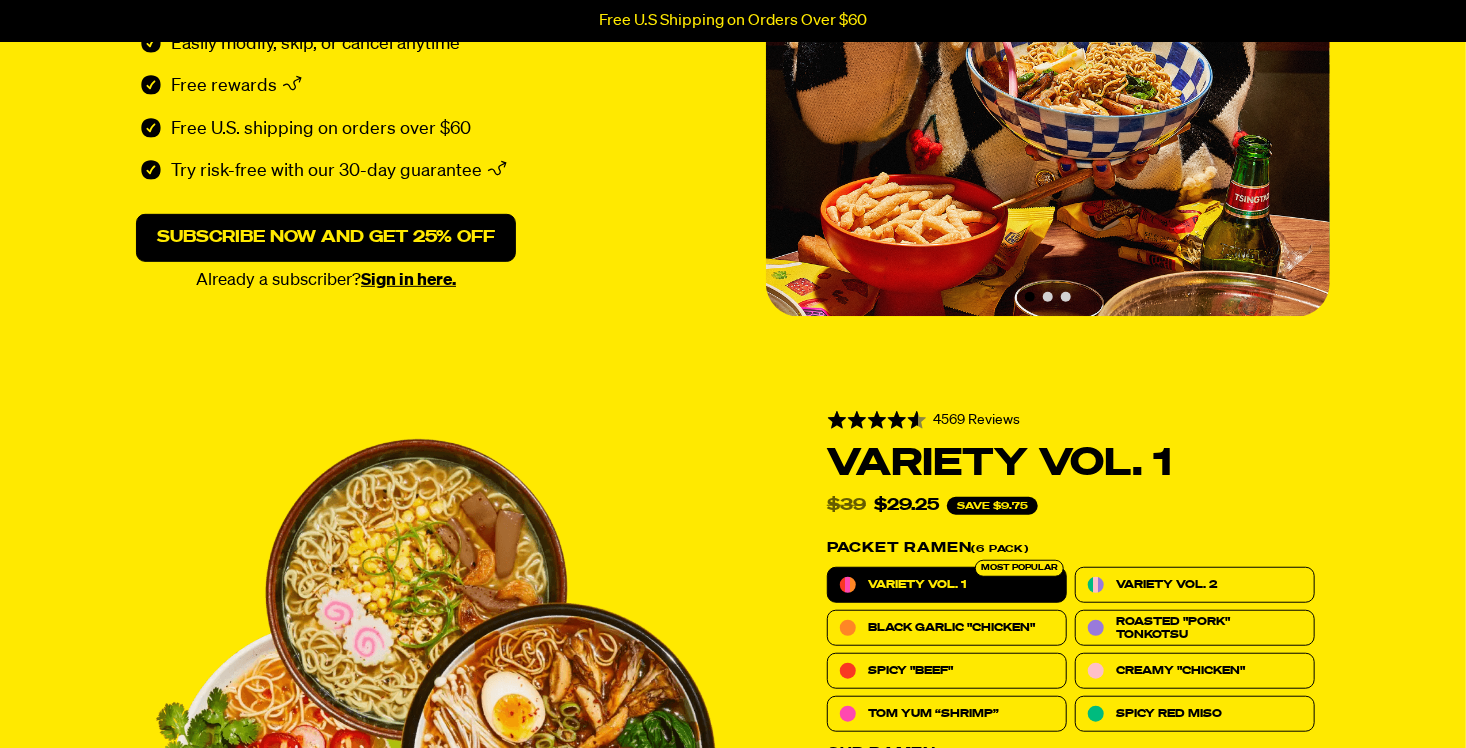 scroll, scrollTop: 400, scrollLeft: 0, axis: vertical 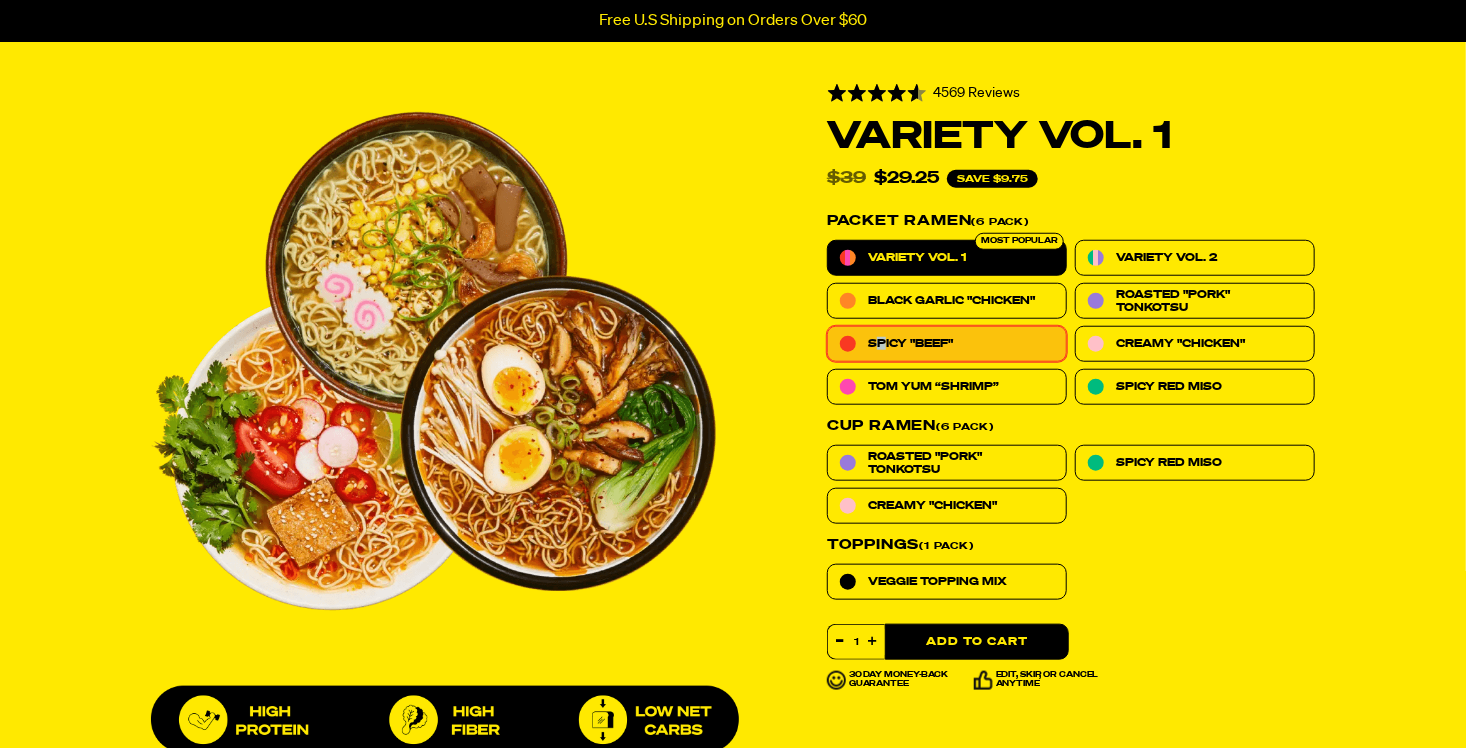 drag, startPoint x: 884, startPoint y: 343, endPoint x: 873, endPoint y: 357, distance: 17.804493 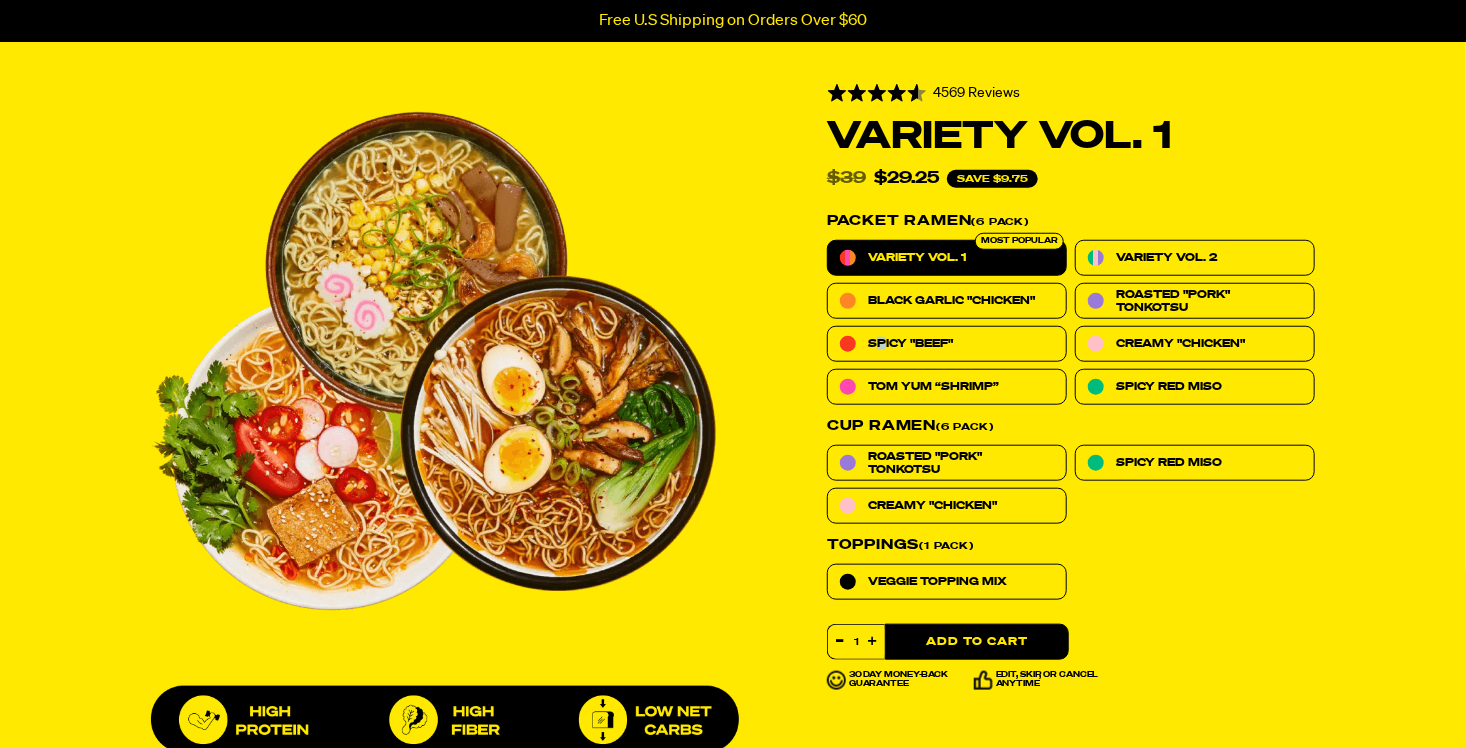 drag, startPoint x: 873, startPoint y: 357, endPoint x: 808, endPoint y: 326, distance: 72.013885 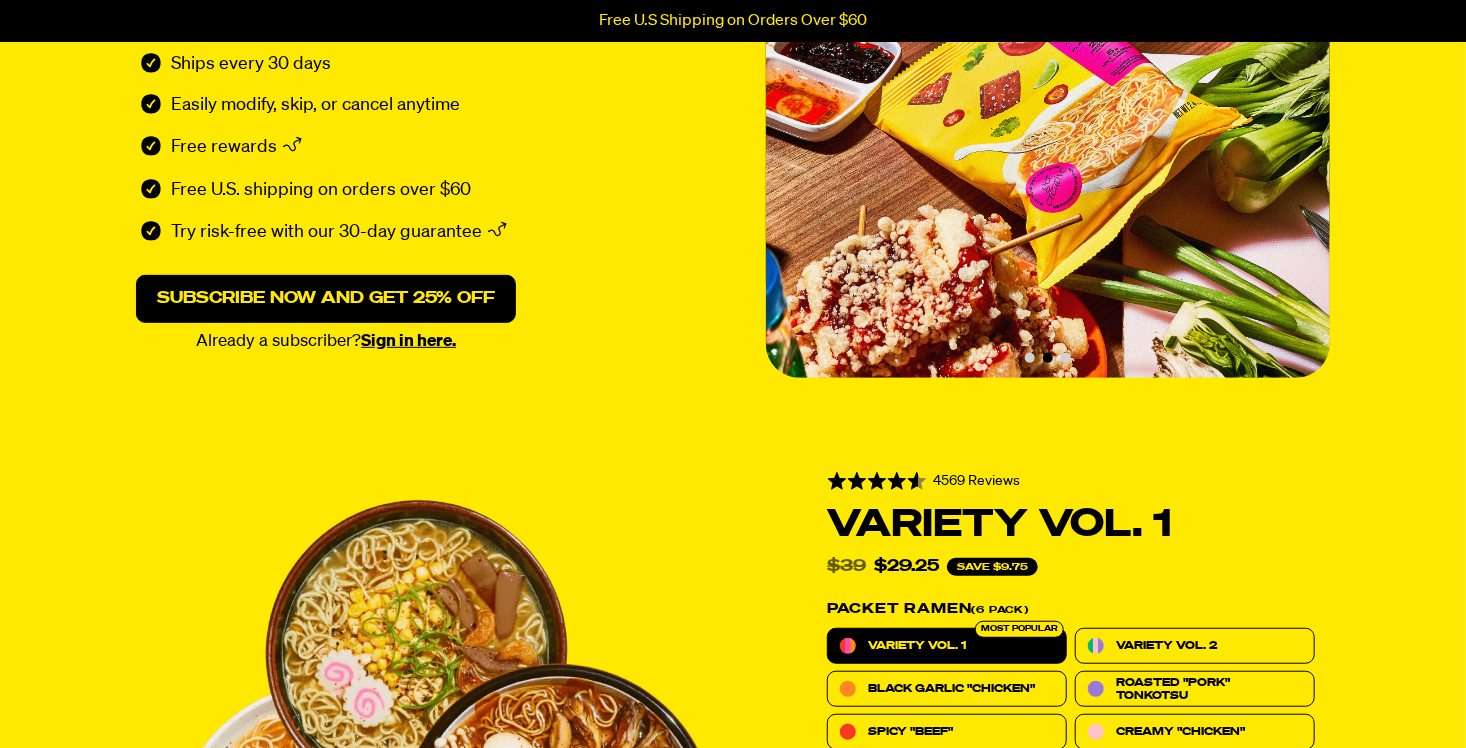 scroll, scrollTop: 300, scrollLeft: 0, axis: vertical 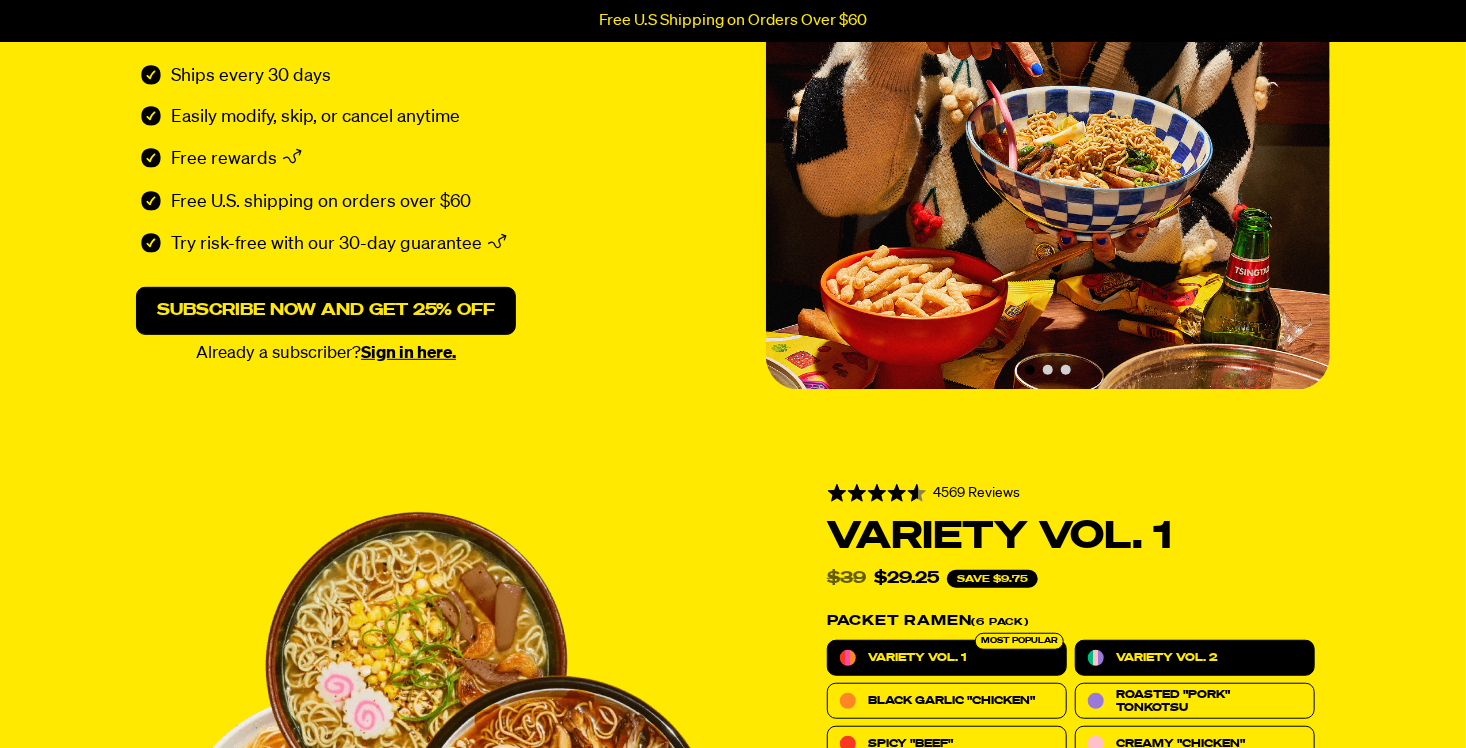 click on "Variety Vol. 2" at bounding box center (1195, 658) 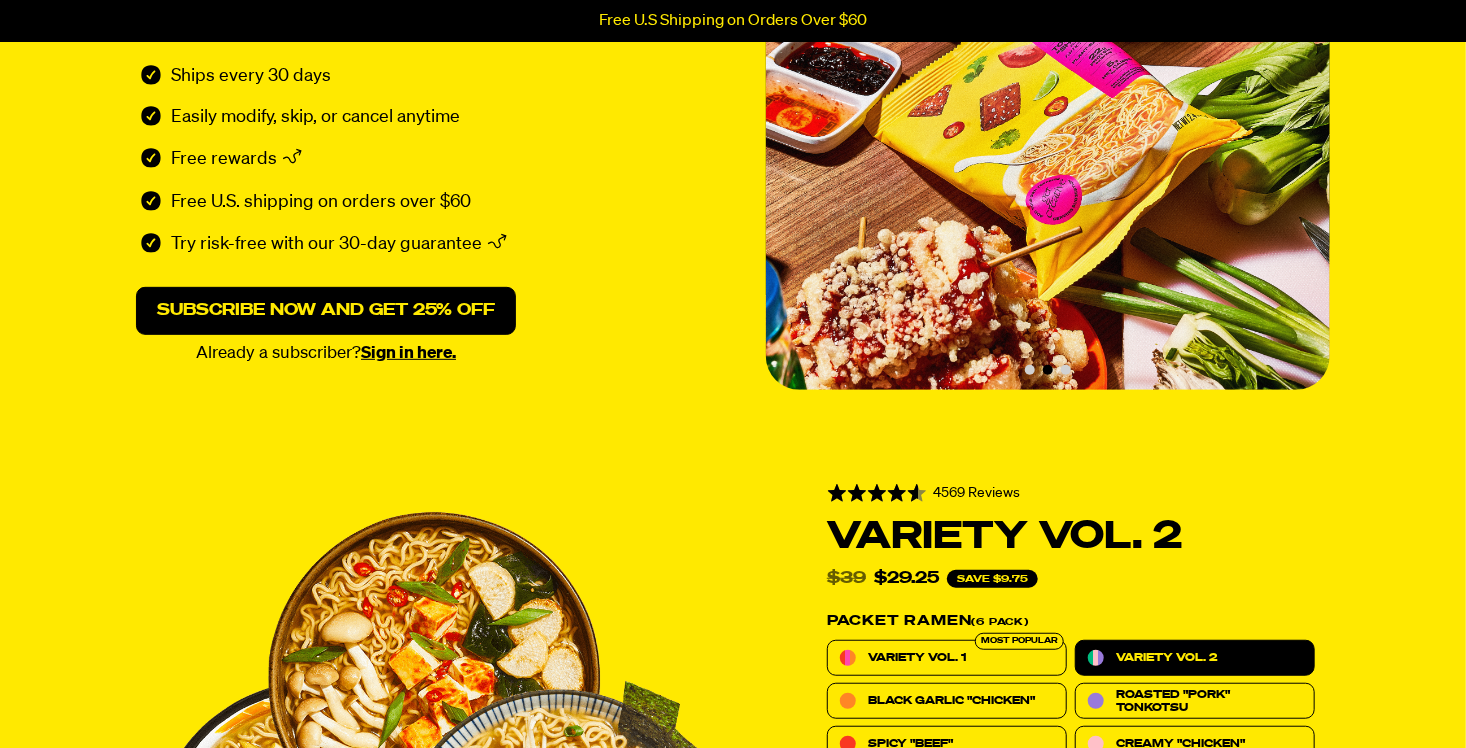 click on "Variety Vol. 1
Most Popular
Variety Vol. 2
Black Garlic "Chicken"
Spicy "Beef"" at bounding box center (1071, 722) 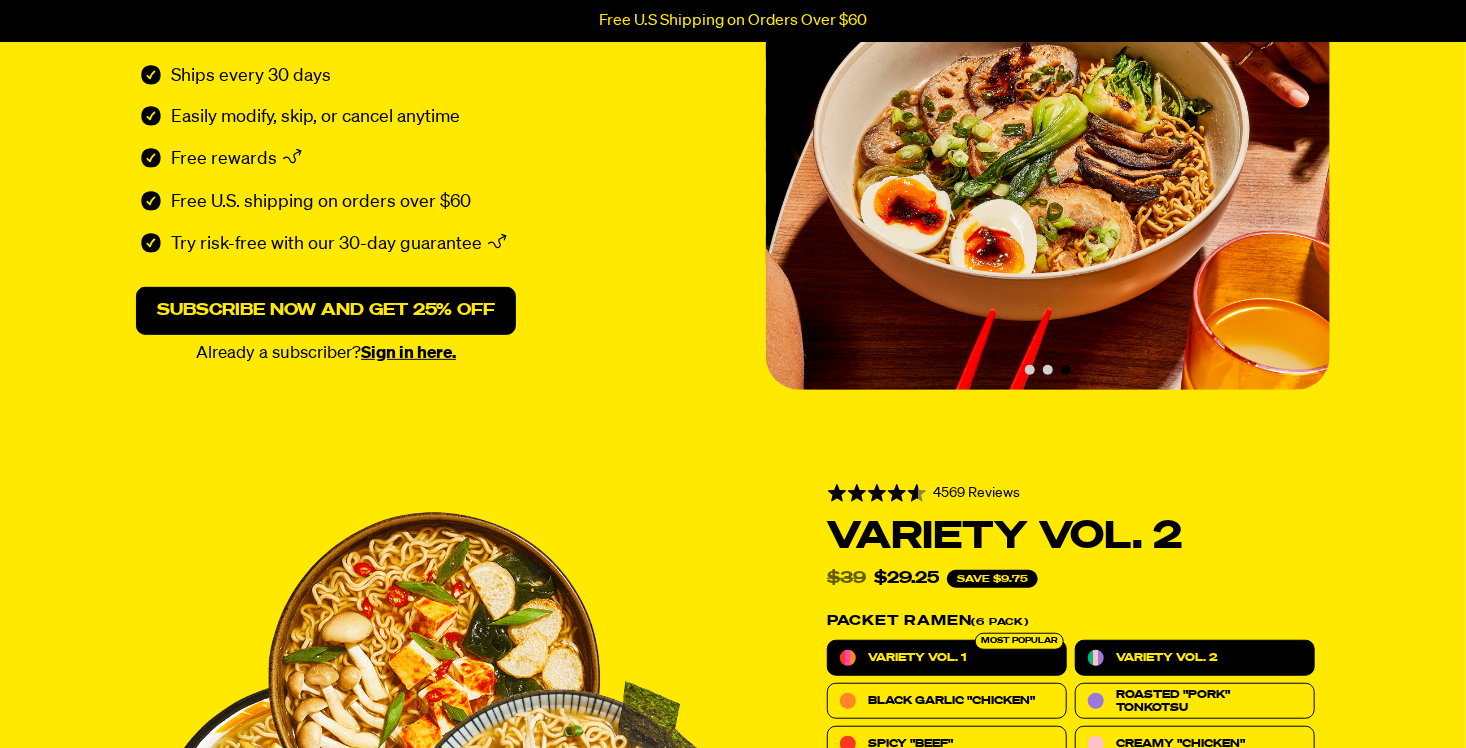 click on "Variety Vol. 1" at bounding box center (947, 658) 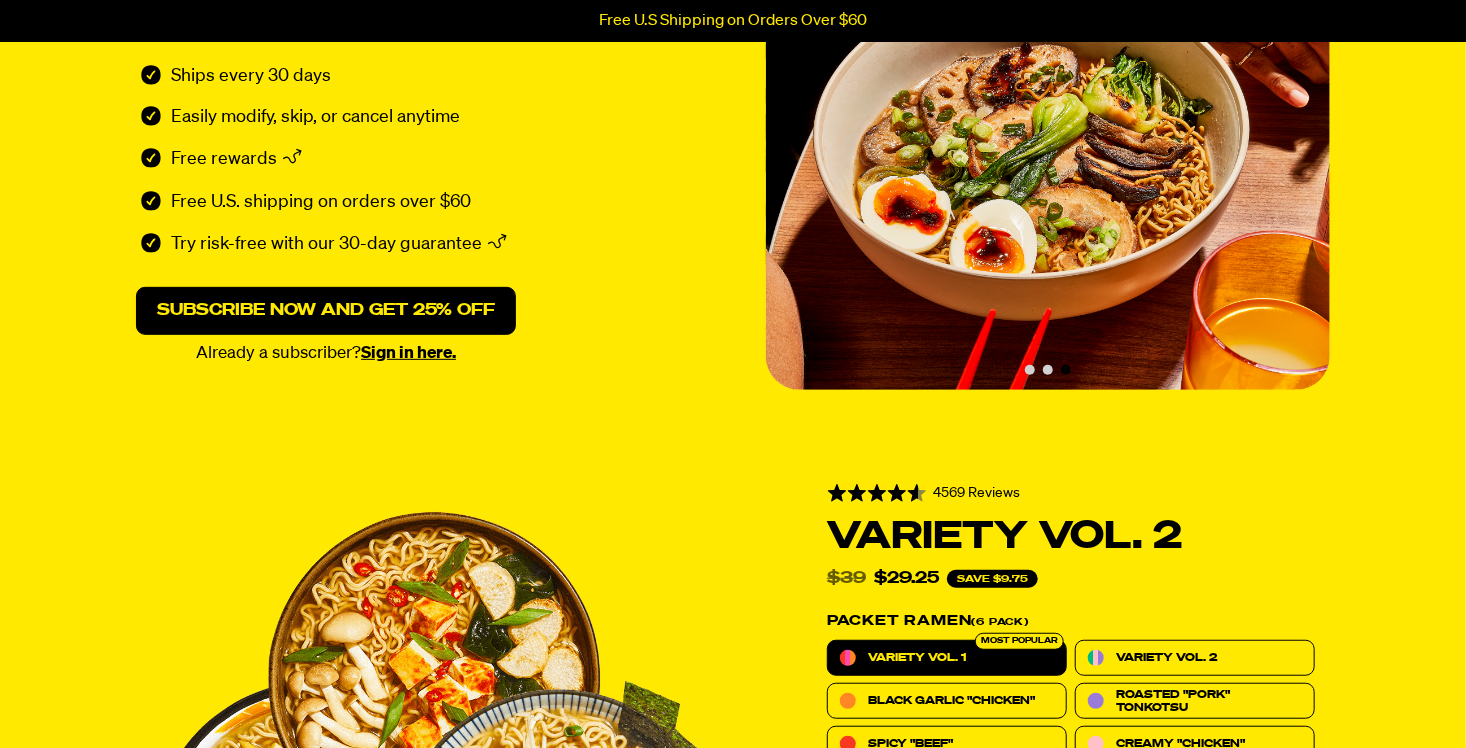 click on "Variety Vol. 1" at bounding box center (947, 658) 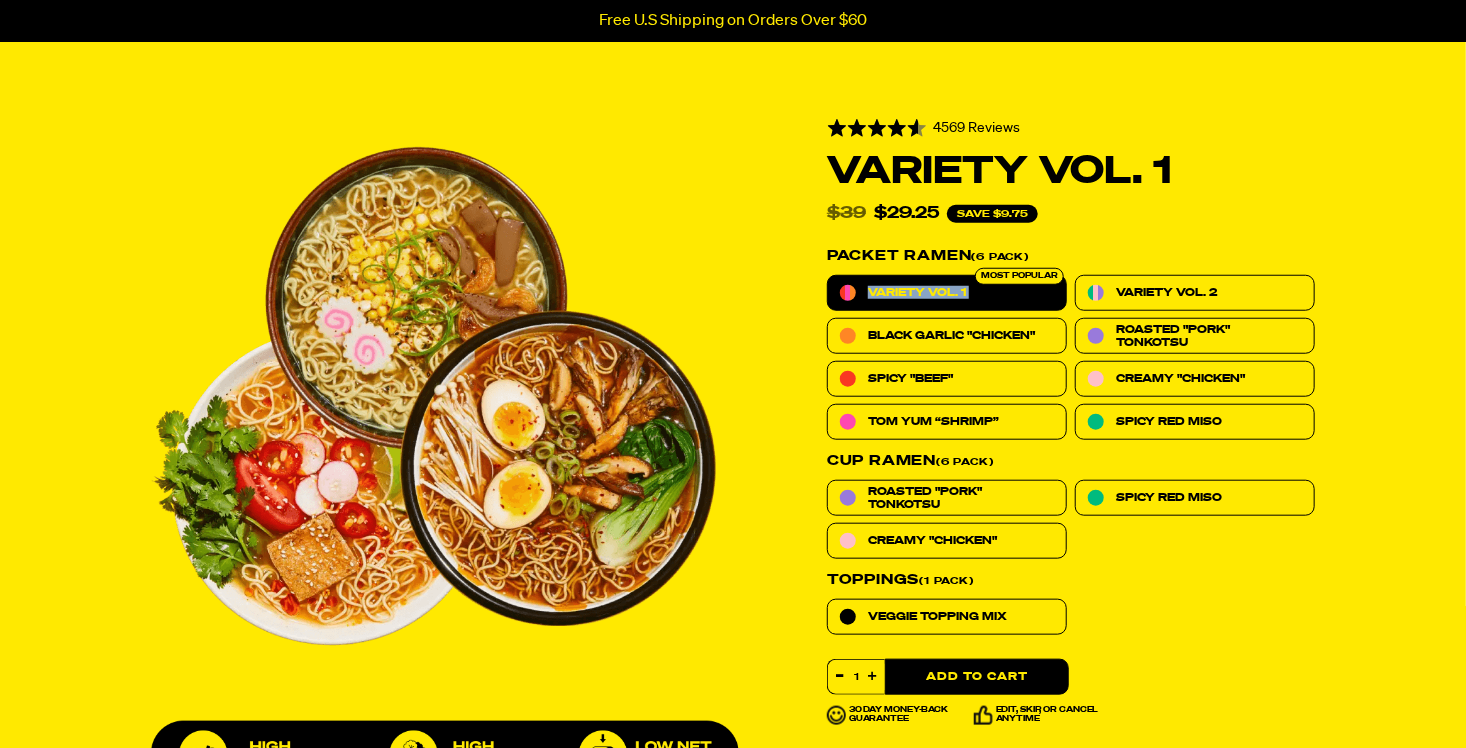 scroll, scrollTop: 700, scrollLeft: 0, axis: vertical 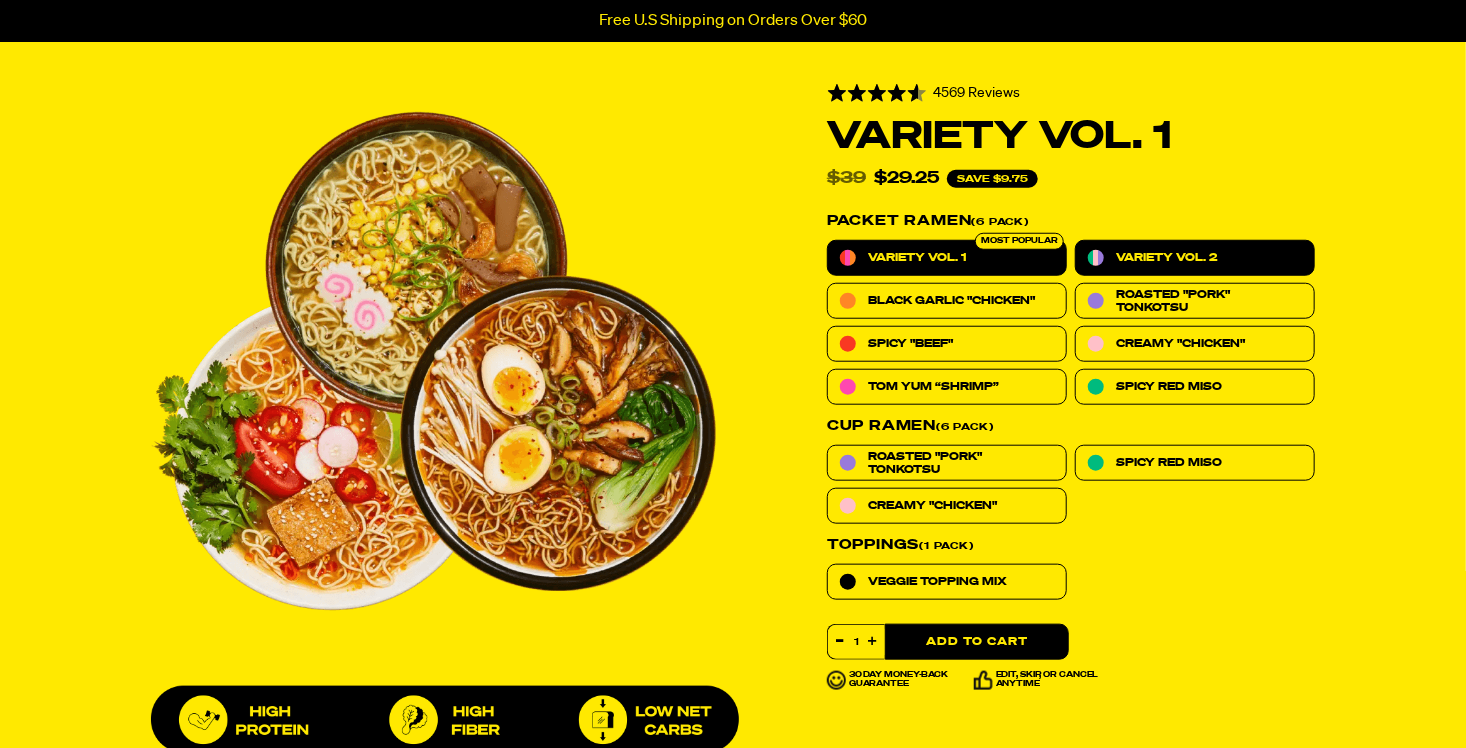 click on "Variety Vol. 2" at bounding box center [1195, 258] 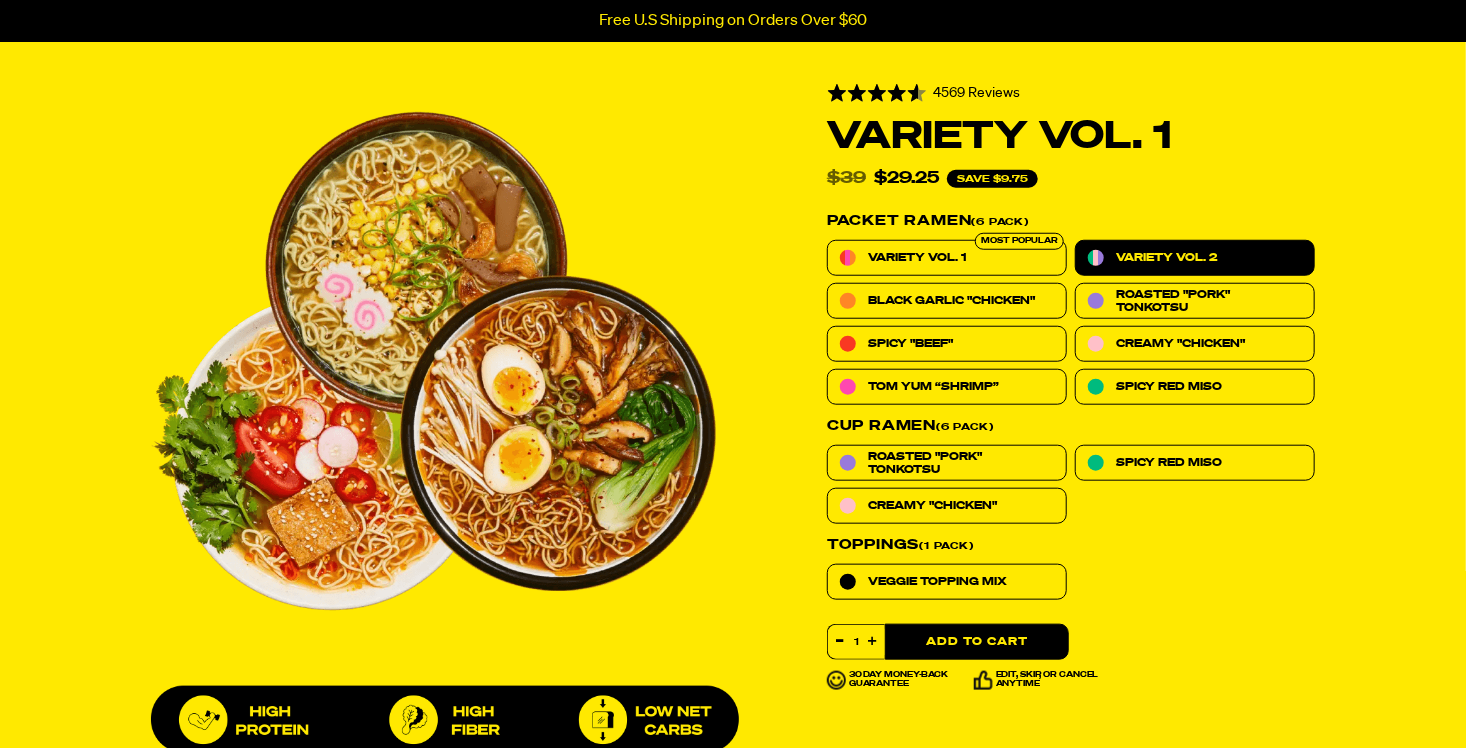 click on "Variety Vol. 2" at bounding box center [1195, 258] 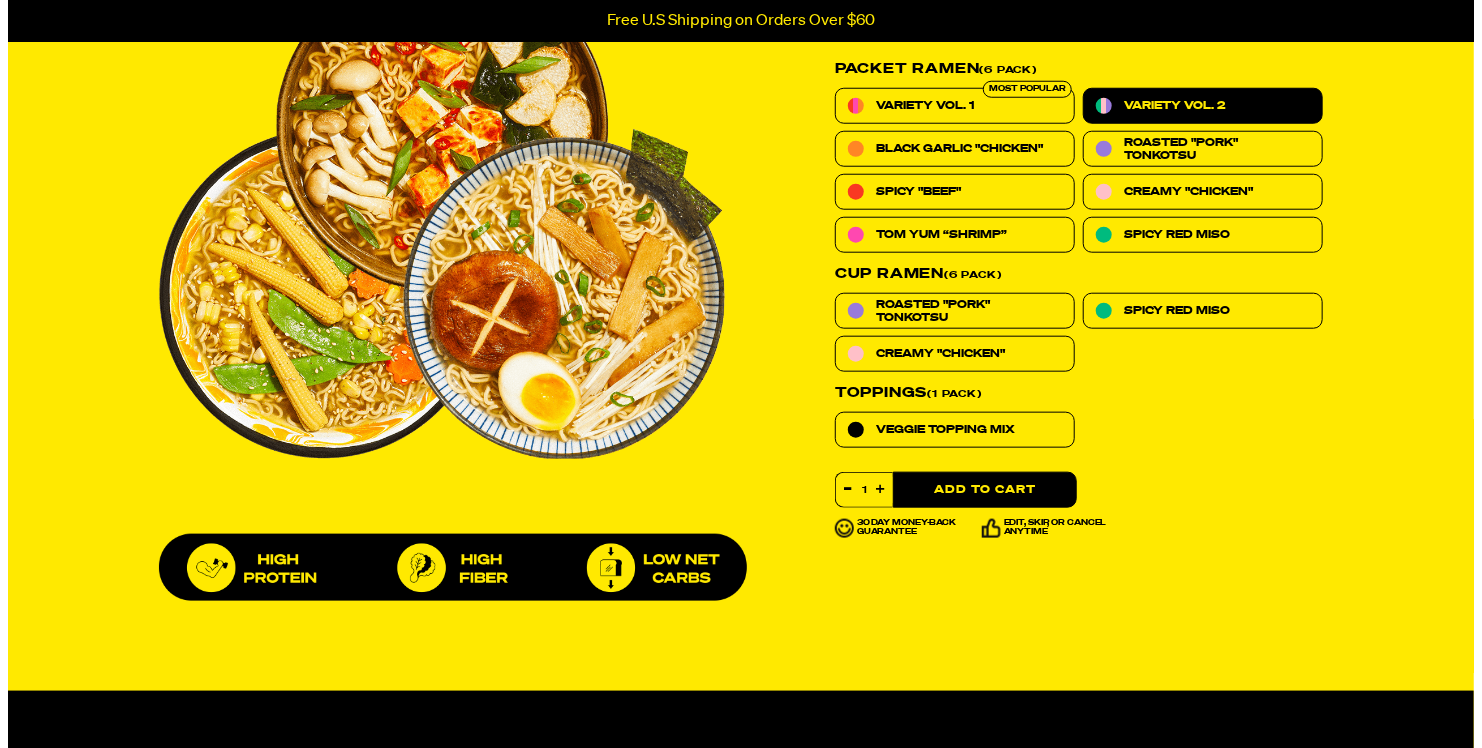 scroll, scrollTop: 900, scrollLeft: 0, axis: vertical 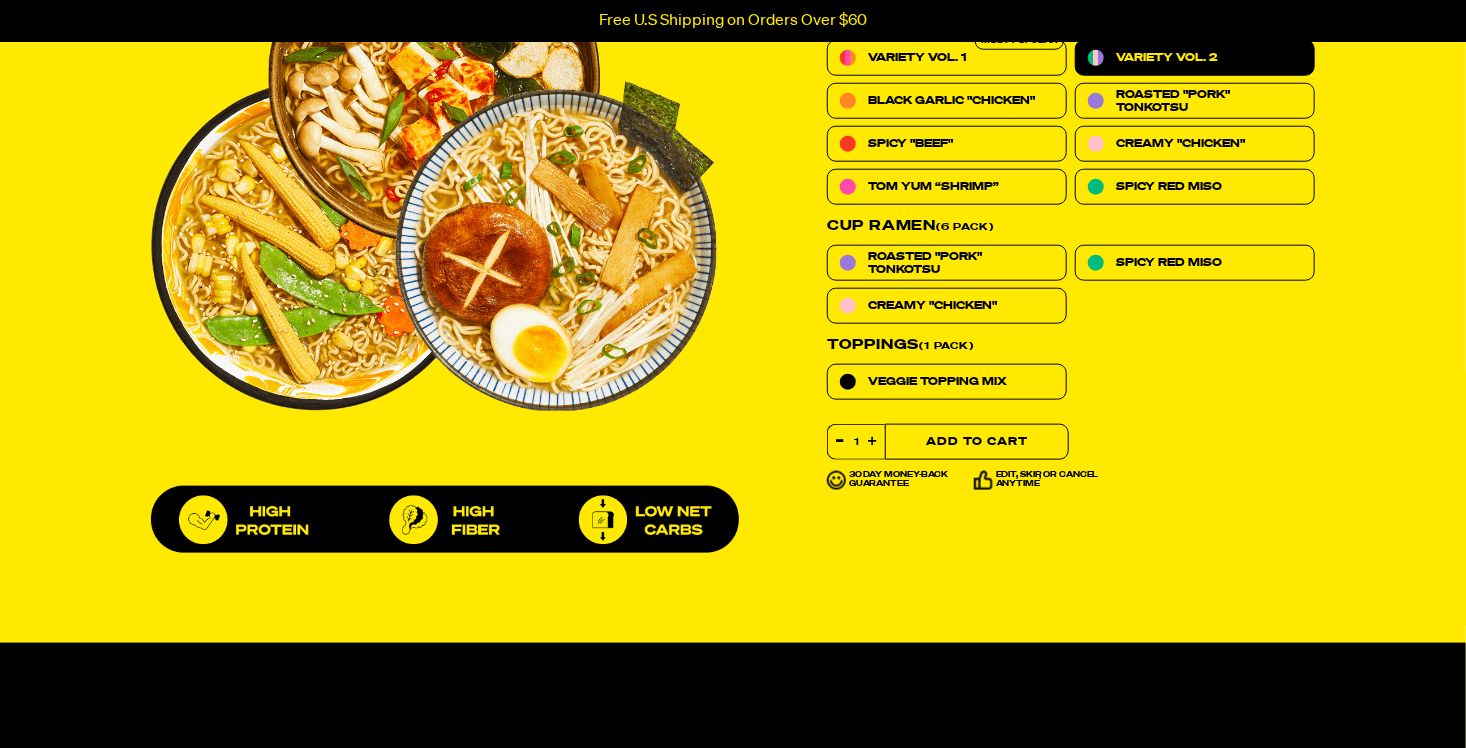 click on "Add to Cart" at bounding box center [977, 442] 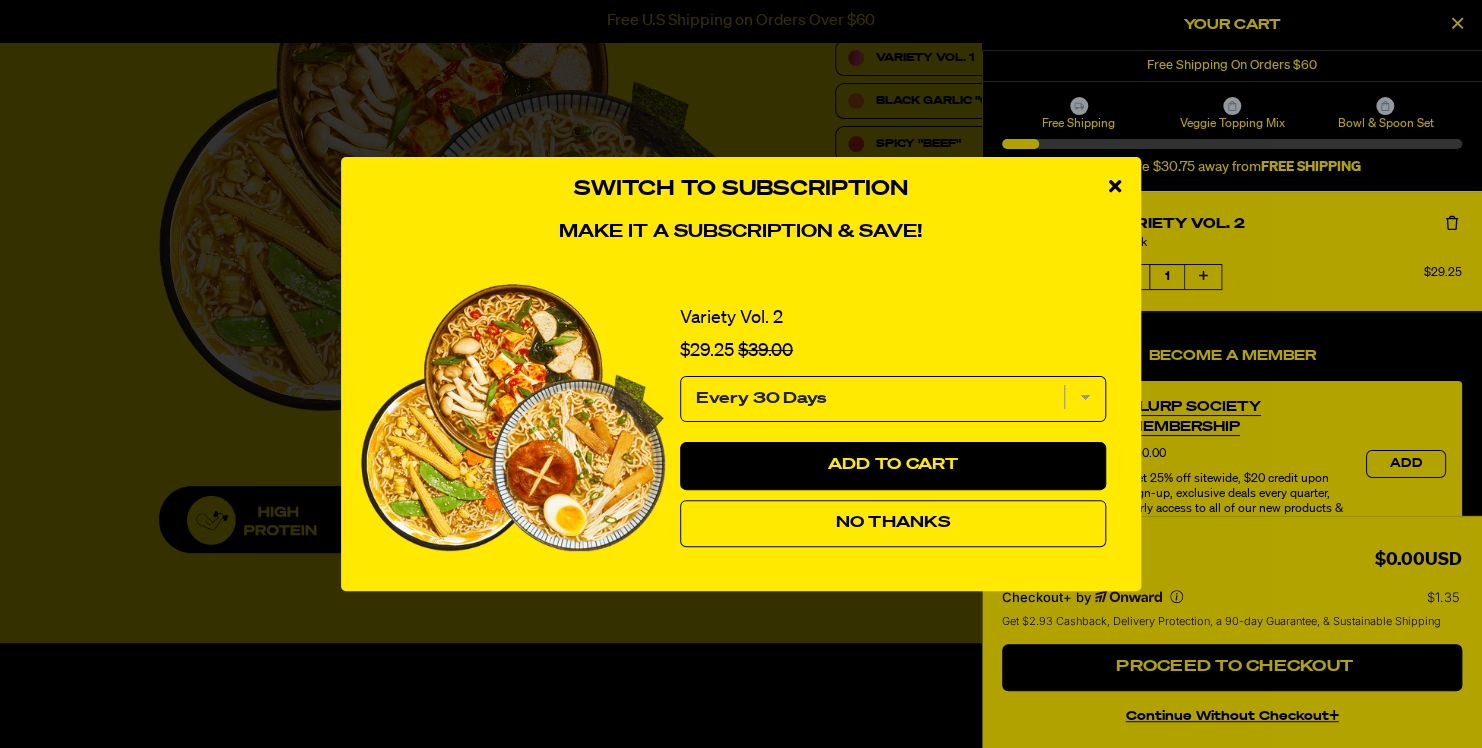 select on "Every 30 Days" 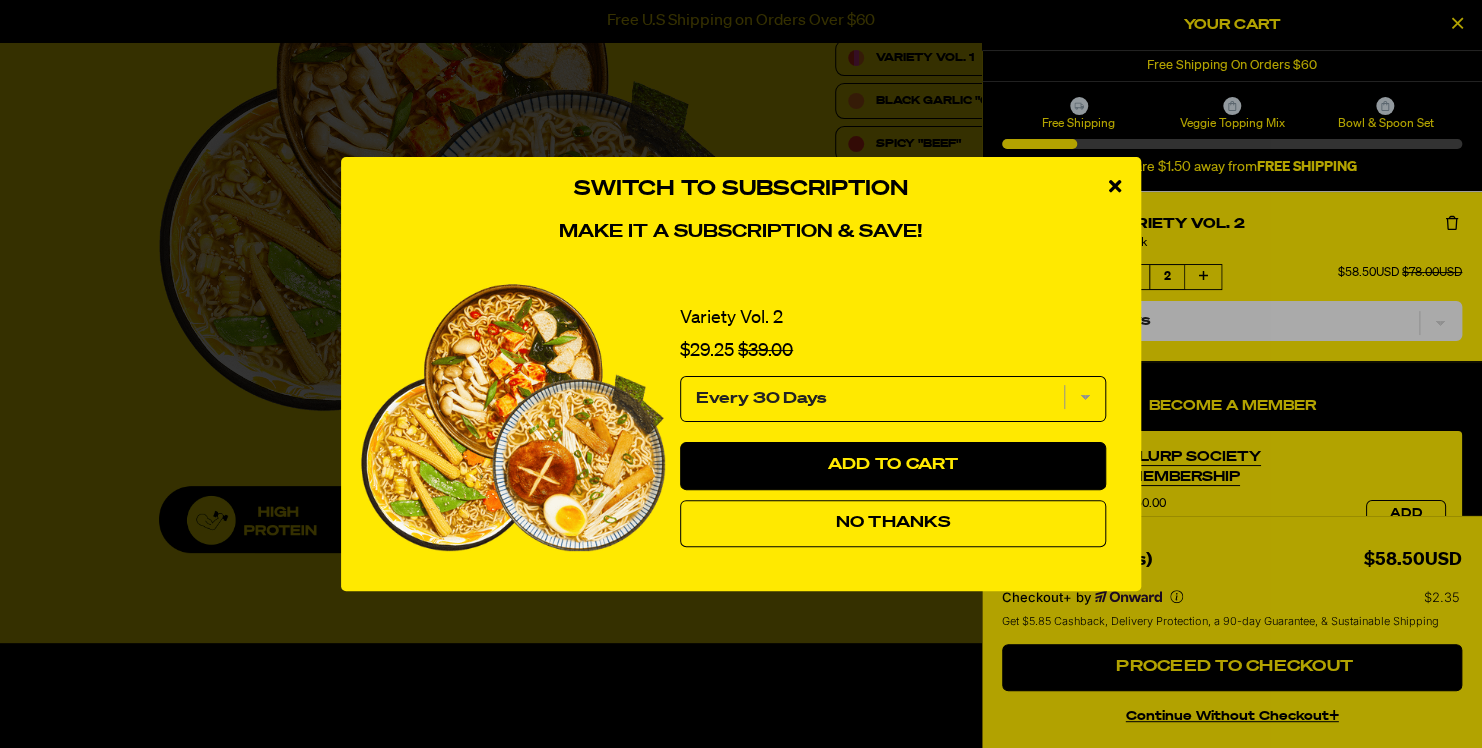 click on "Every 30 Days" at bounding box center (893, 399) 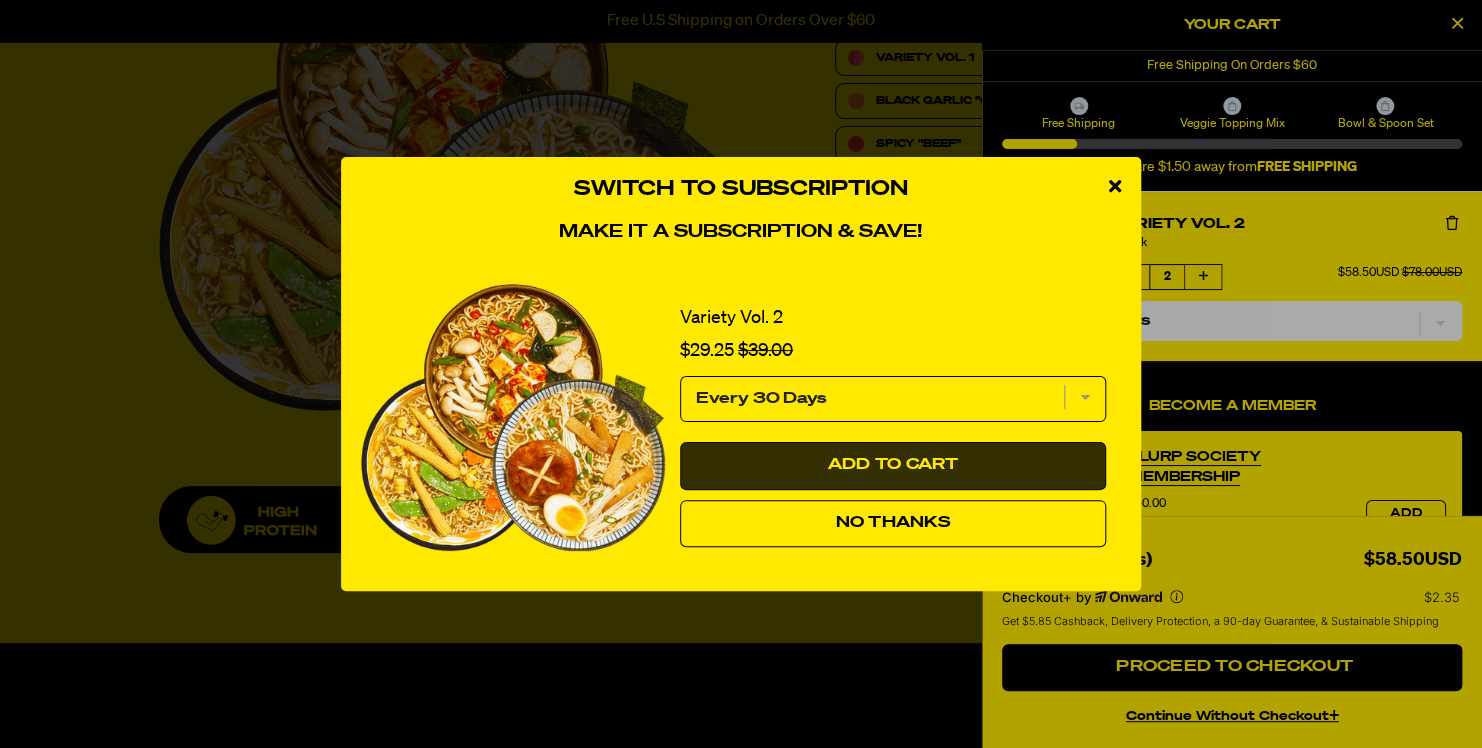 click on "Add to Cart" at bounding box center (893, 466) 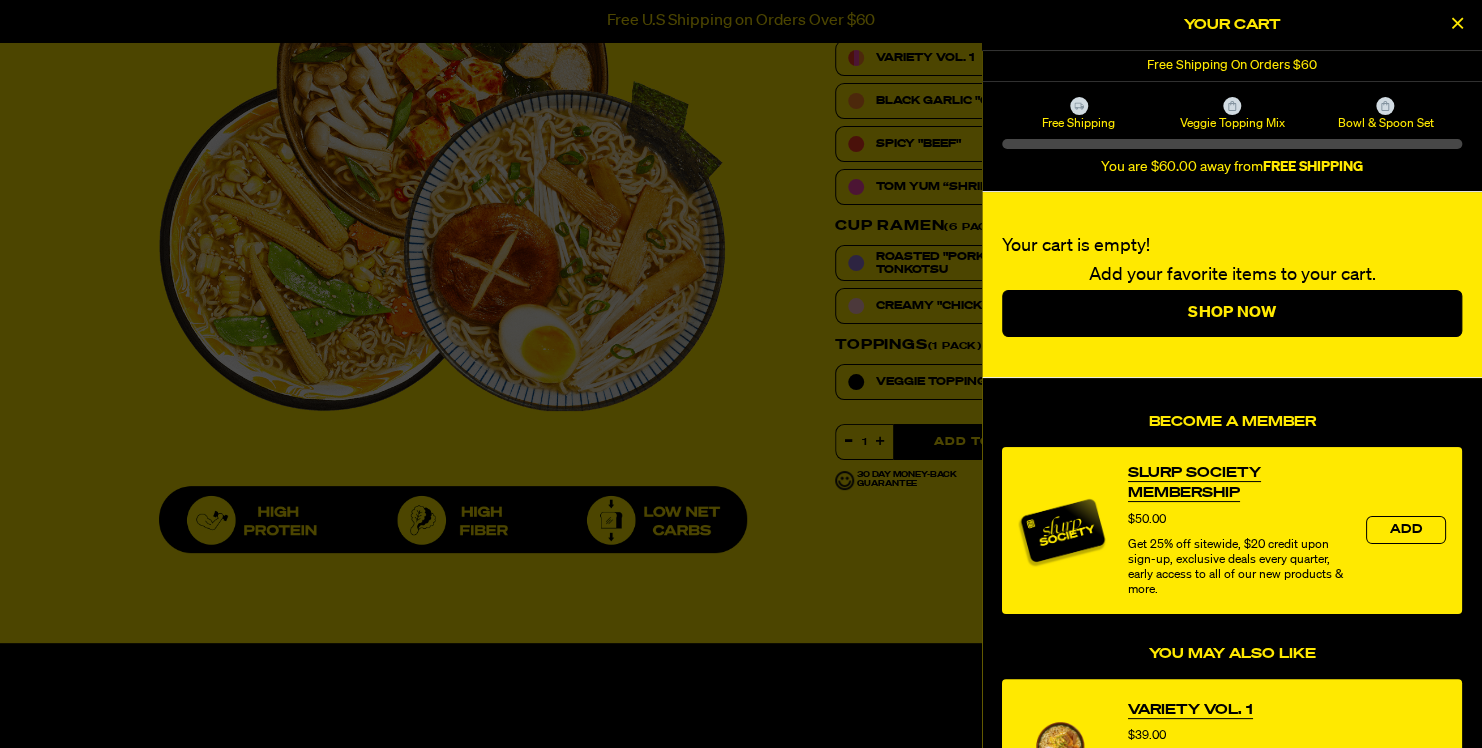 select on "Every 30 Days" 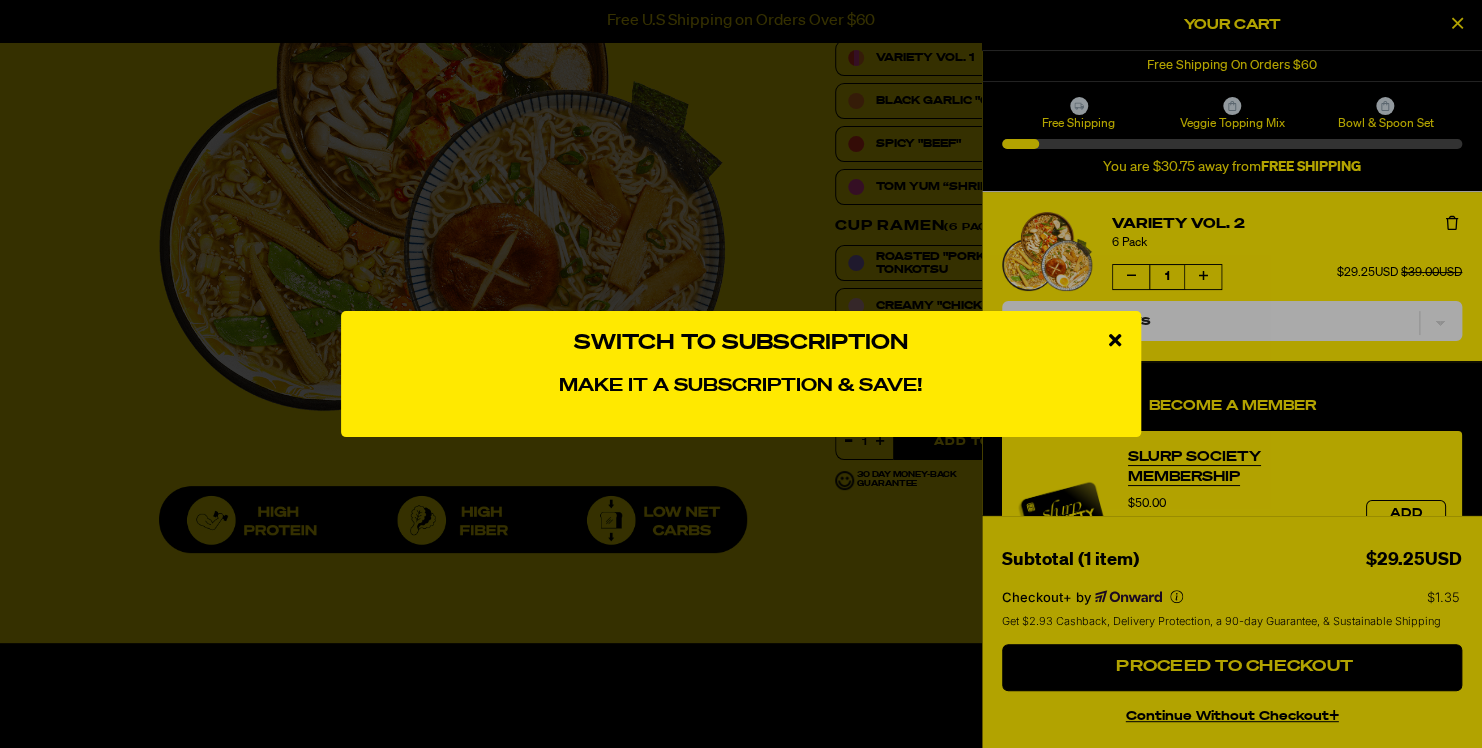 click at bounding box center (1115, 340) 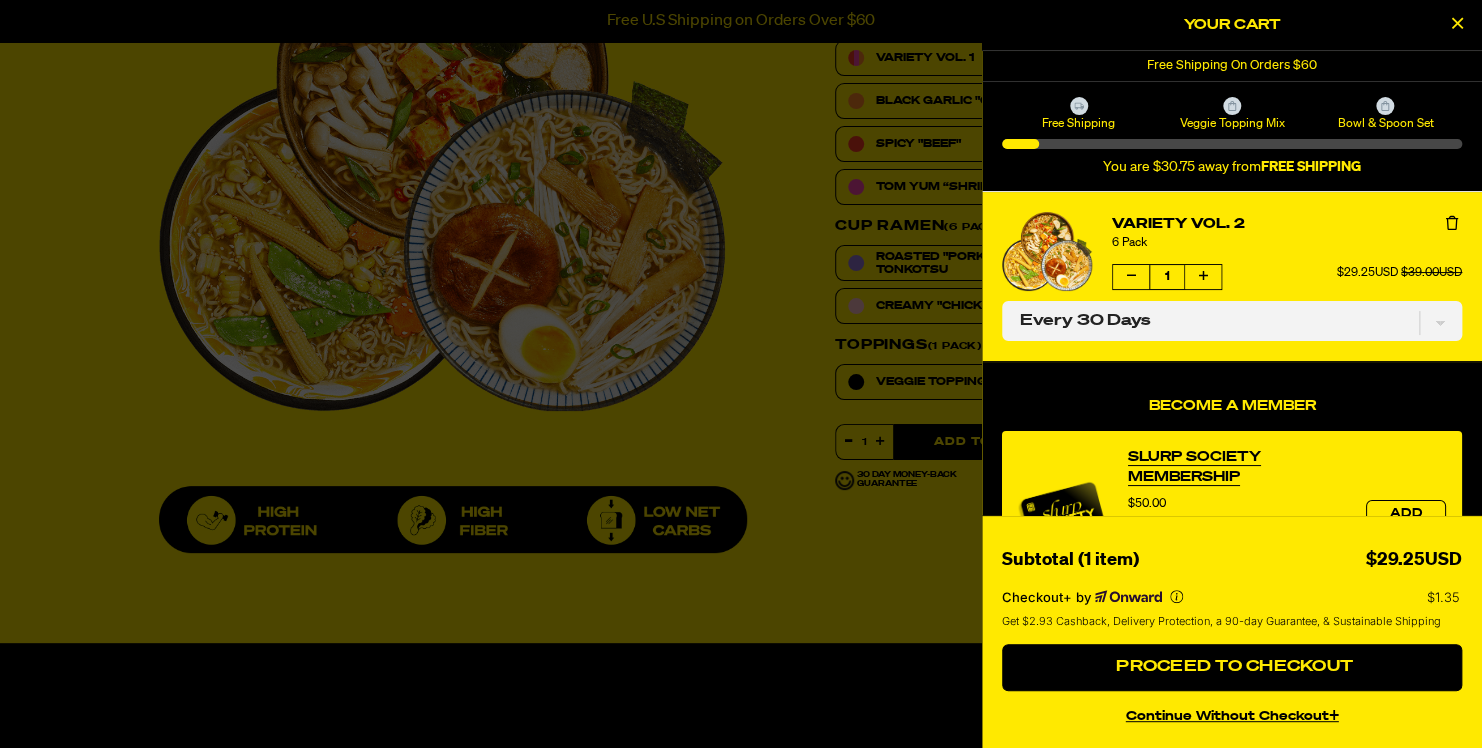 click on "continue without Checkout+" at bounding box center (1232, 713) 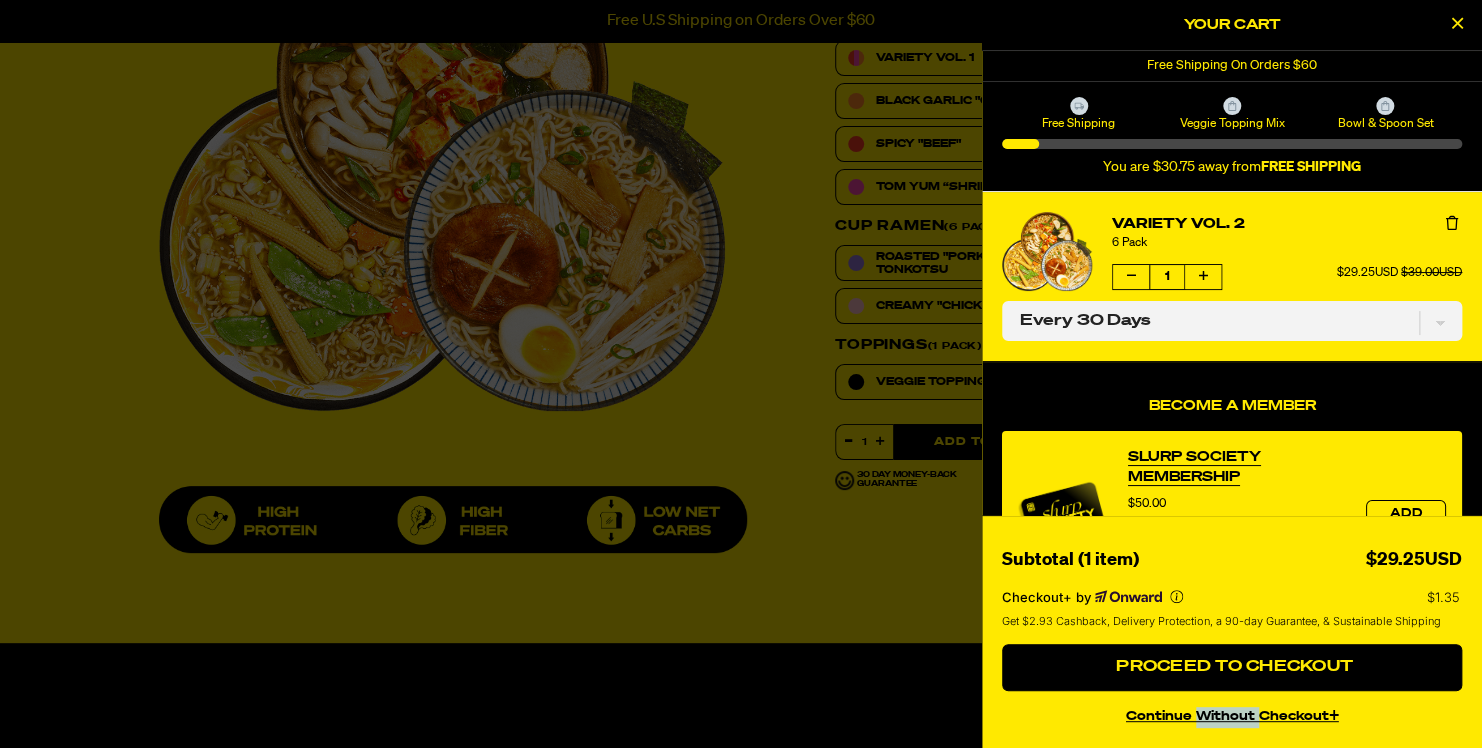 click on "continue without Checkout+" at bounding box center [1232, 713] 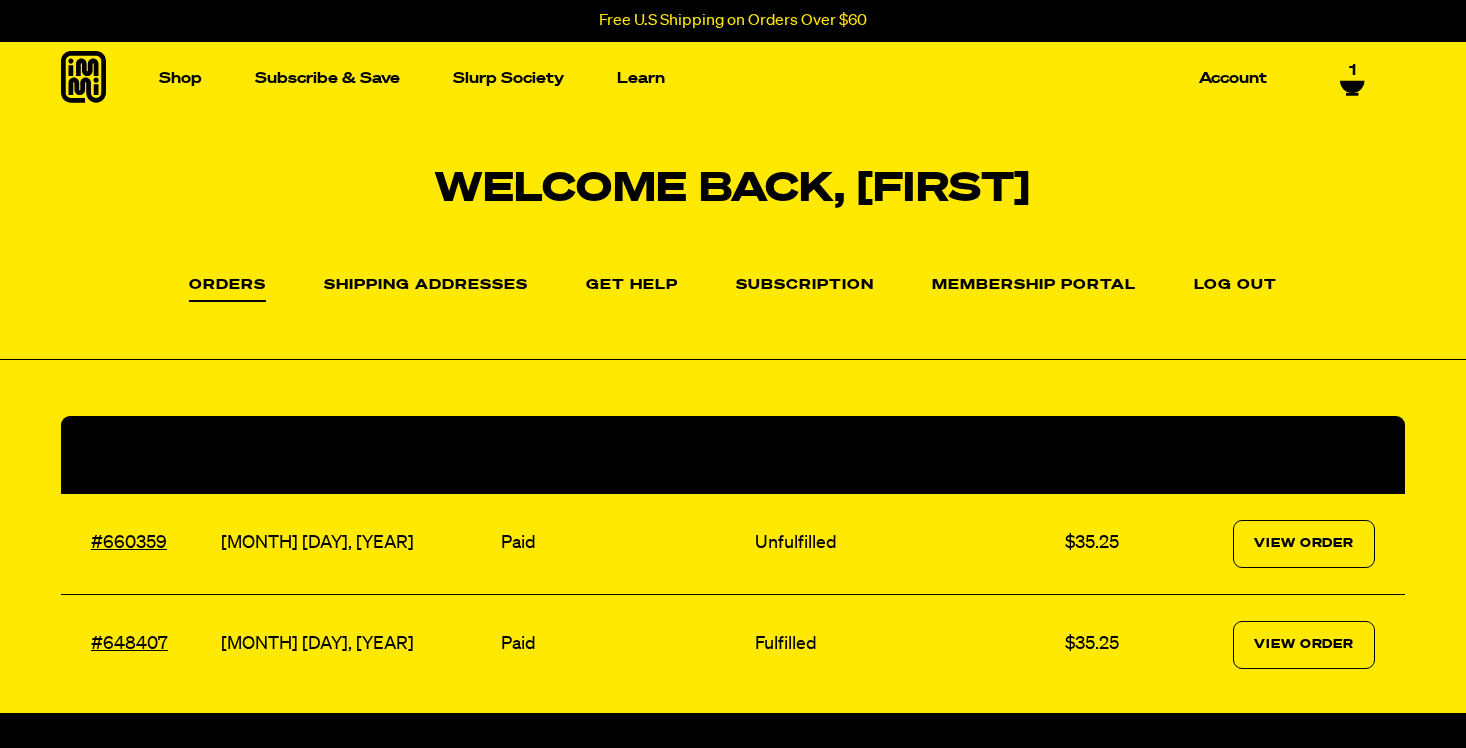 scroll, scrollTop: 0, scrollLeft: 0, axis: both 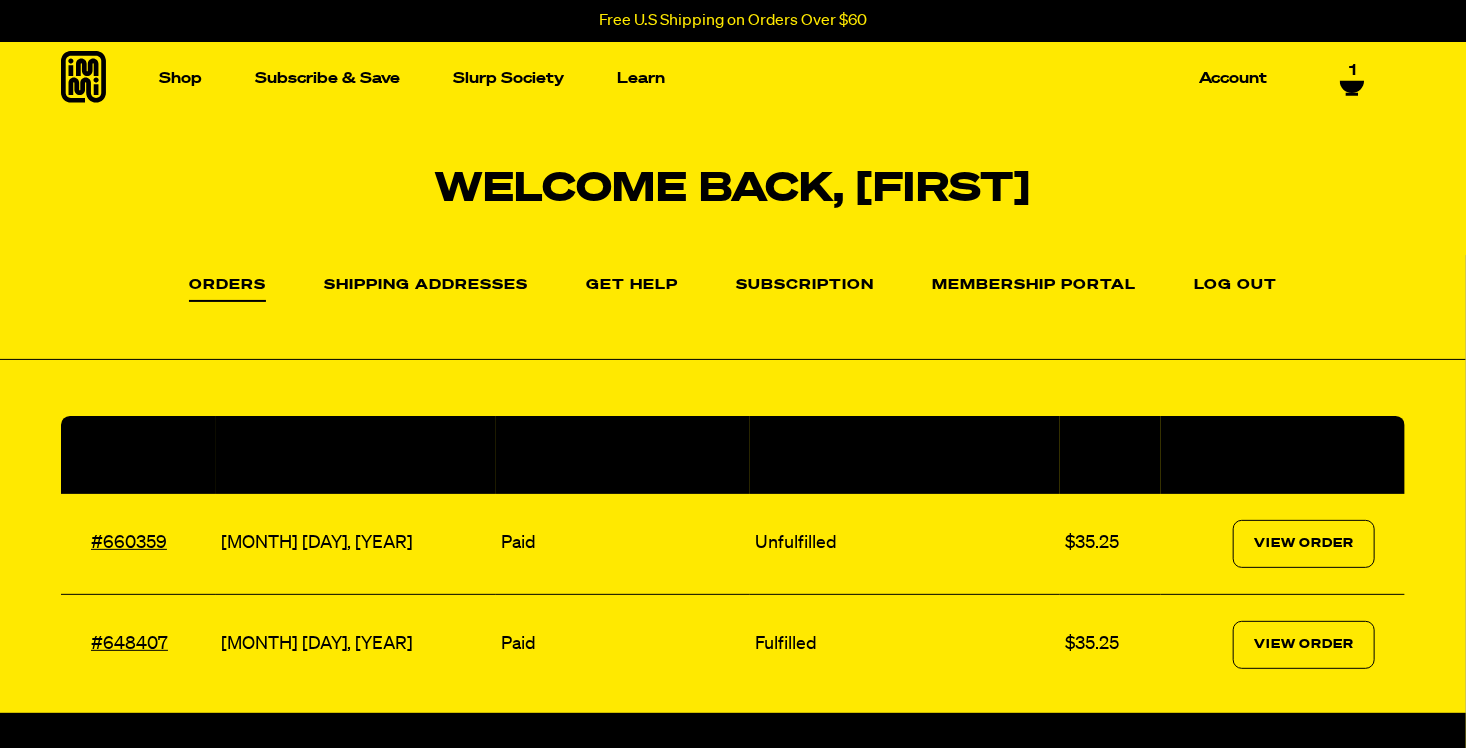 select on "Every 30 Days" 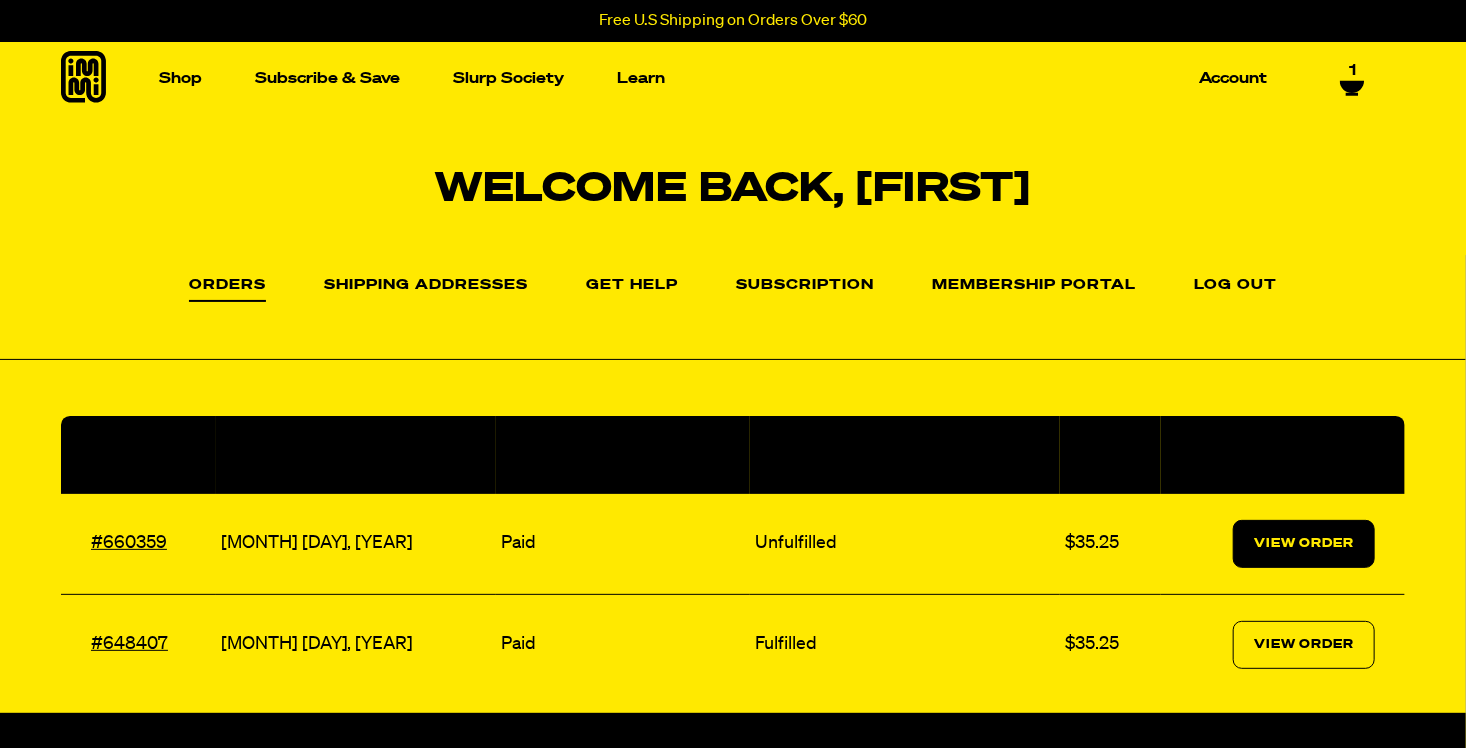 click on "View Order" at bounding box center [1304, 544] 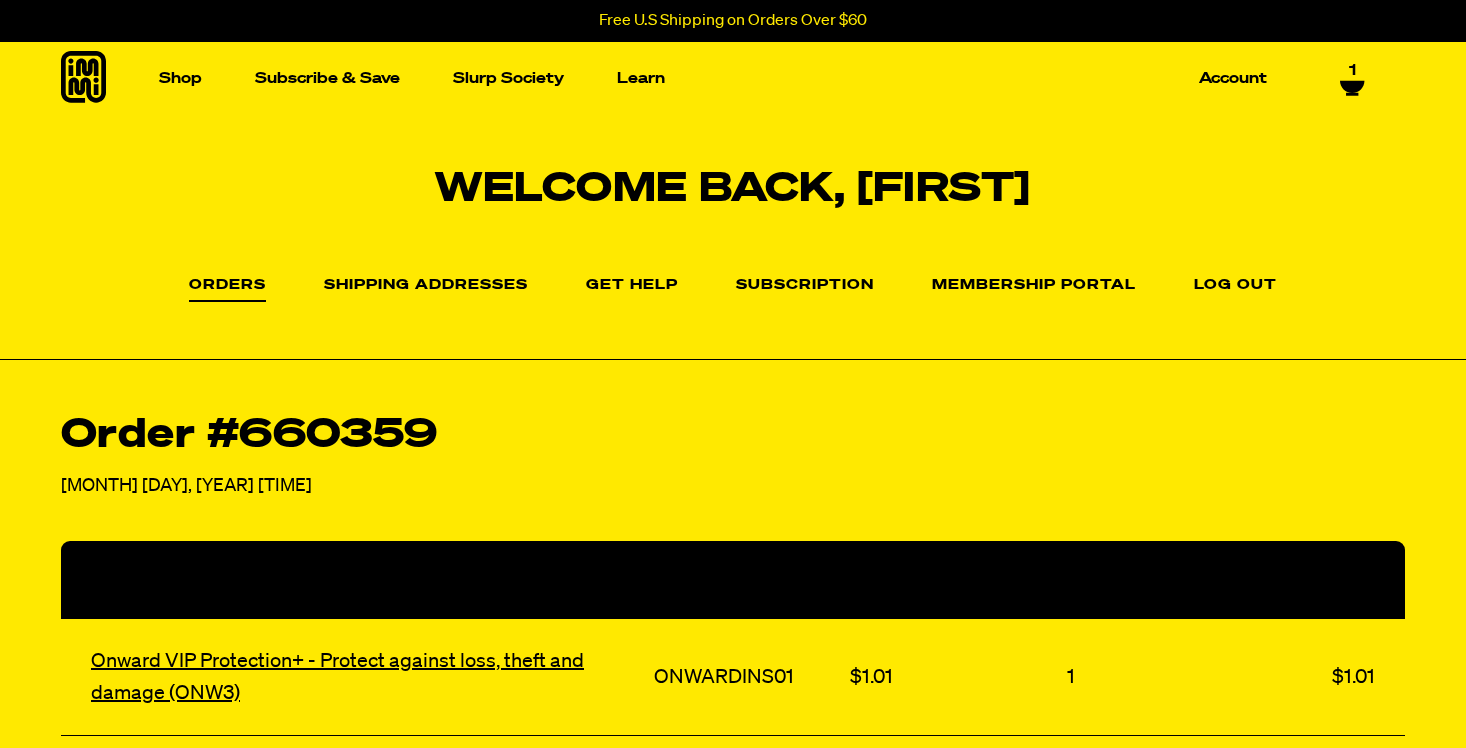 select on "Every 30 Days" 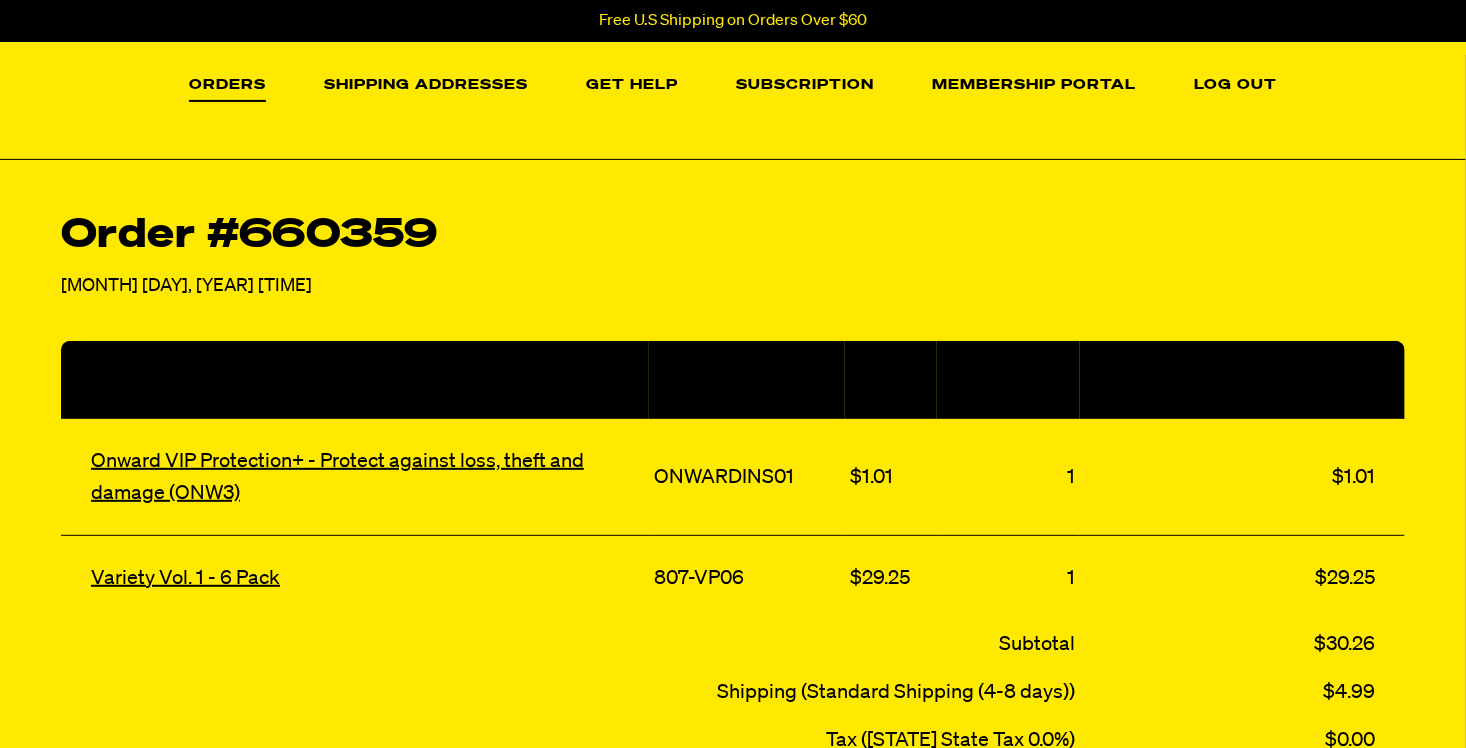 scroll, scrollTop: 200, scrollLeft: 0, axis: vertical 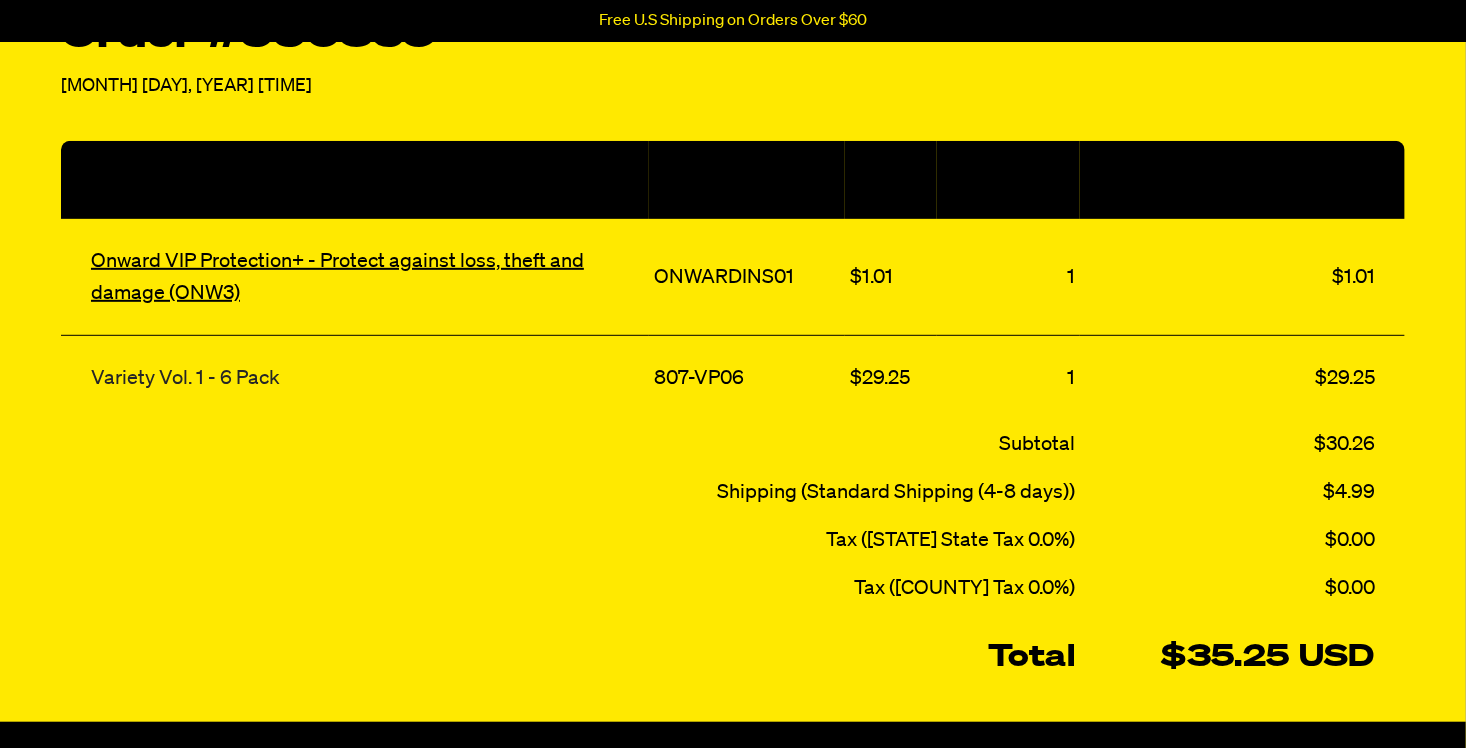 click on "Variety Vol. 1 - 6 Pack" at bounding box center [185, 378] 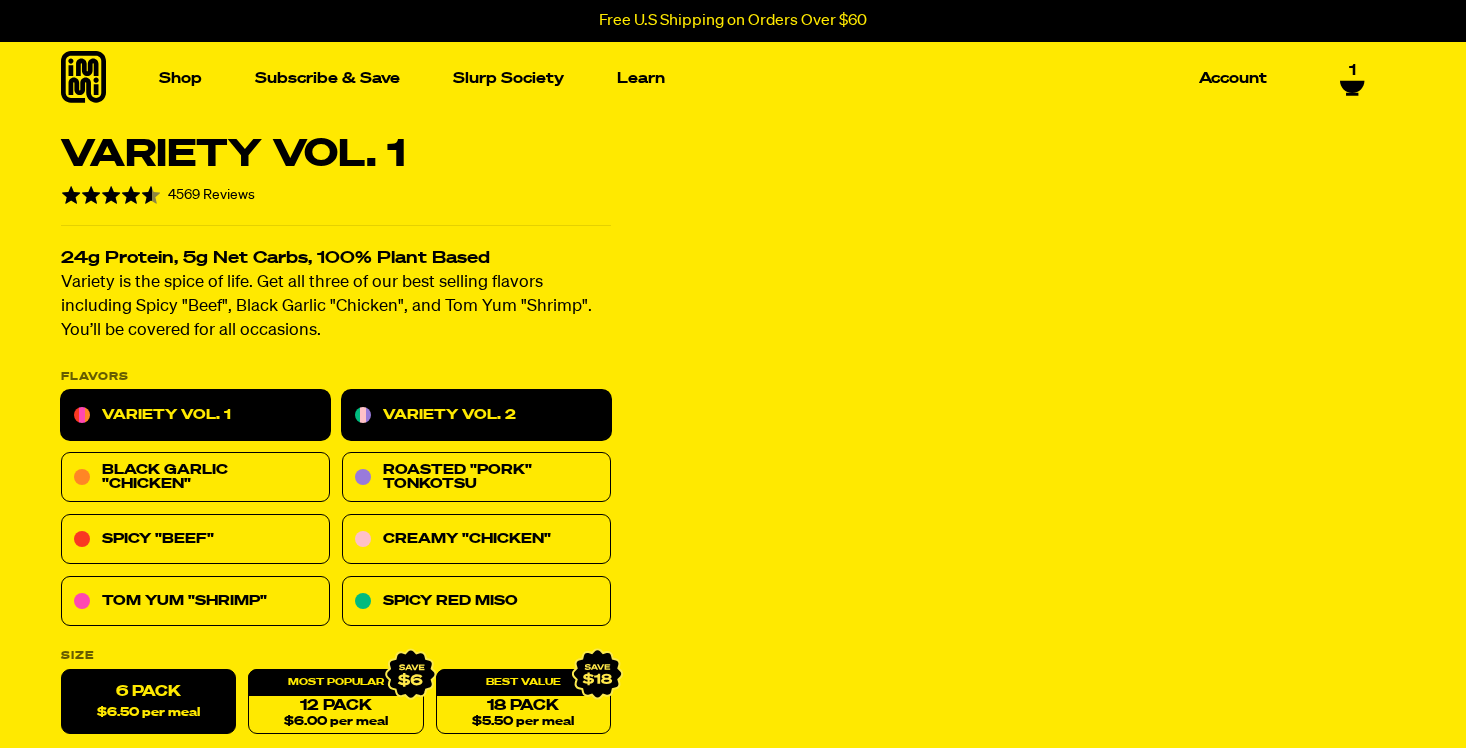 click on "Variety Vol. 2" at bounding box center (476, 416) 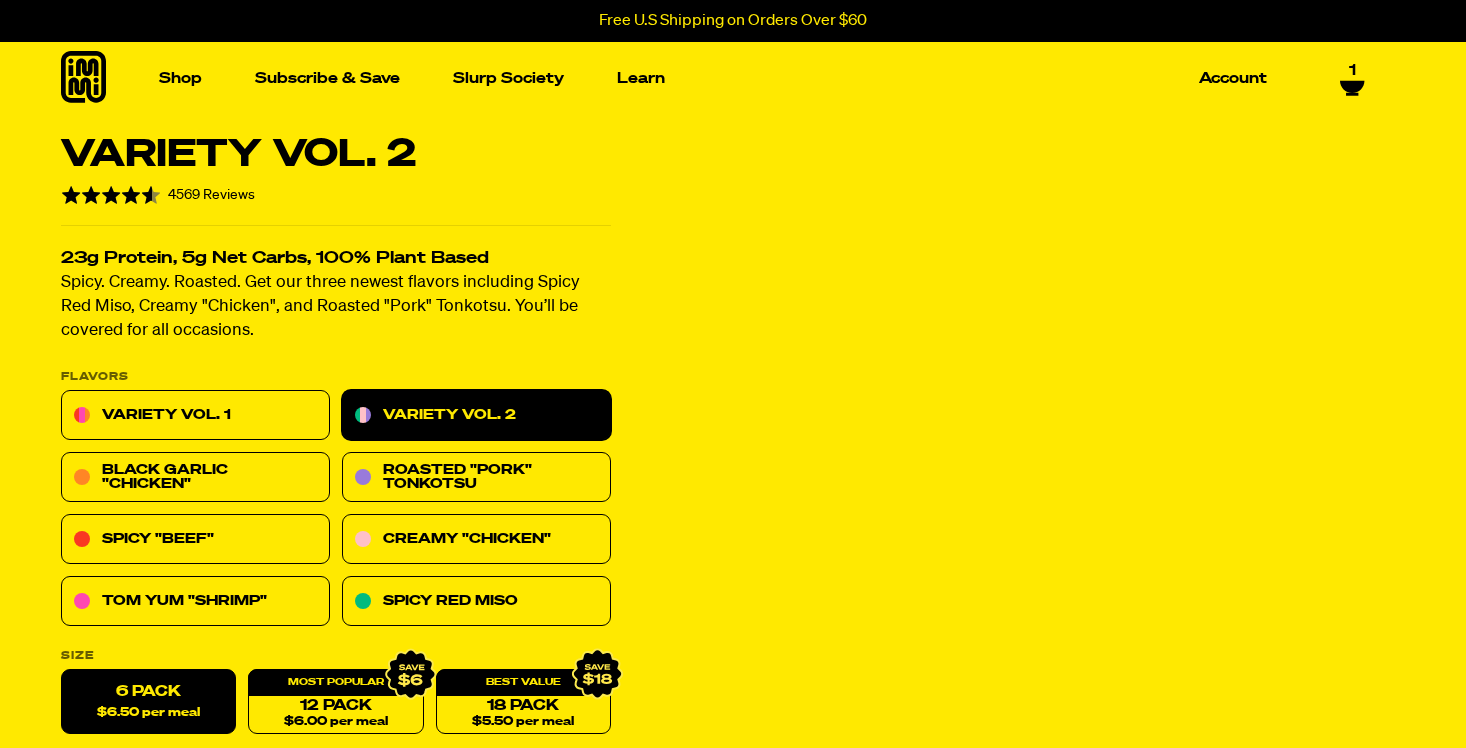 select on "Every 30 Days" 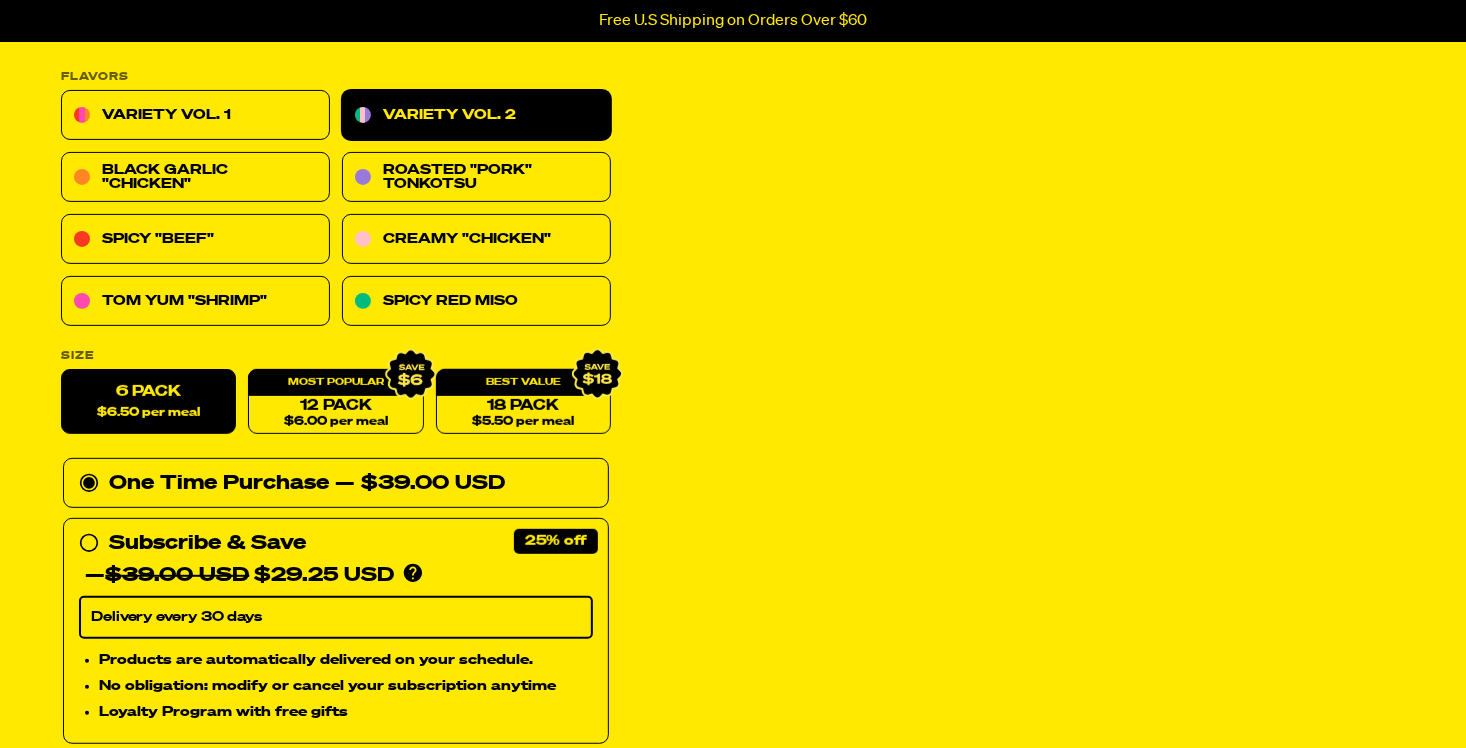 scroll, scrollTop: 0, scrollLeft: 0, axis: both 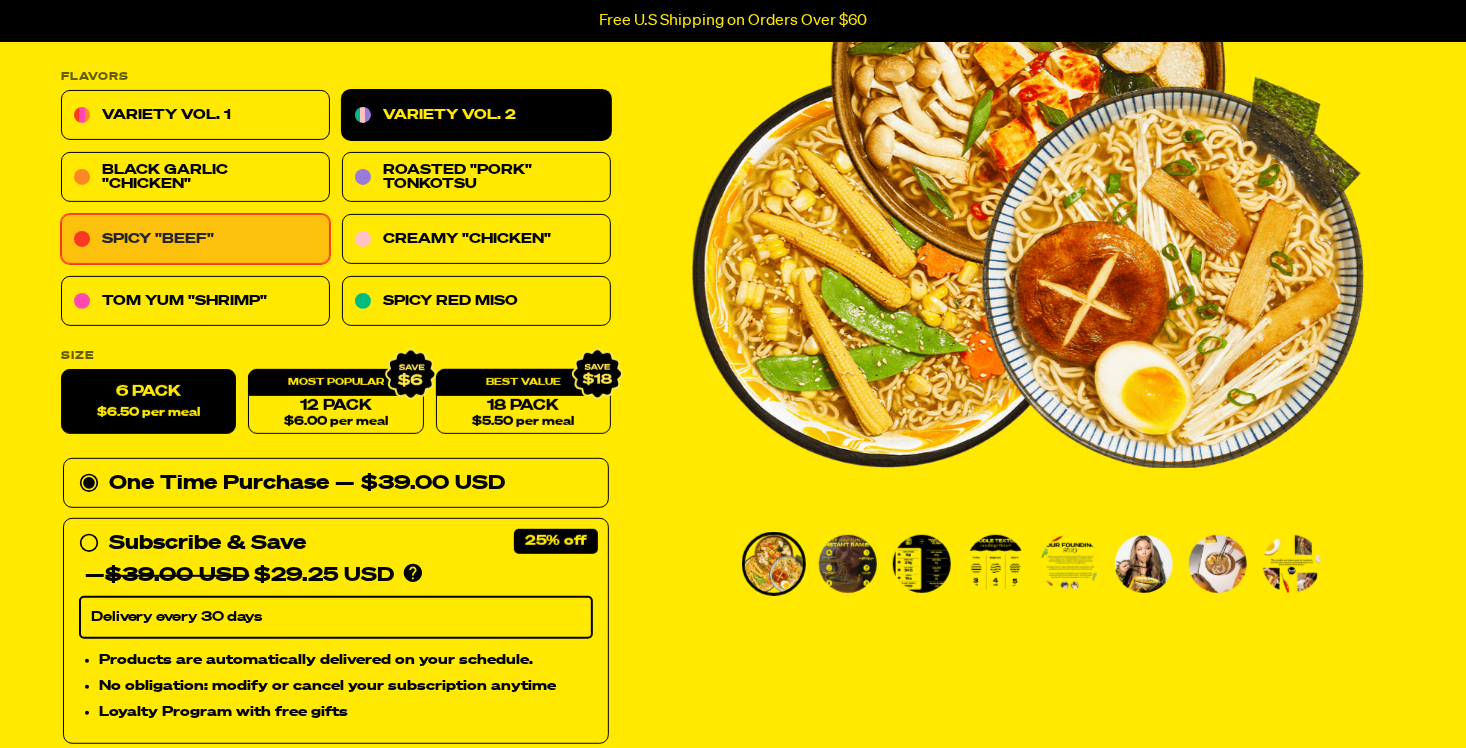 click on "Spicy "Beef"" at bounding box center (195, 240) 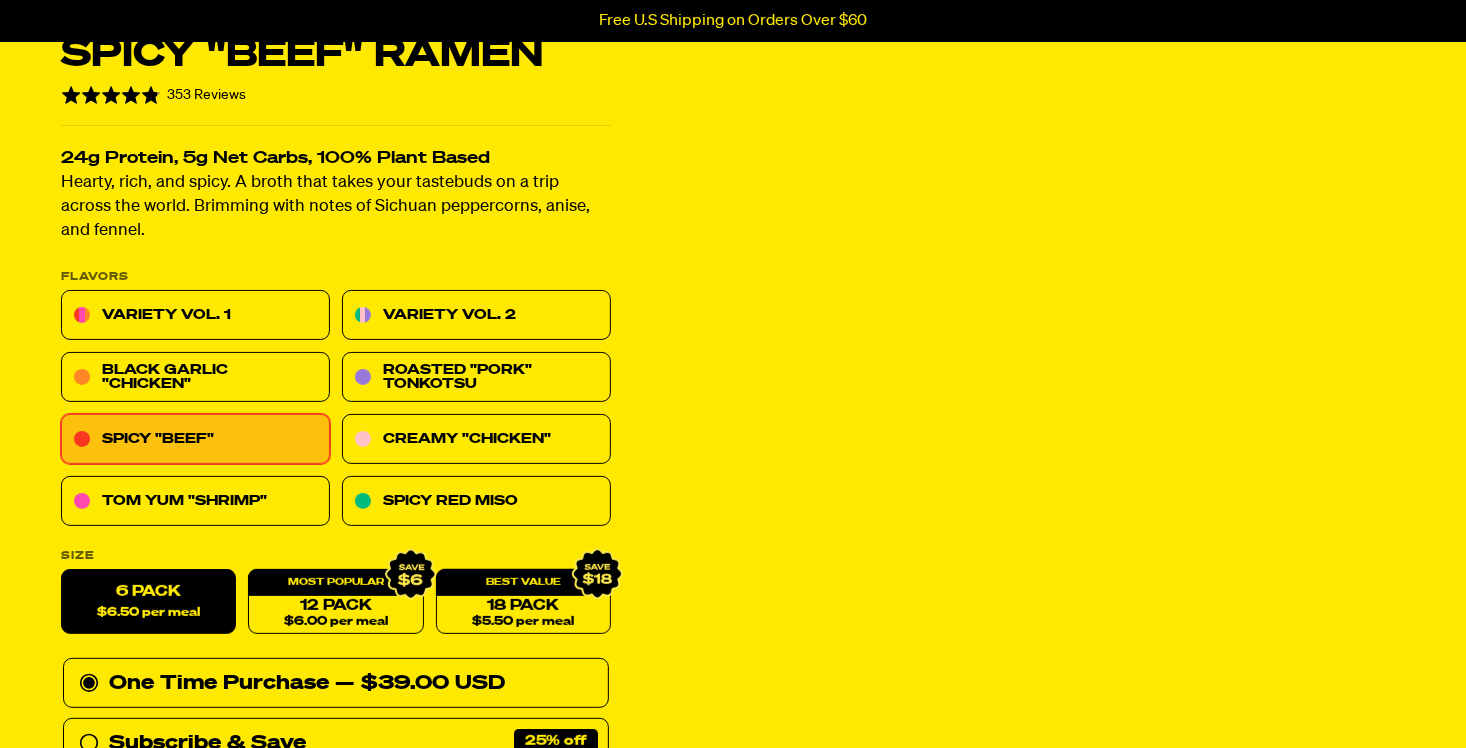 scroll, scrollTop: 200, scrollLeft: 0, axis: vertical 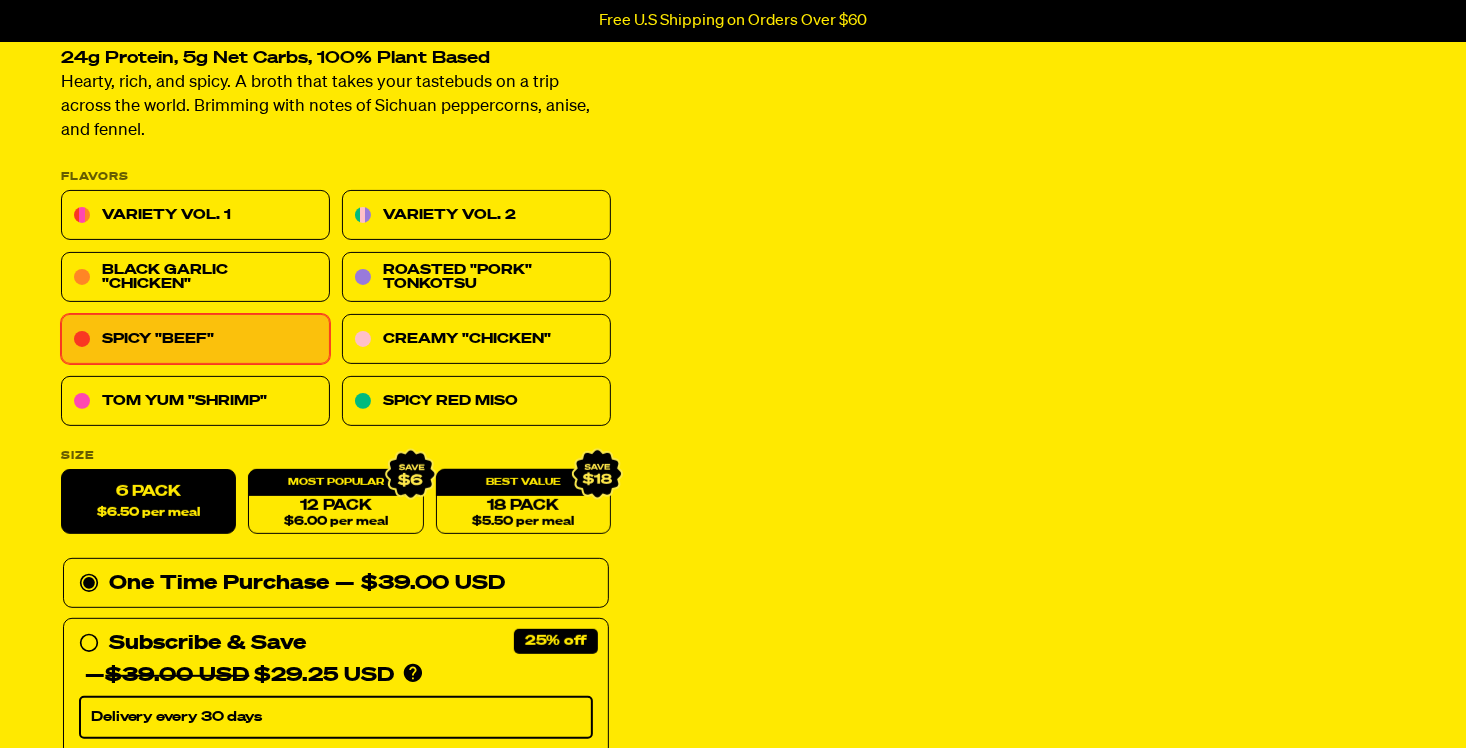 select on "Every 30 Days" 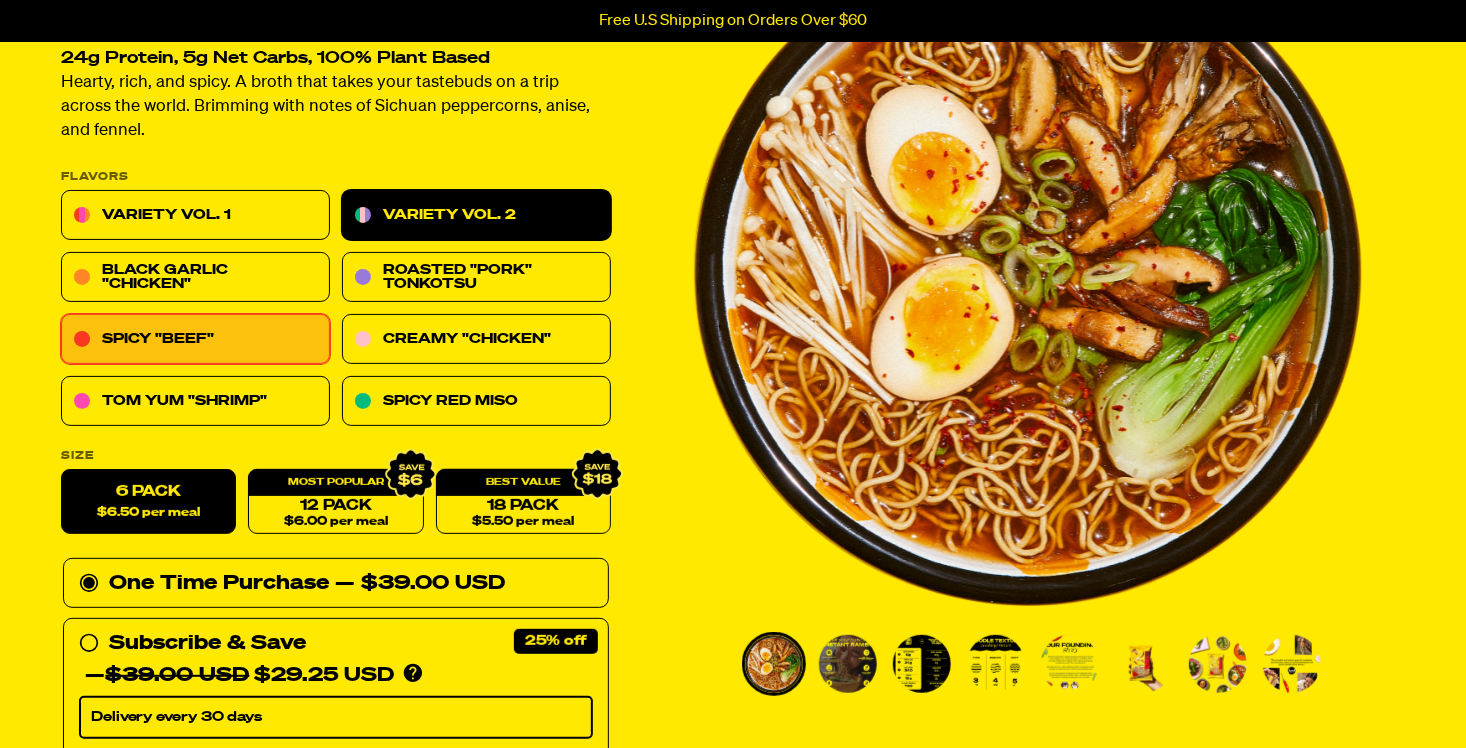 click on "Variety Vol. 2" at bounding box center (476, 216) 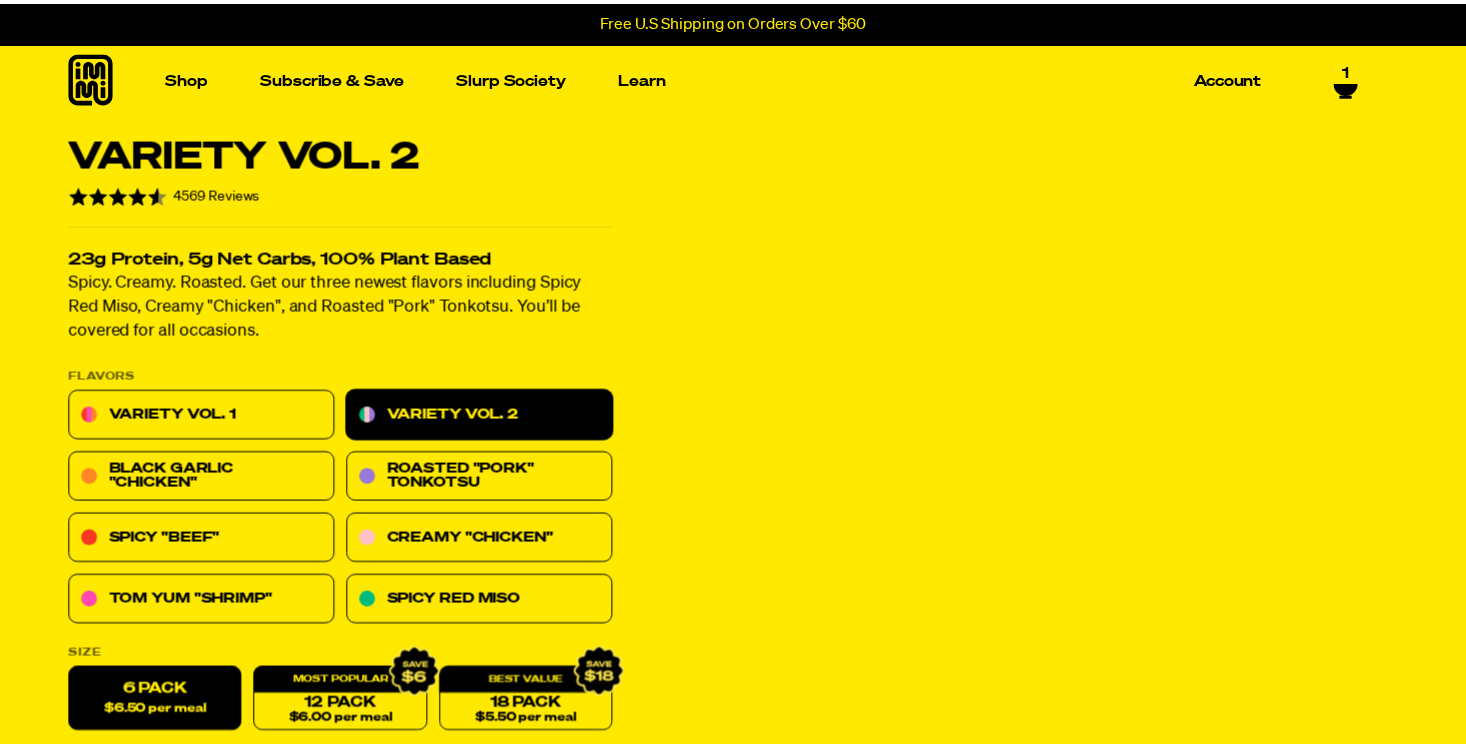 scroll, scrollTop: 0, scrollLeft: 0, axis: both 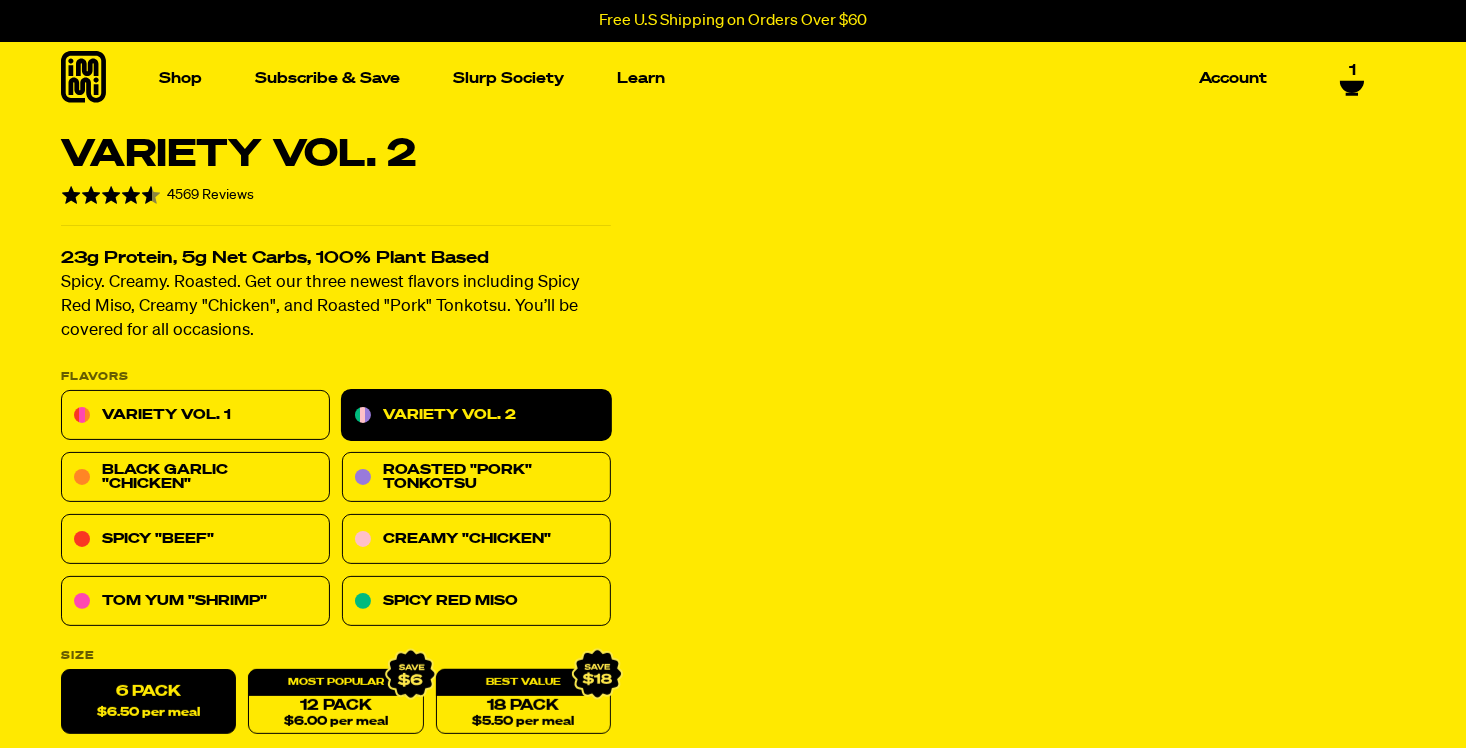 select on "Every 30 Days" 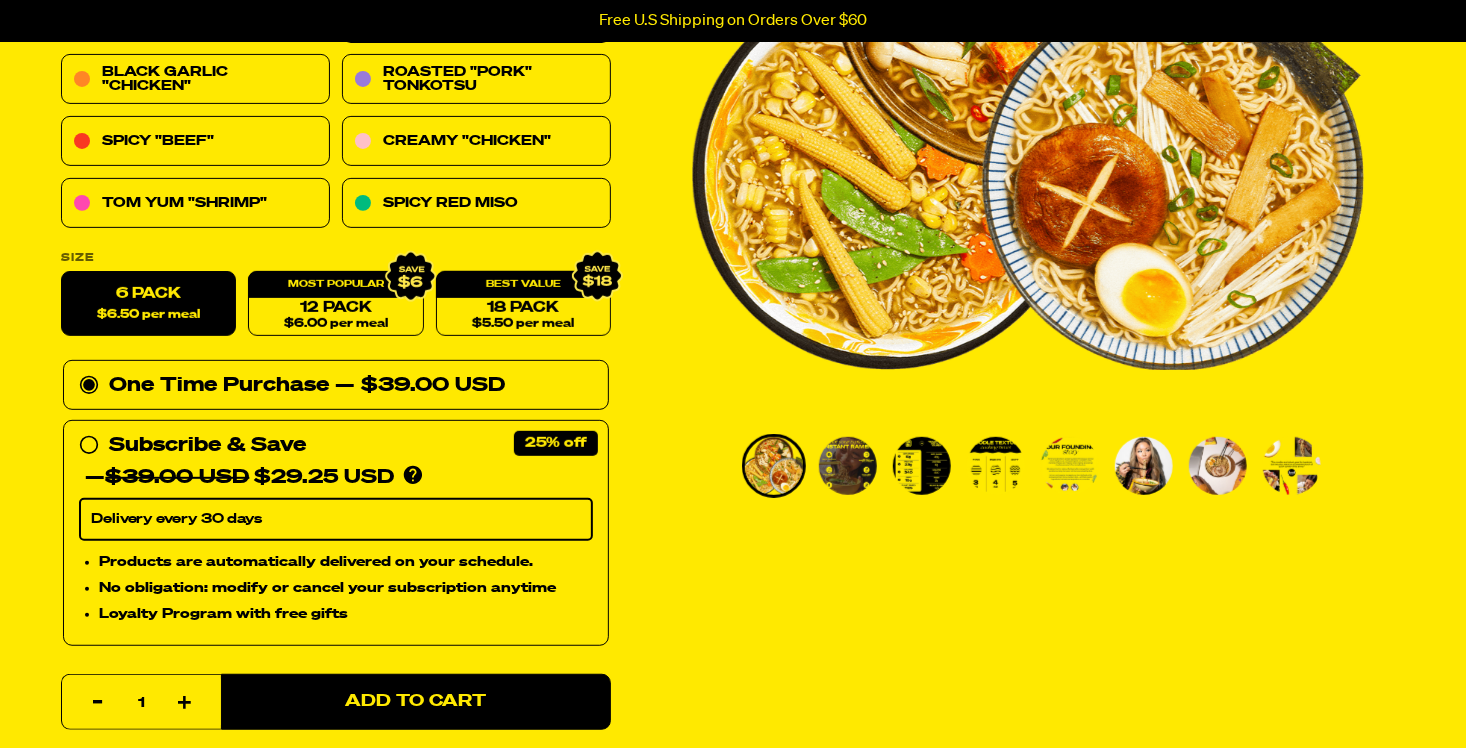 scroll, scrollTop: 400, scrollLeft: 0, axis: vertical 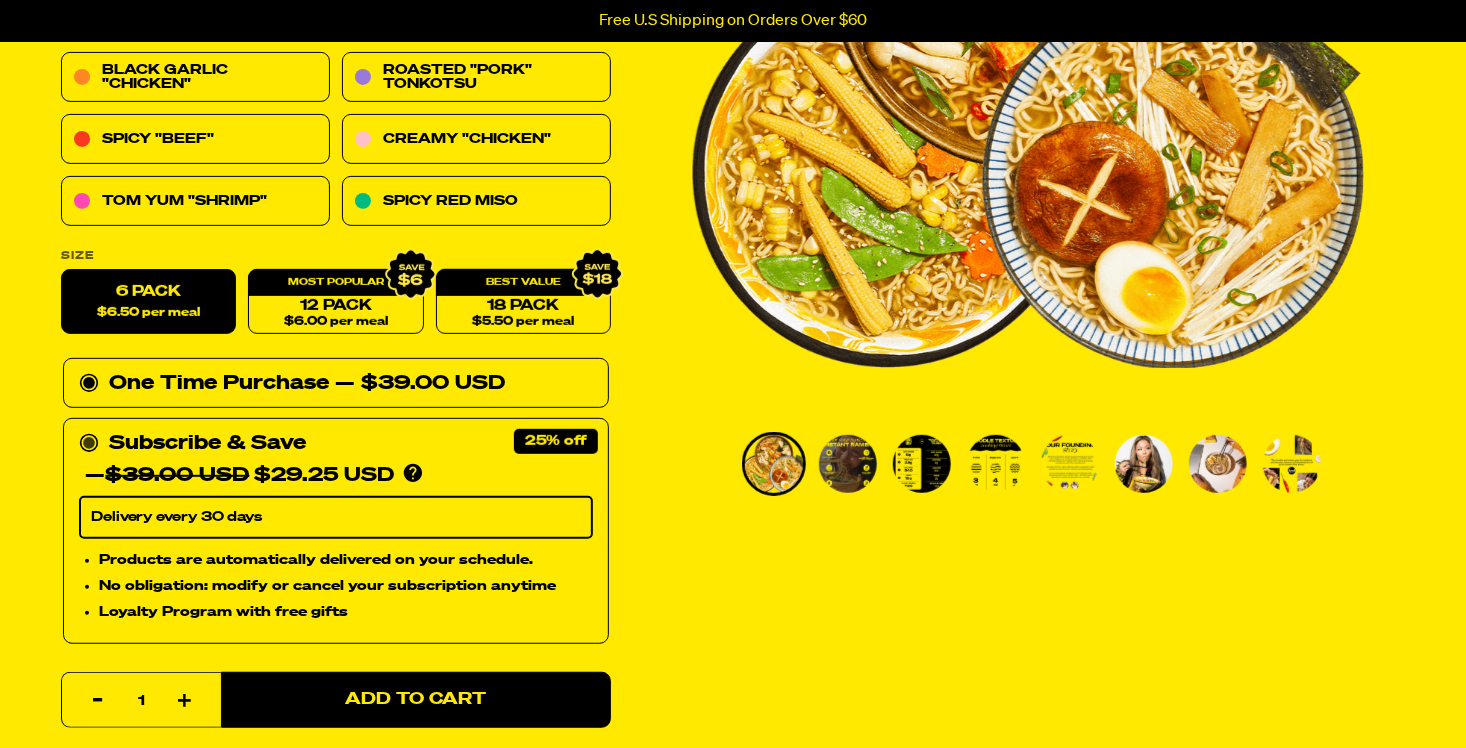 click on "Subscribe & Save  25%" at bounding box center [207, 444] 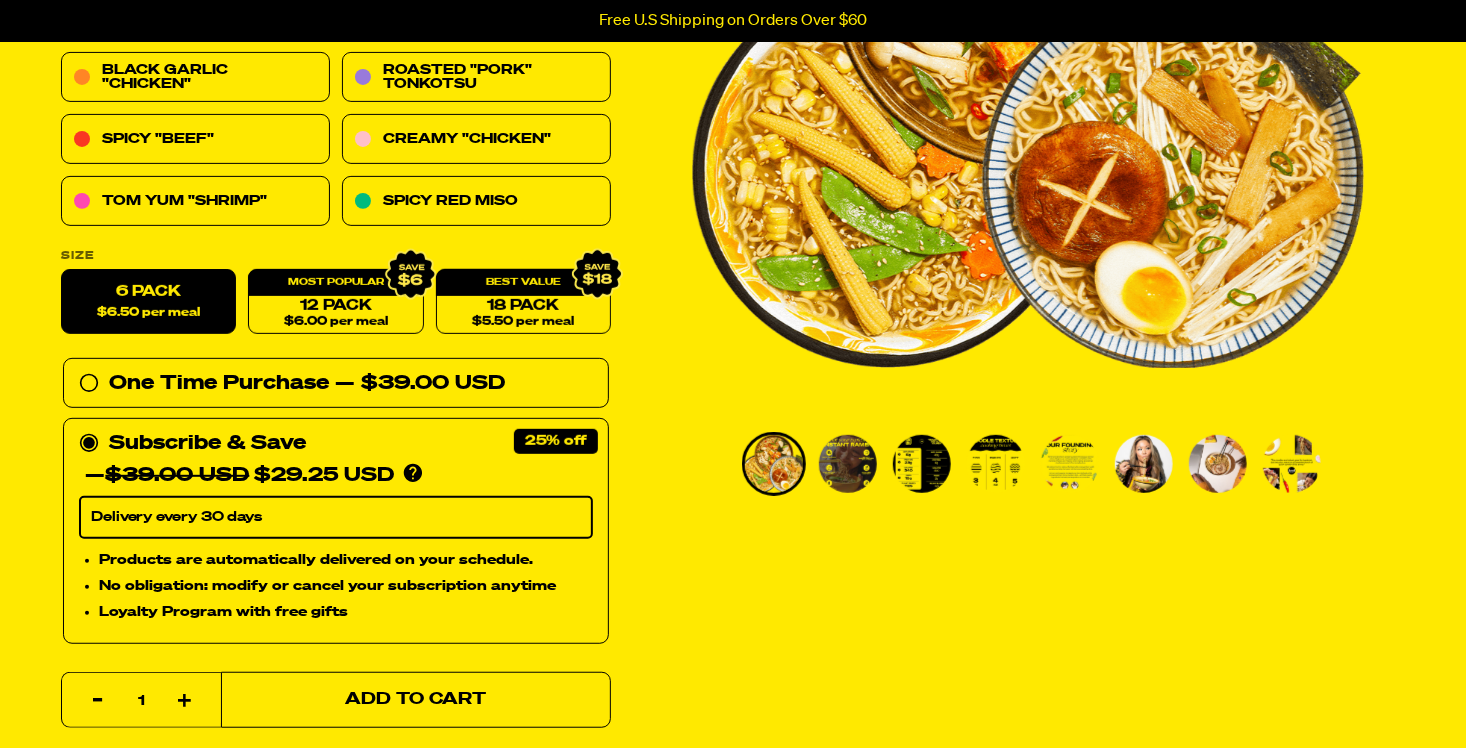 click on "Add to Cart" at bounding box center (416, 700) 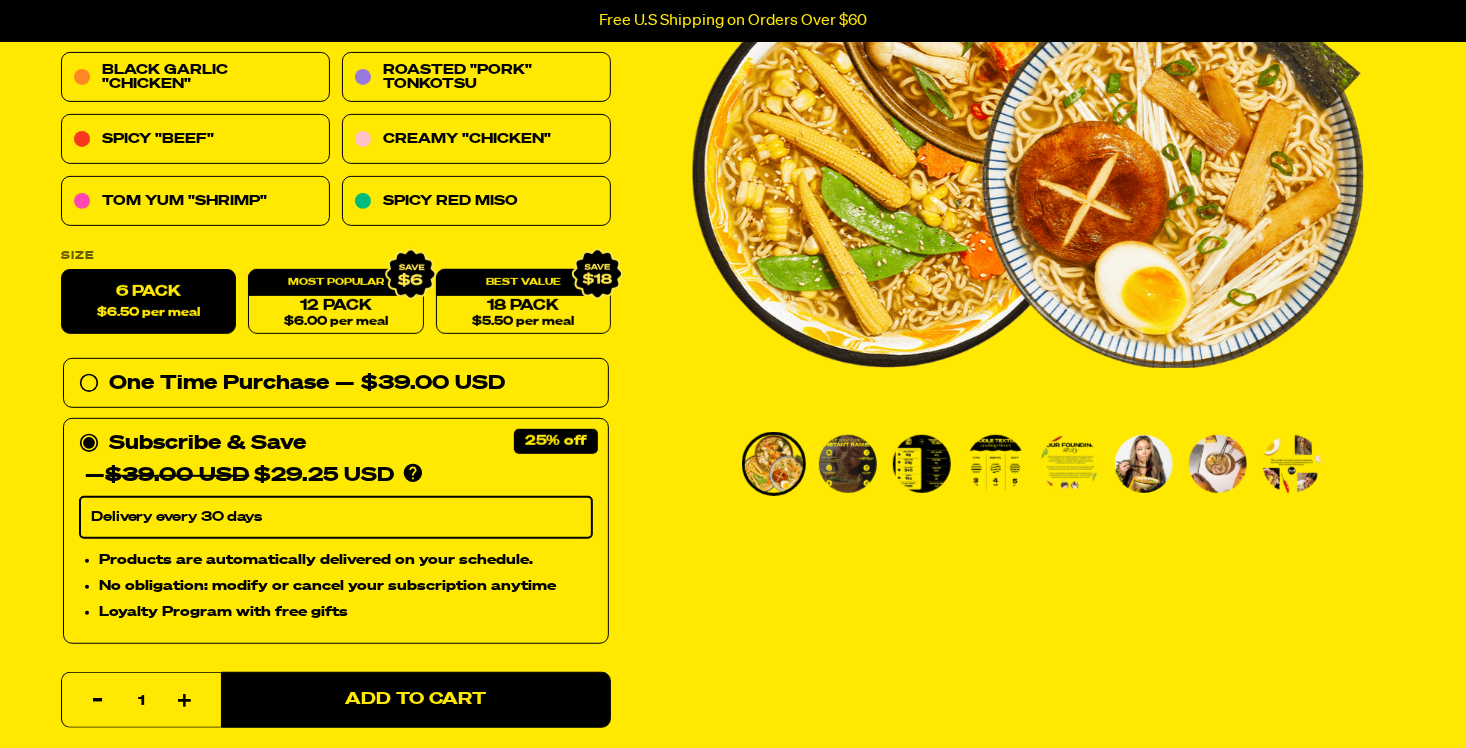 select on "Every 30 Days" 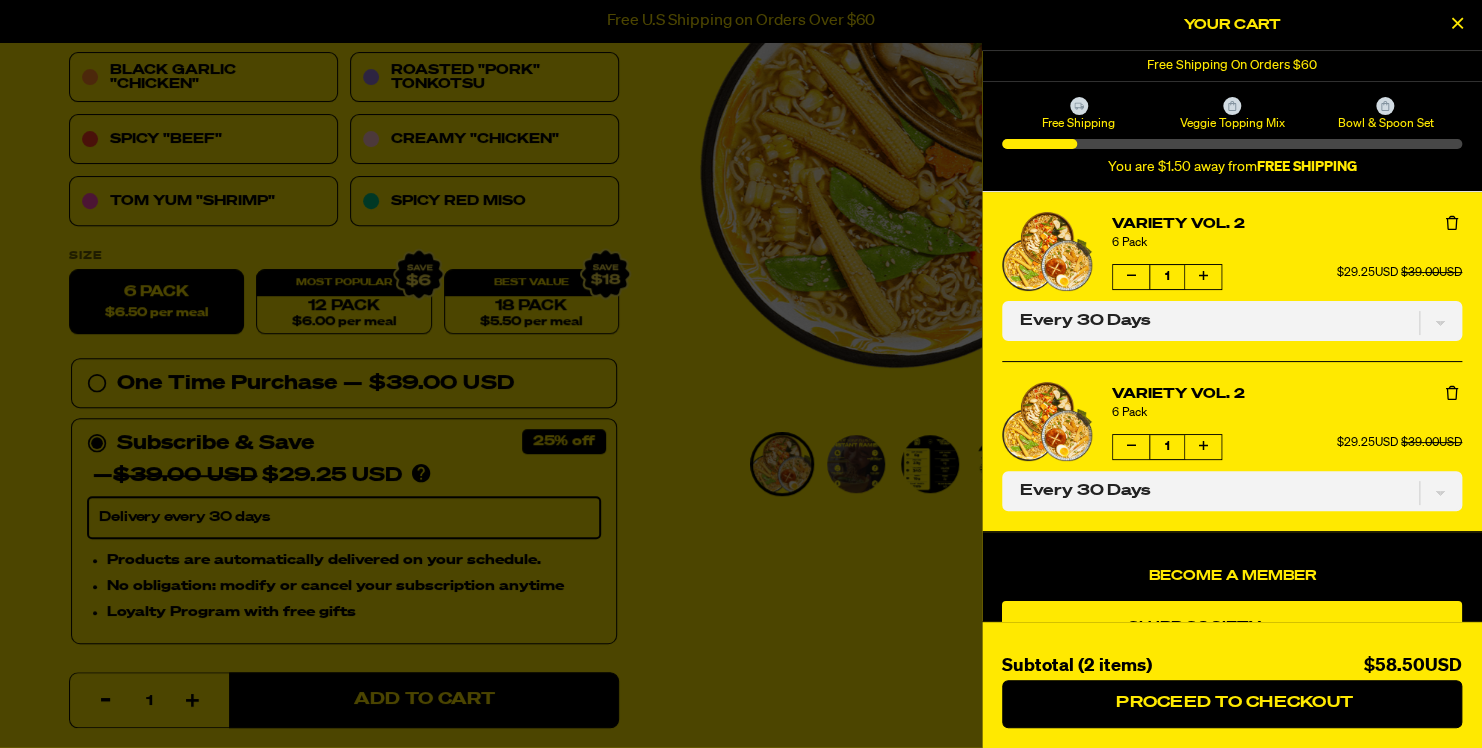 click at bounding box center (1452, 393) 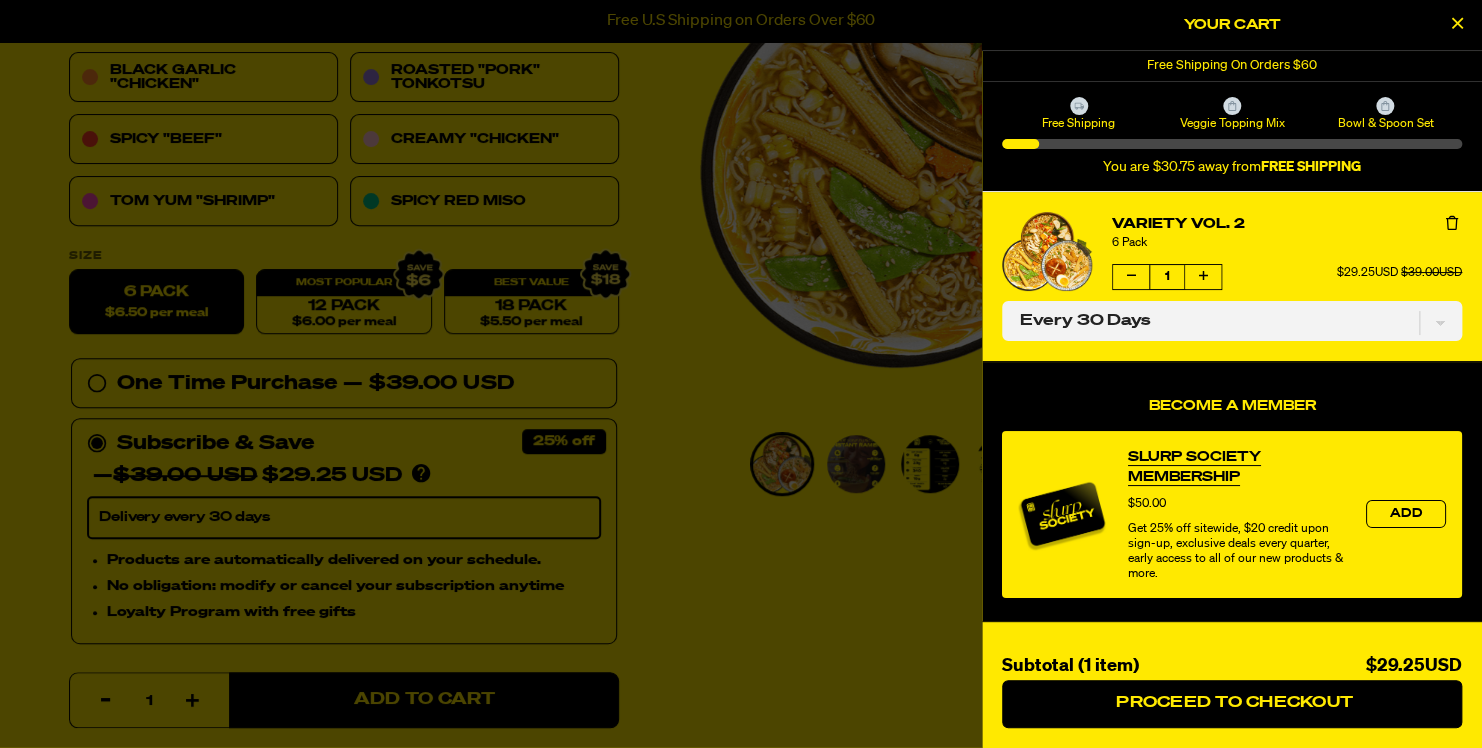 click at bounding box center (1457, 23) 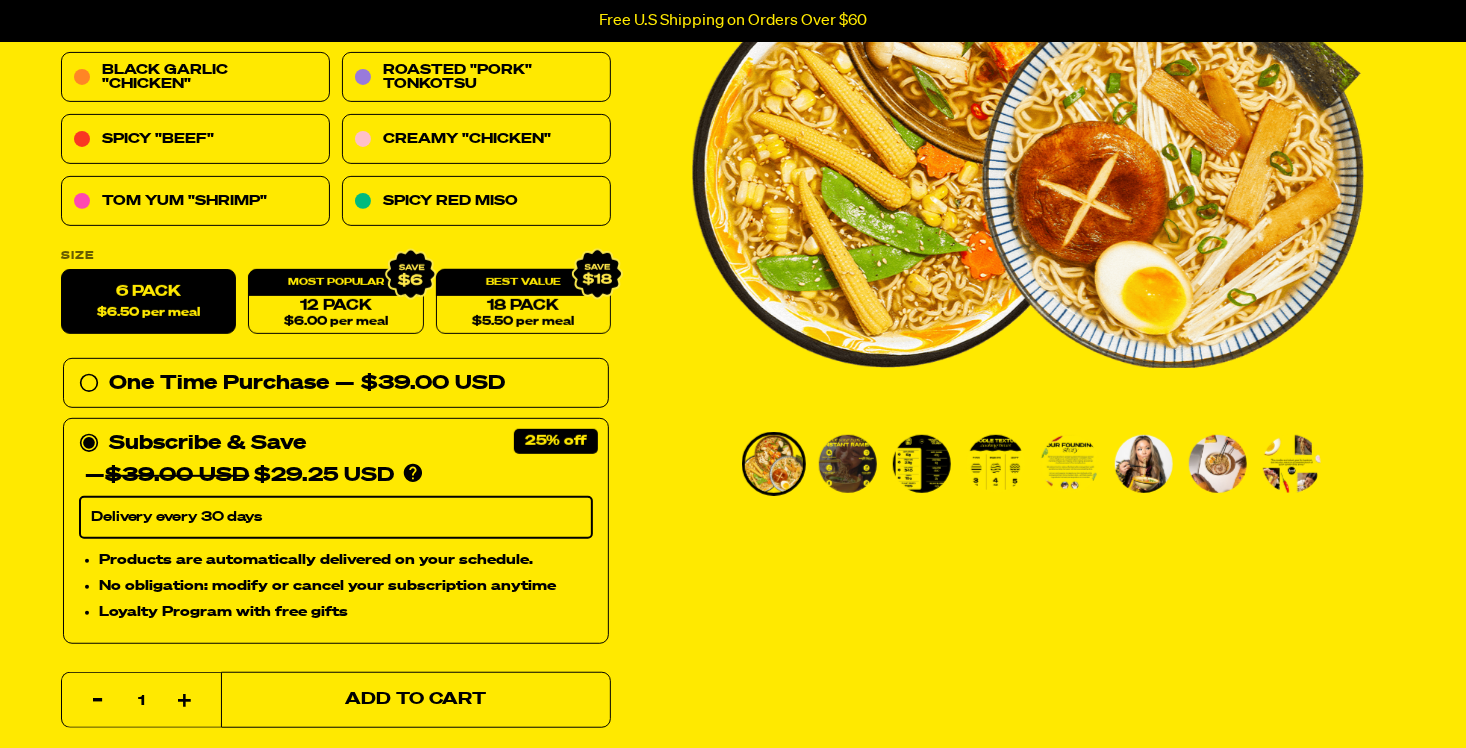 scroll, scrollTop: 0, scrollLeft: 0, axis: both 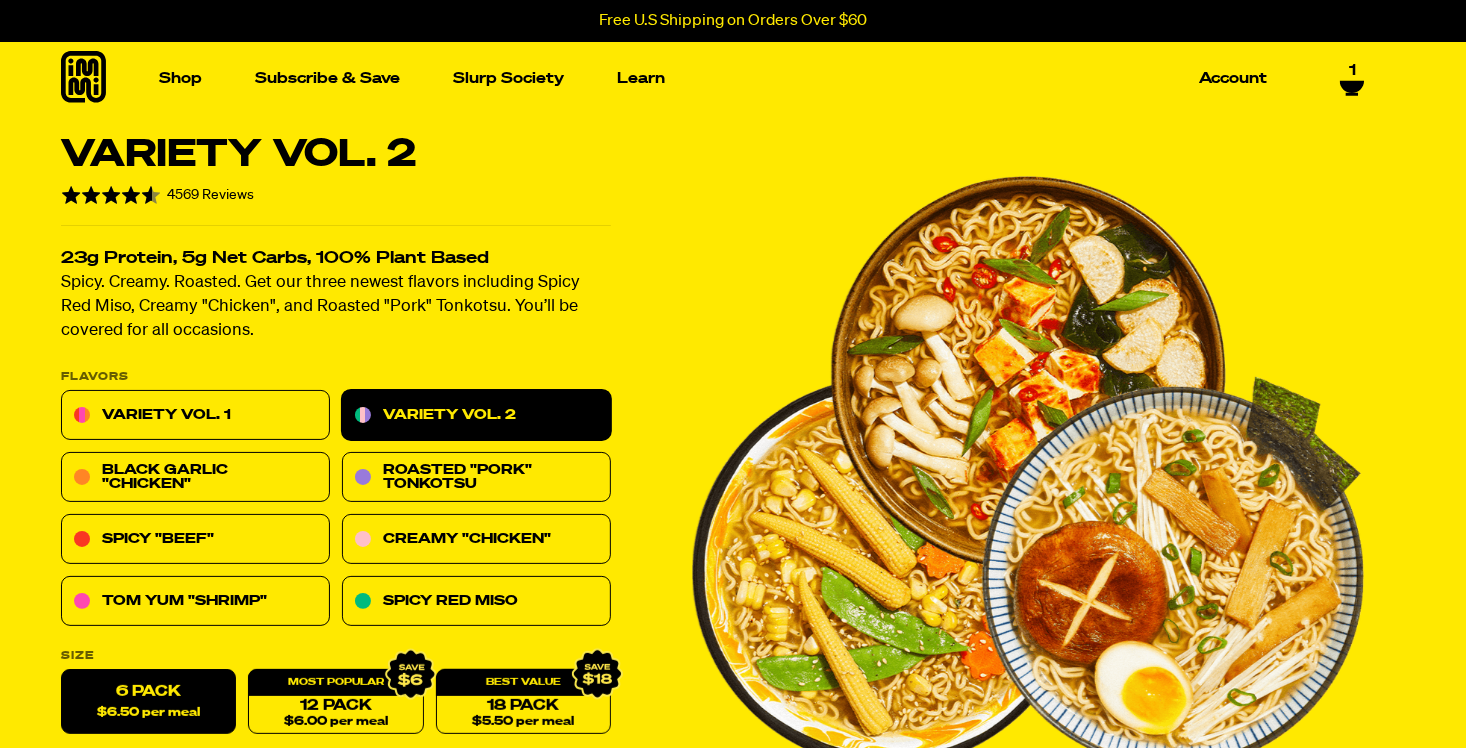 click 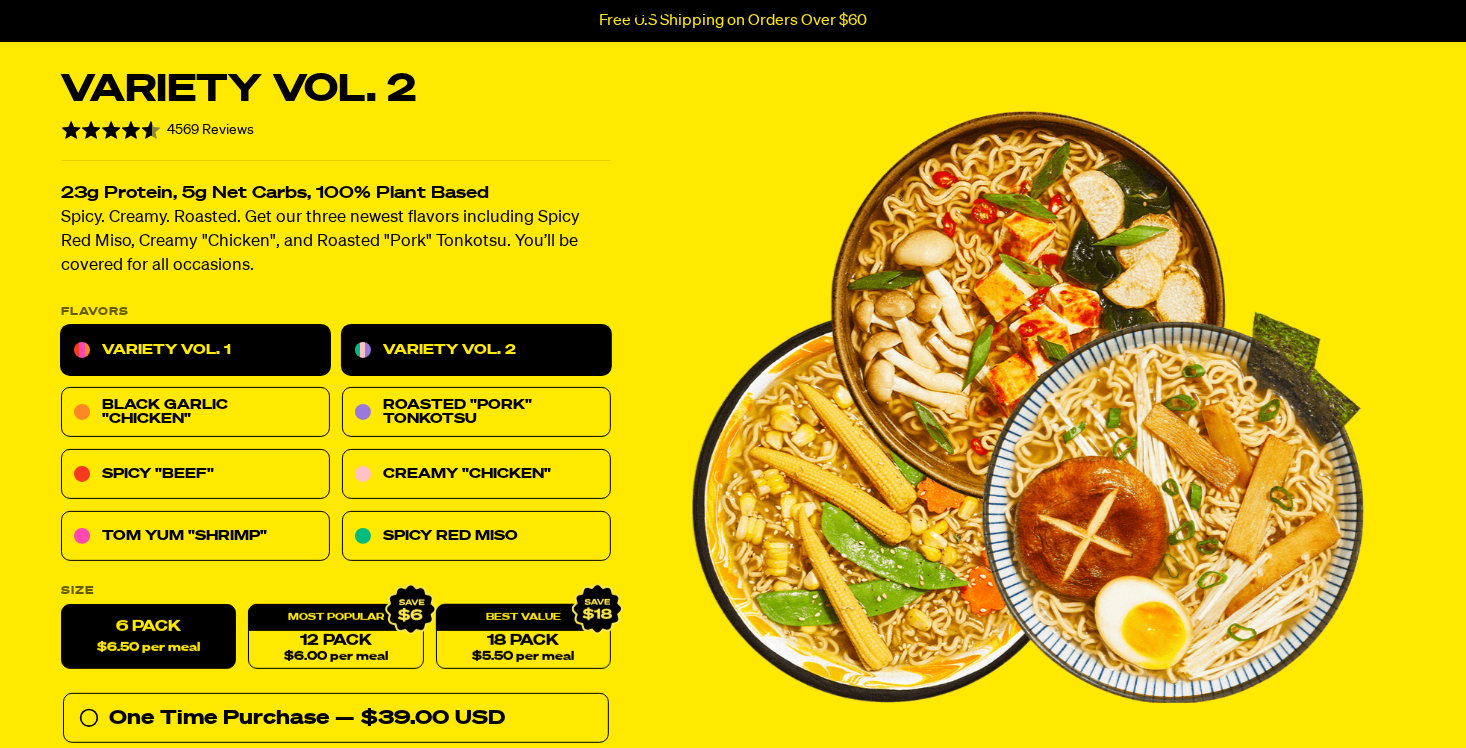 scroll, scrollTop: 100, scrollLeft: 0, axis: vertical 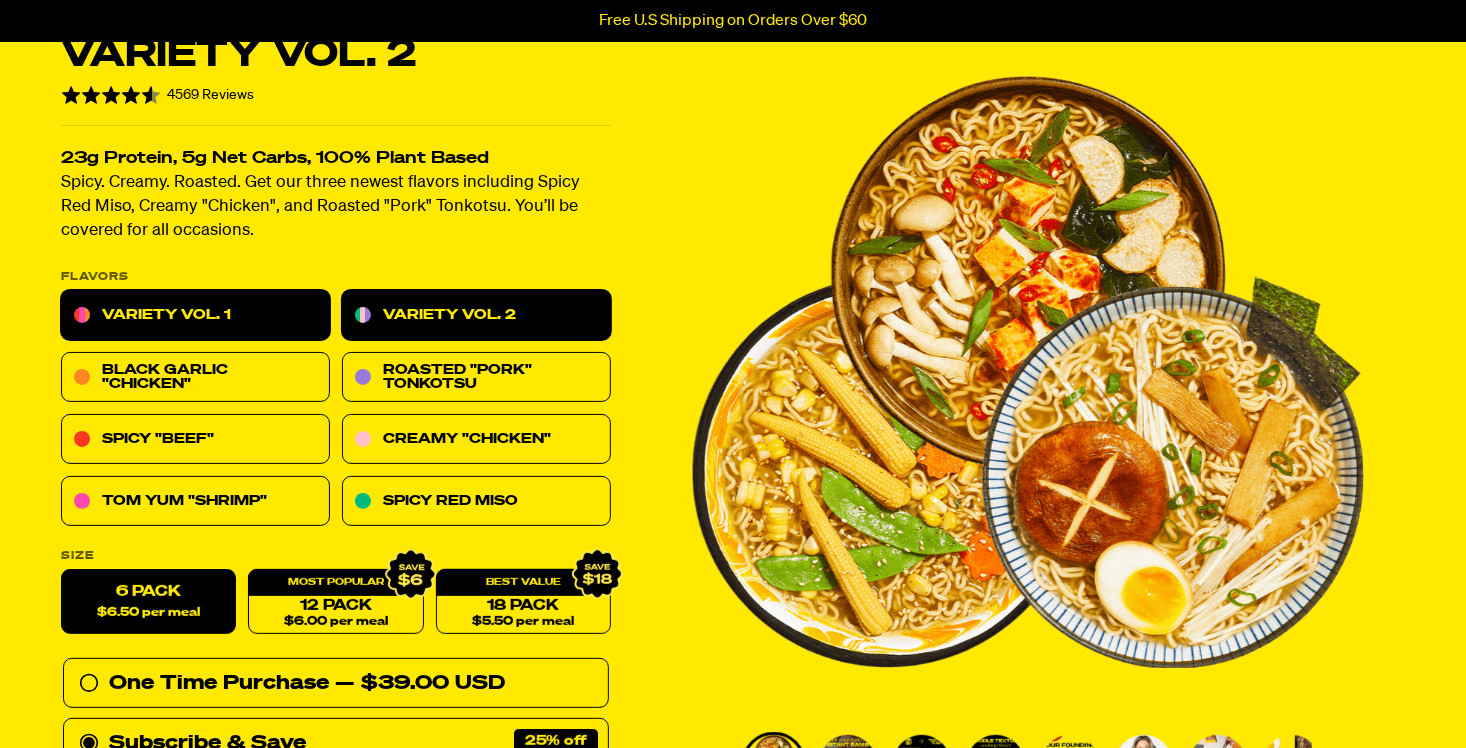 click on "Variety Vol. 1" at bounding box center (195, 316) 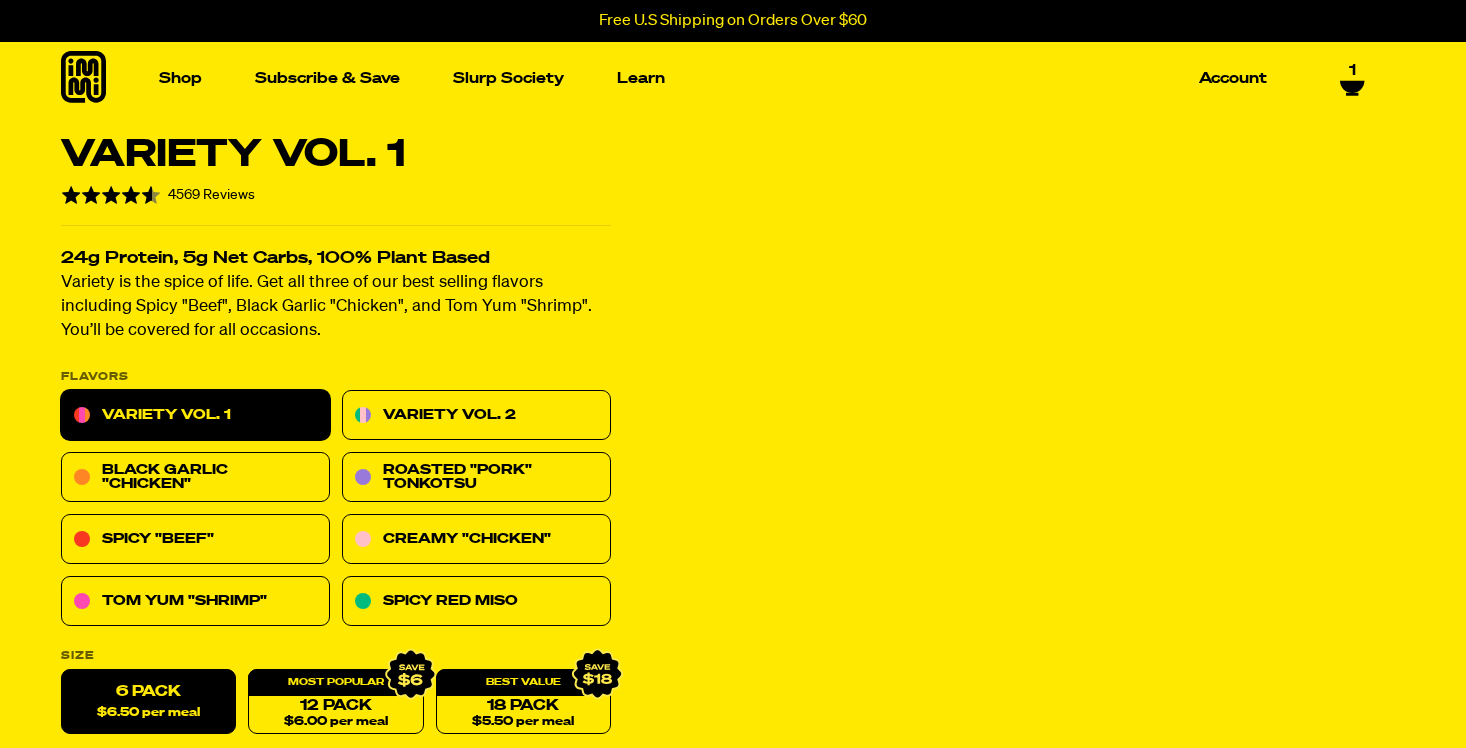scroll, scrollTop: 0, scrollLeft: 0, axis: both 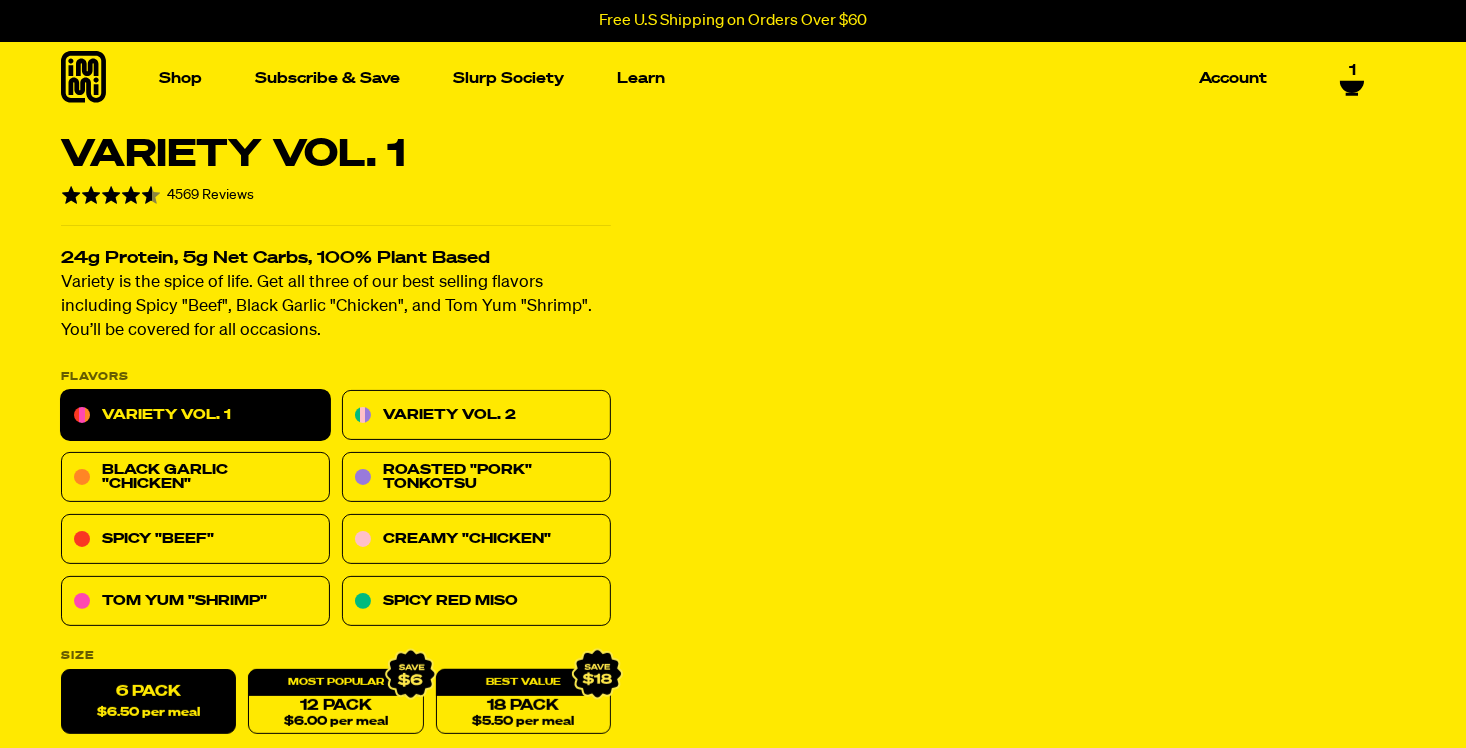 select on "Every 30 Days" 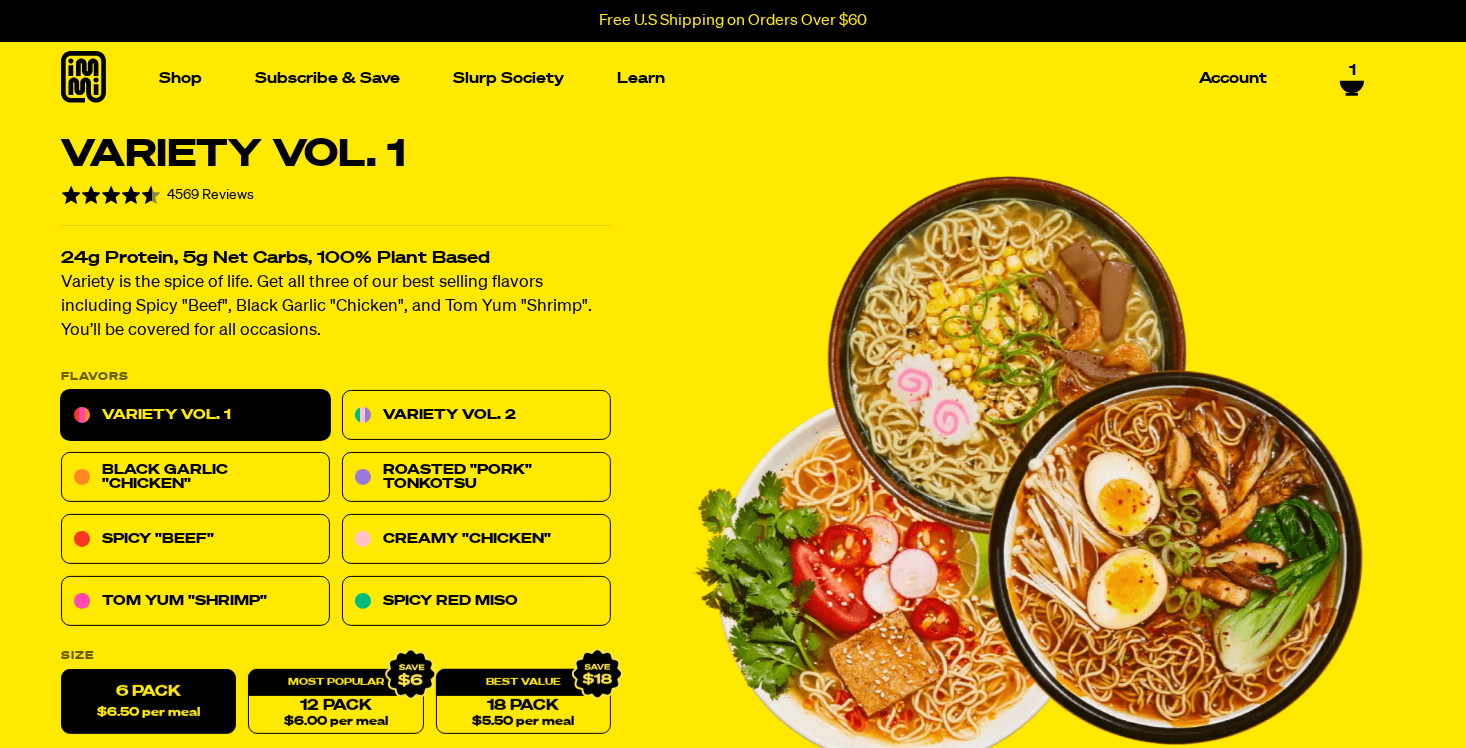 click on "Account" at bounding box center [1233, 78] 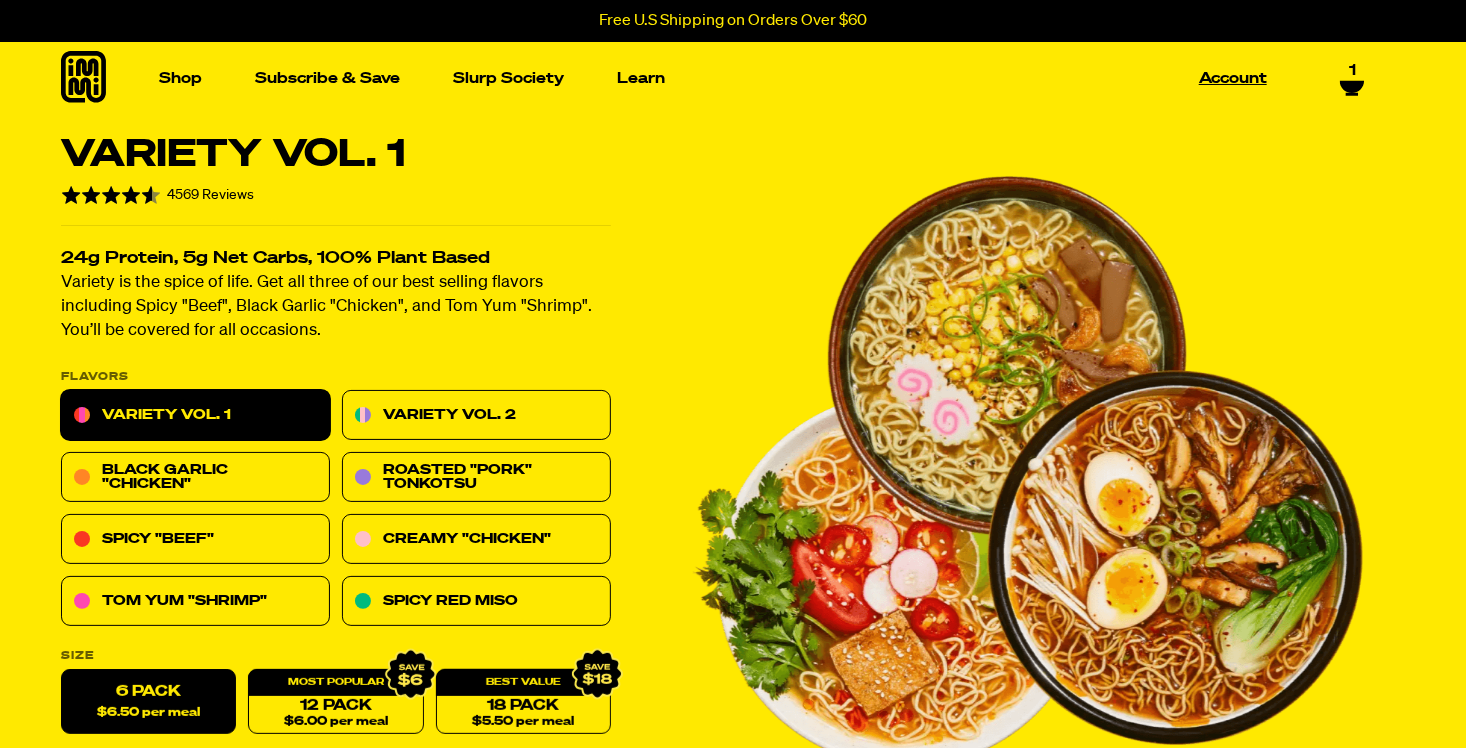 click on "Account" at bounding box center (1233, 78) 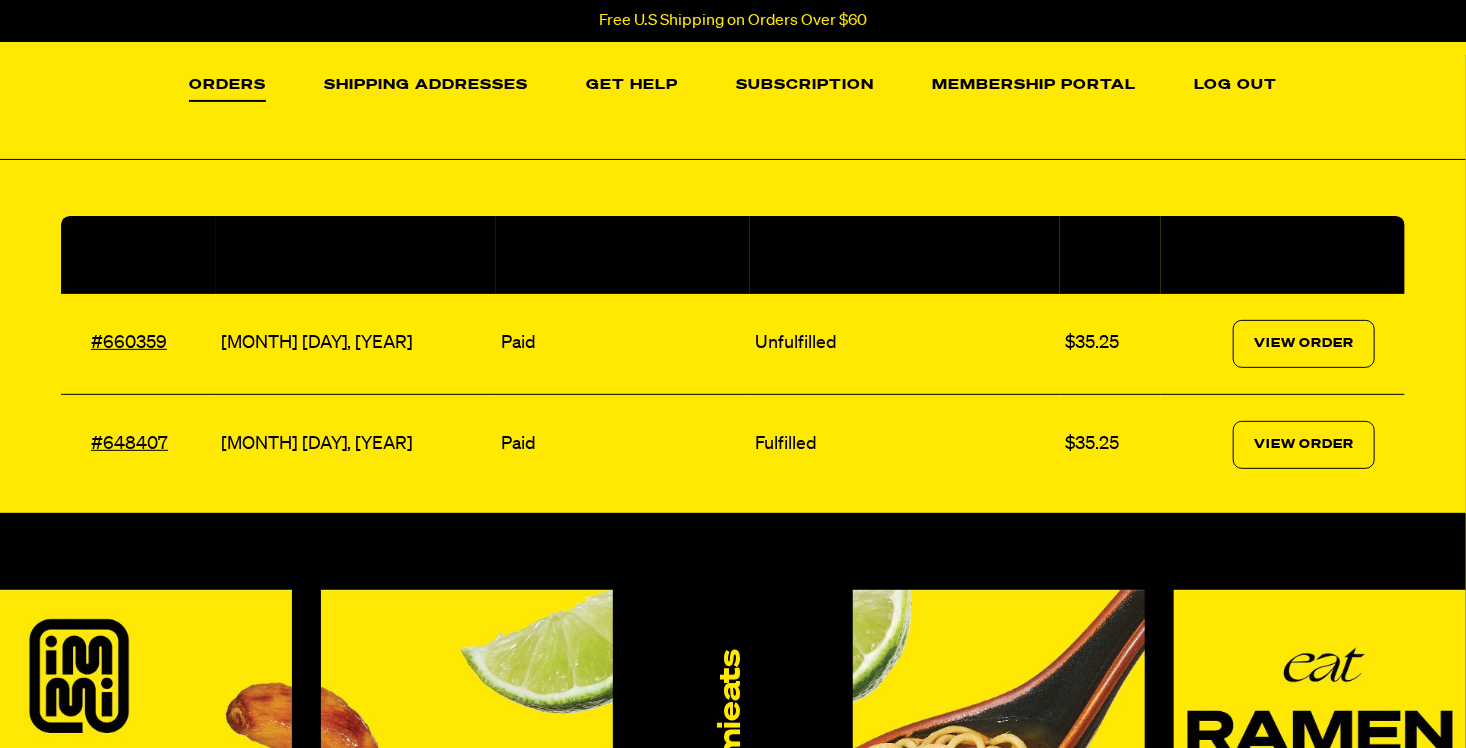 select on "Every 30 Days" 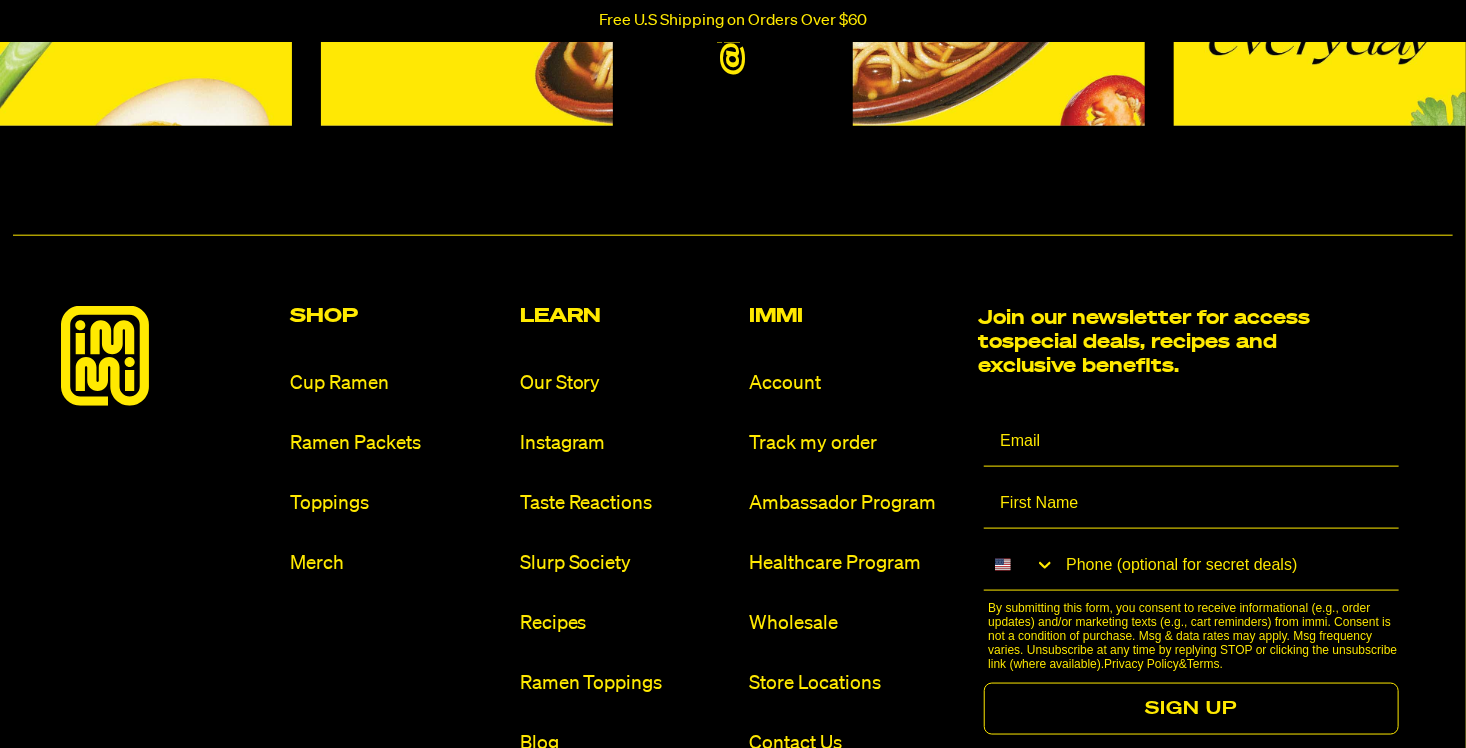 scroll, scrollTop: 1000, scrollLeft: 0, axis: vertical 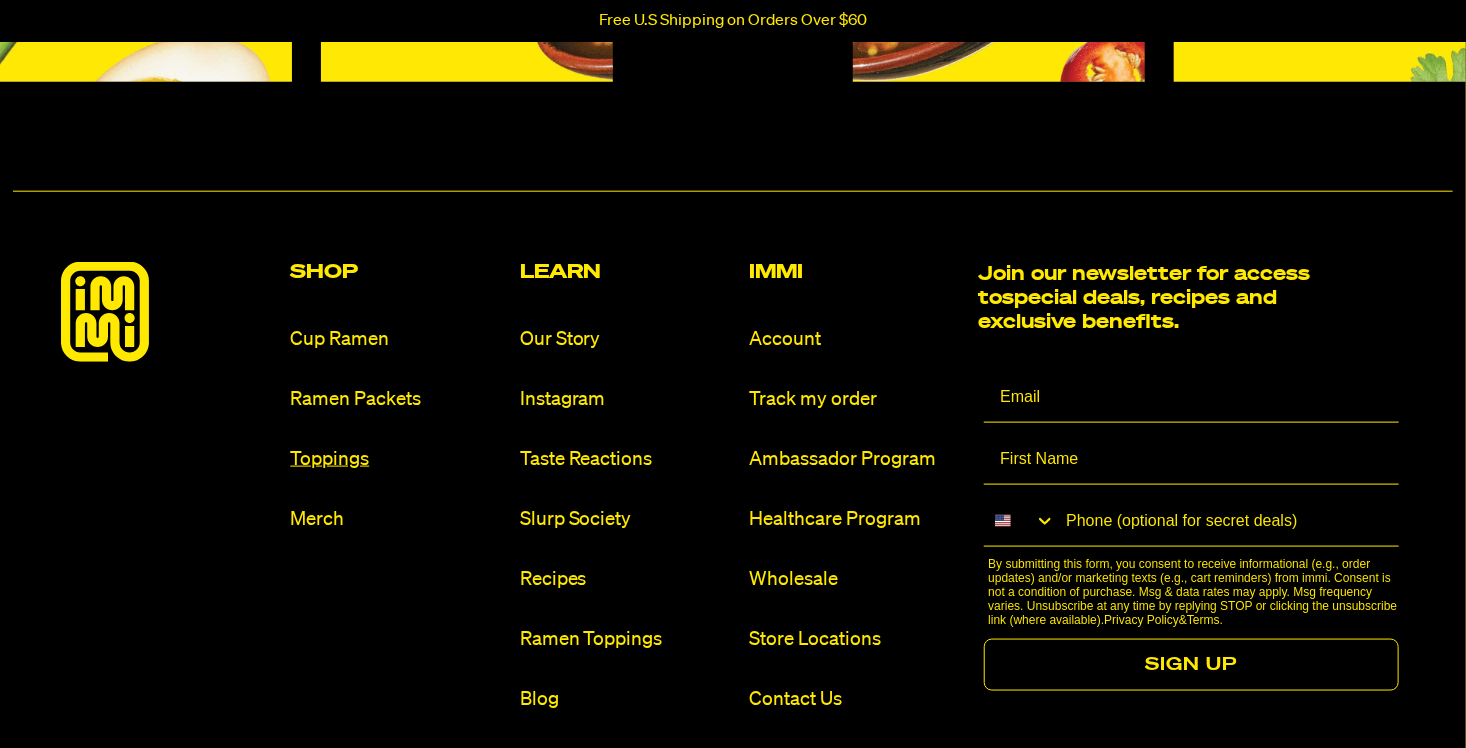 click on "Toppings" at bounding box center (396, 459) 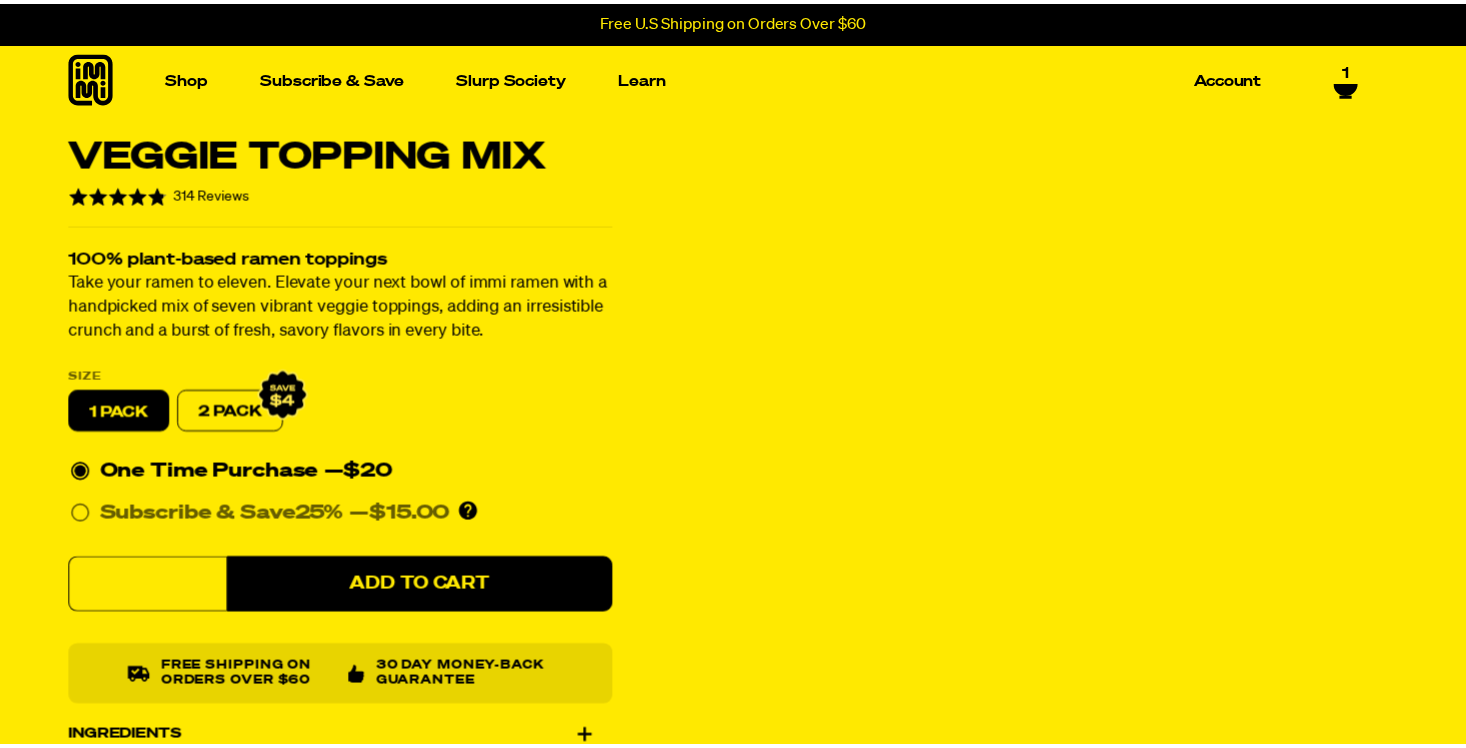 scroll, scrollTop: 0, scrollLeft: 0, axis: both 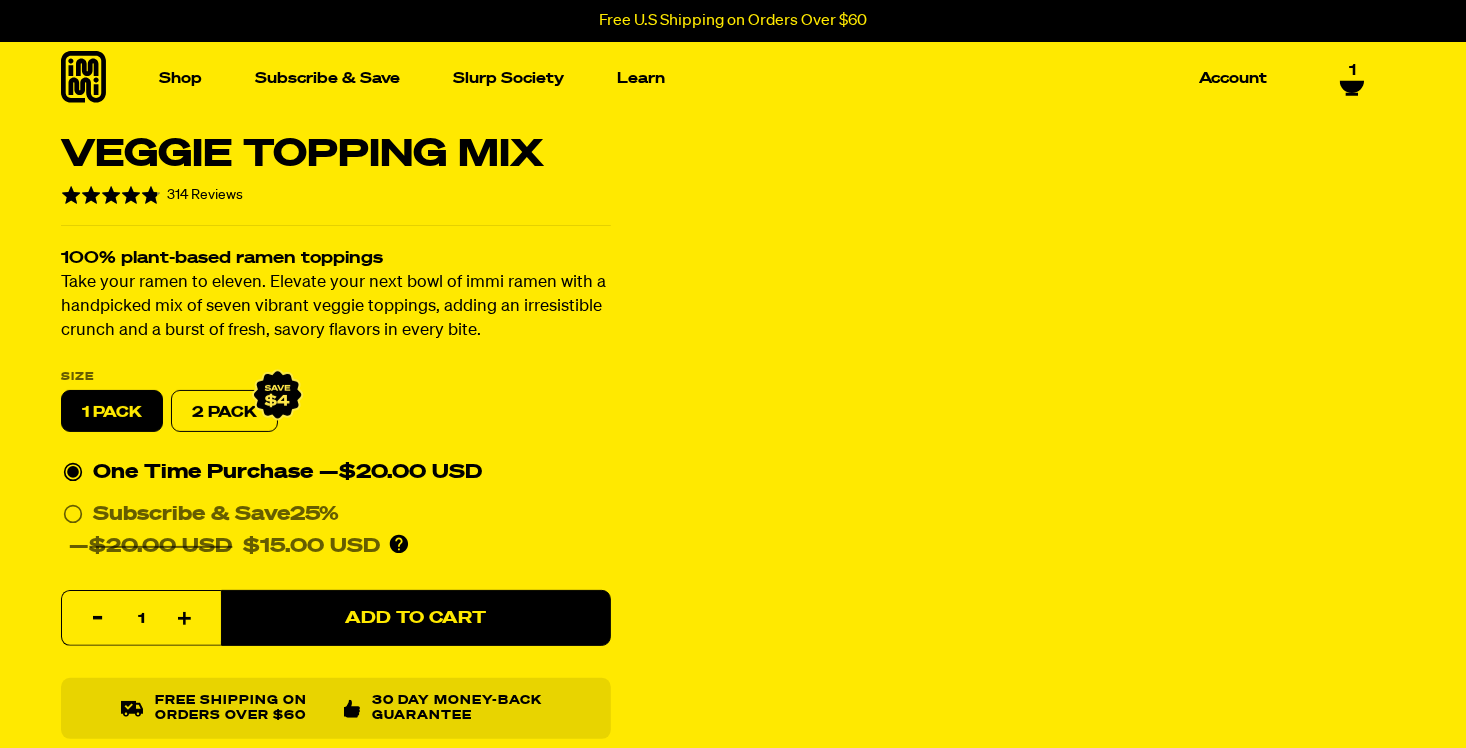 select on "Every 30 Days" 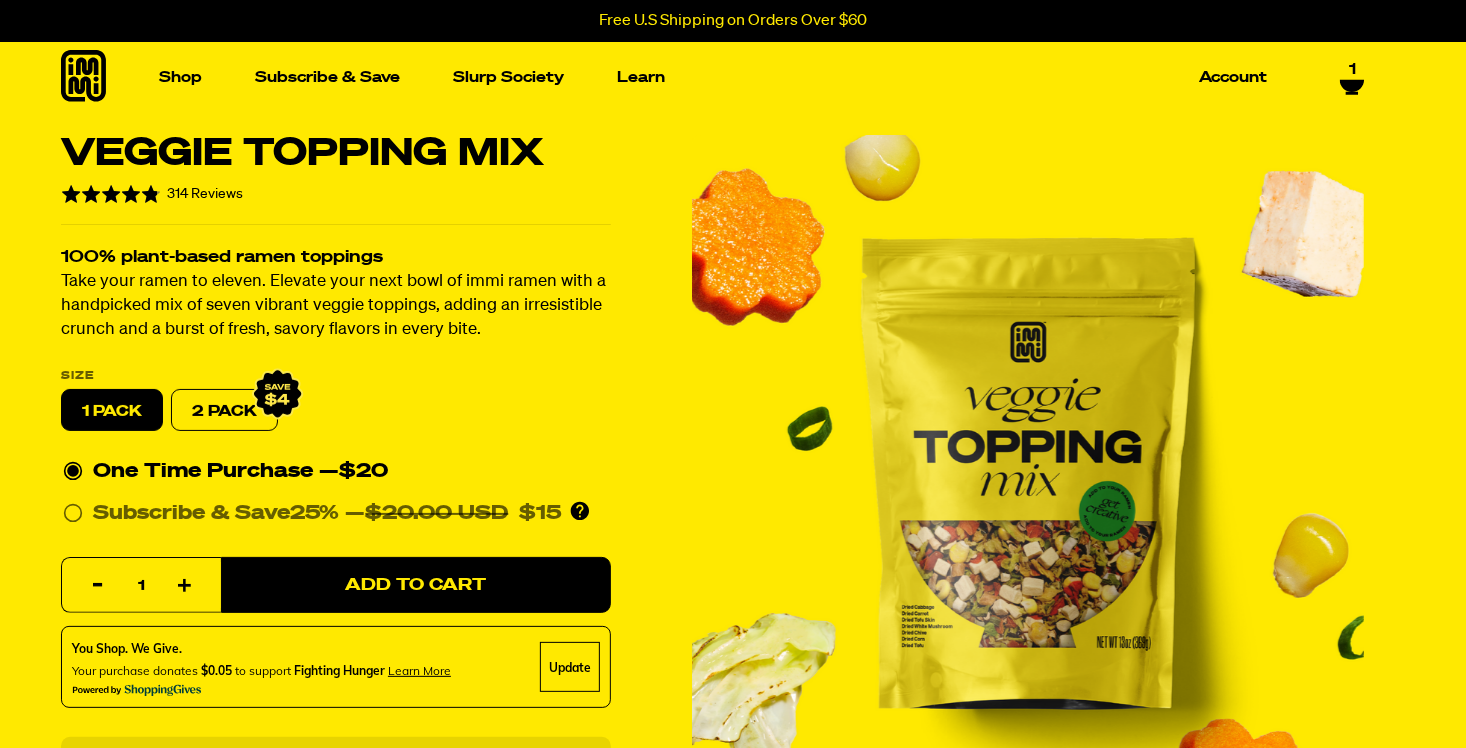 scroll, scrollTop: 0, scrollLeft: 0, axis: both 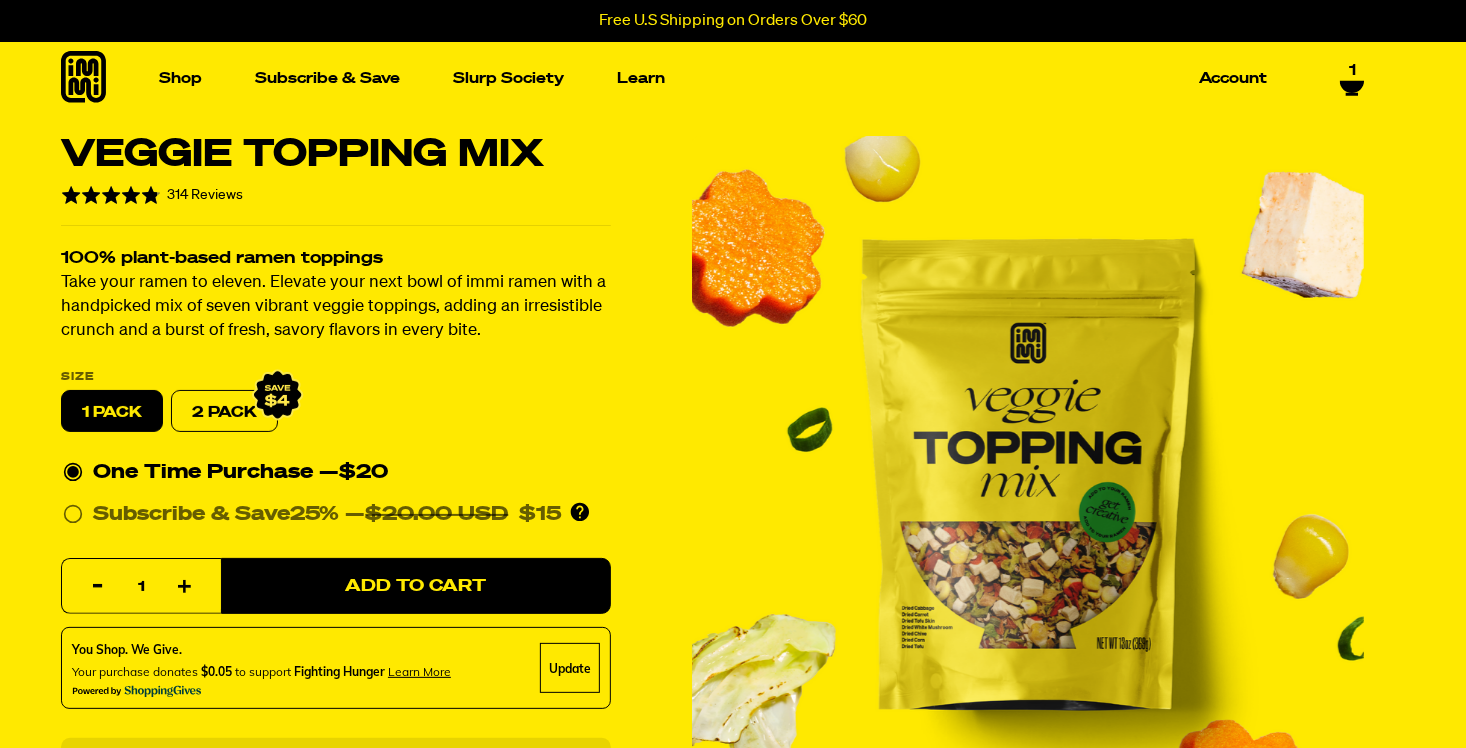 click on "2 PACK" at bounding box center (224, 412) 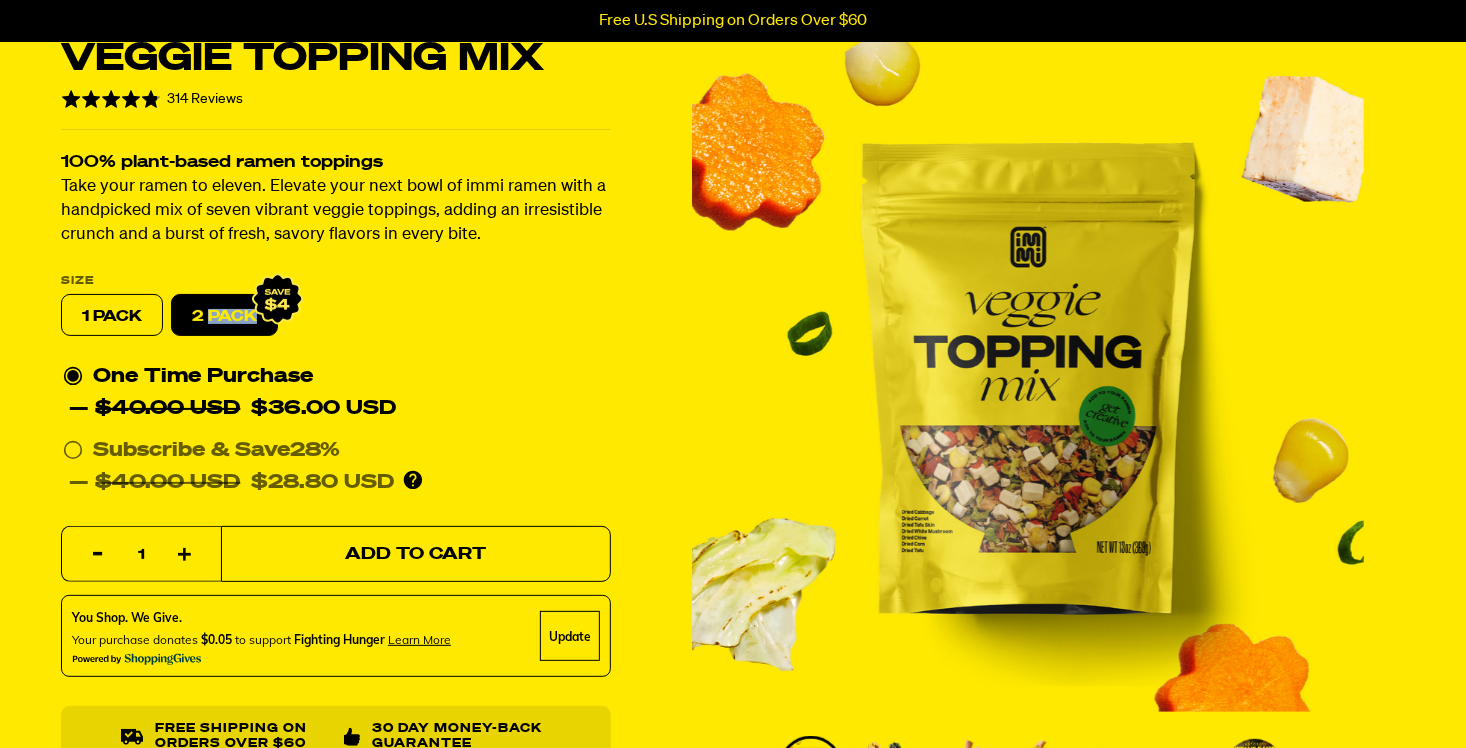 scroll, scrollTop: 200, scrollLeft: 0, axis: vertical 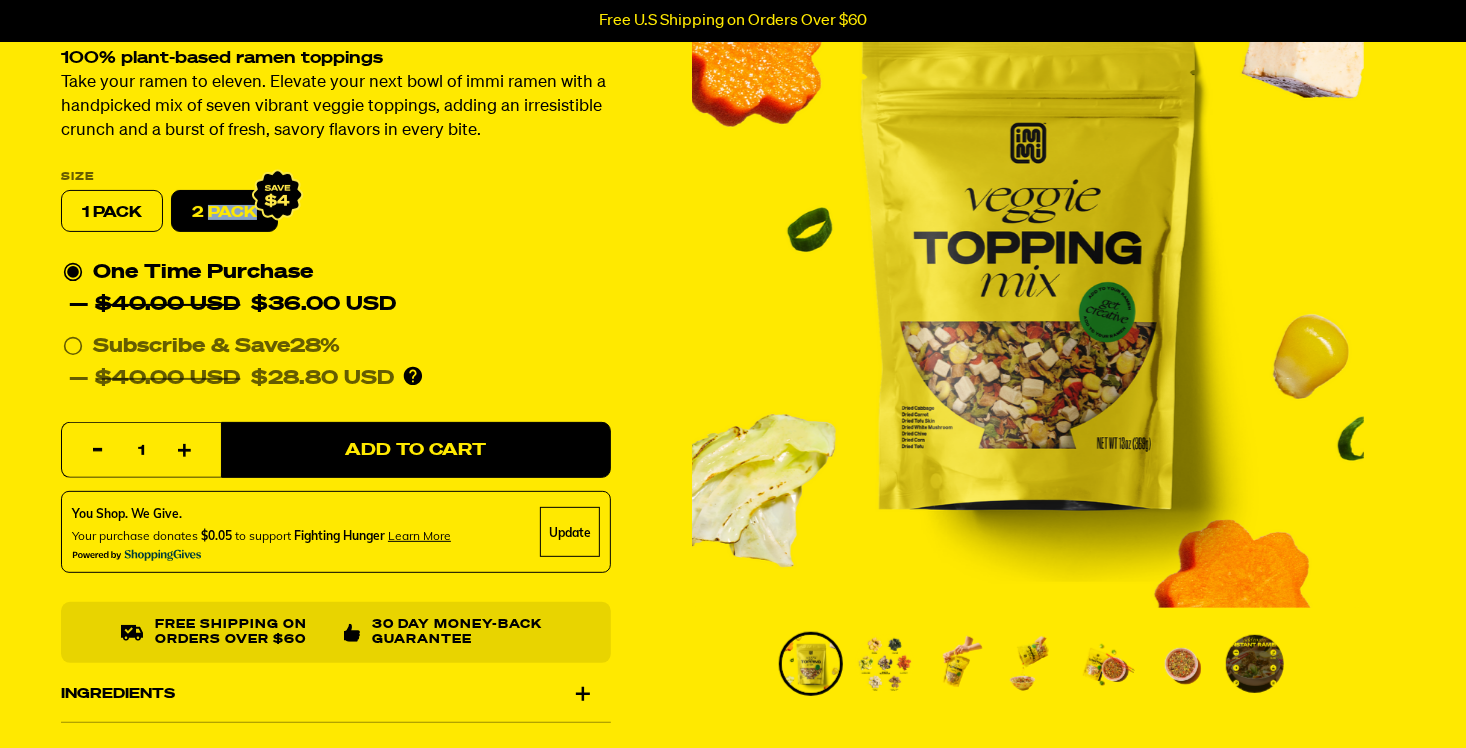 click at bounding box center [1028, 272] 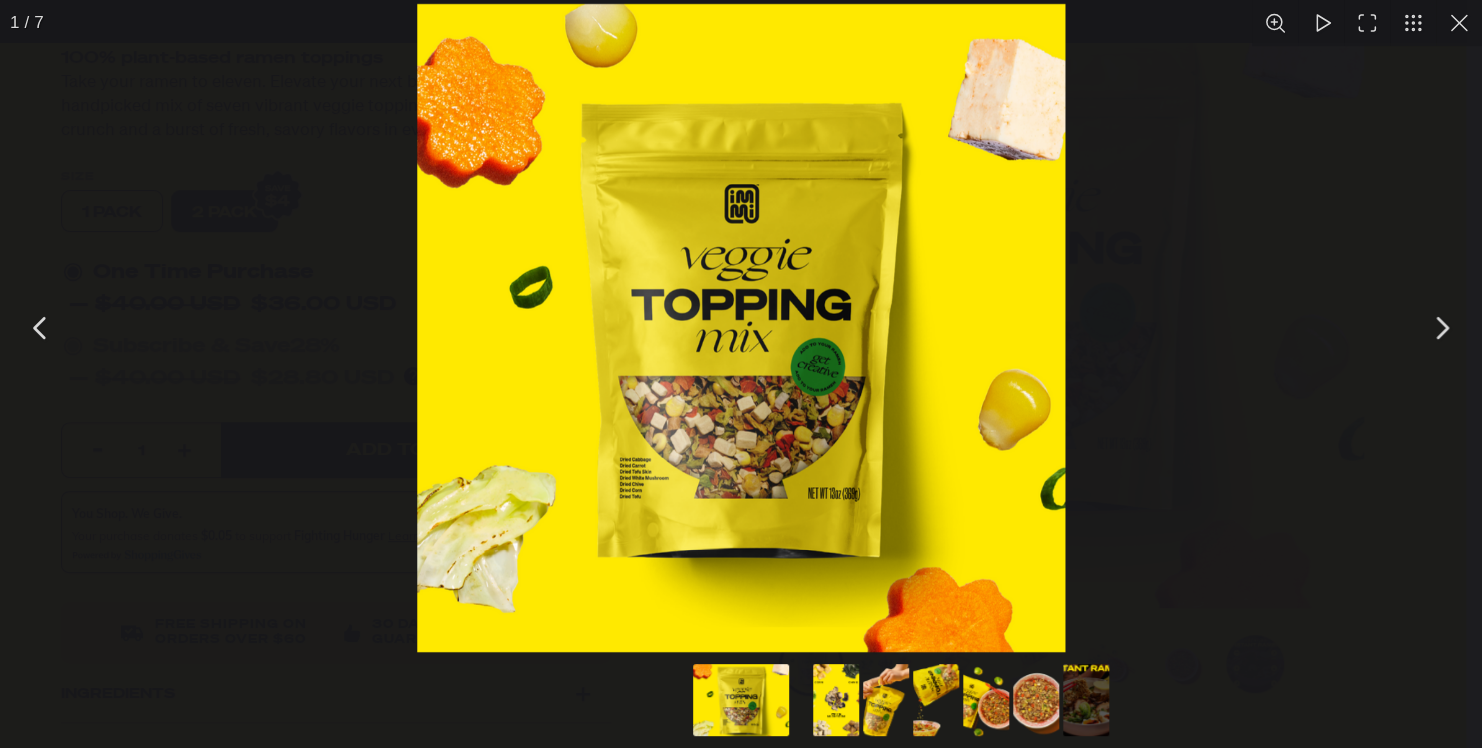 click at bounding box center [741, 328] 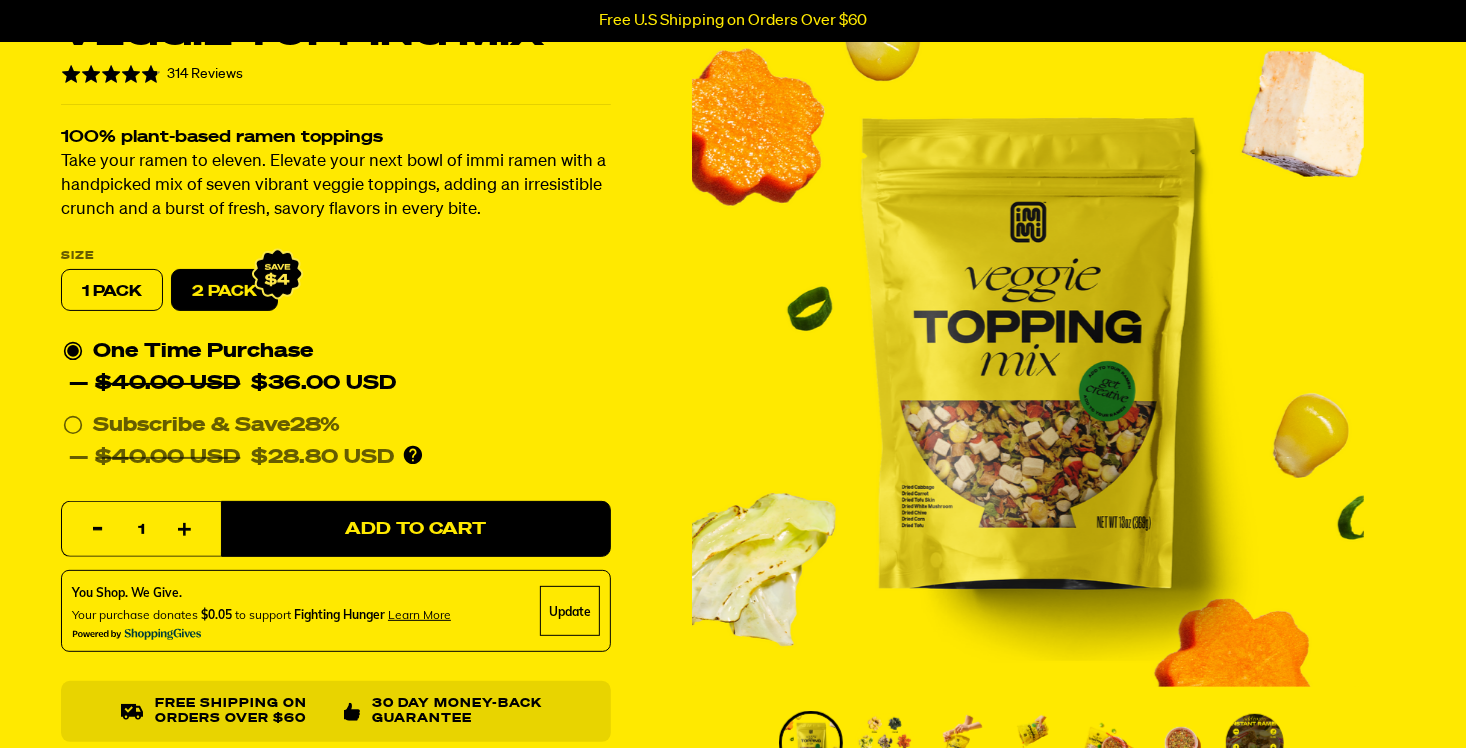scroll, scrollTop: 0, scrollLeft: 0, axis: both 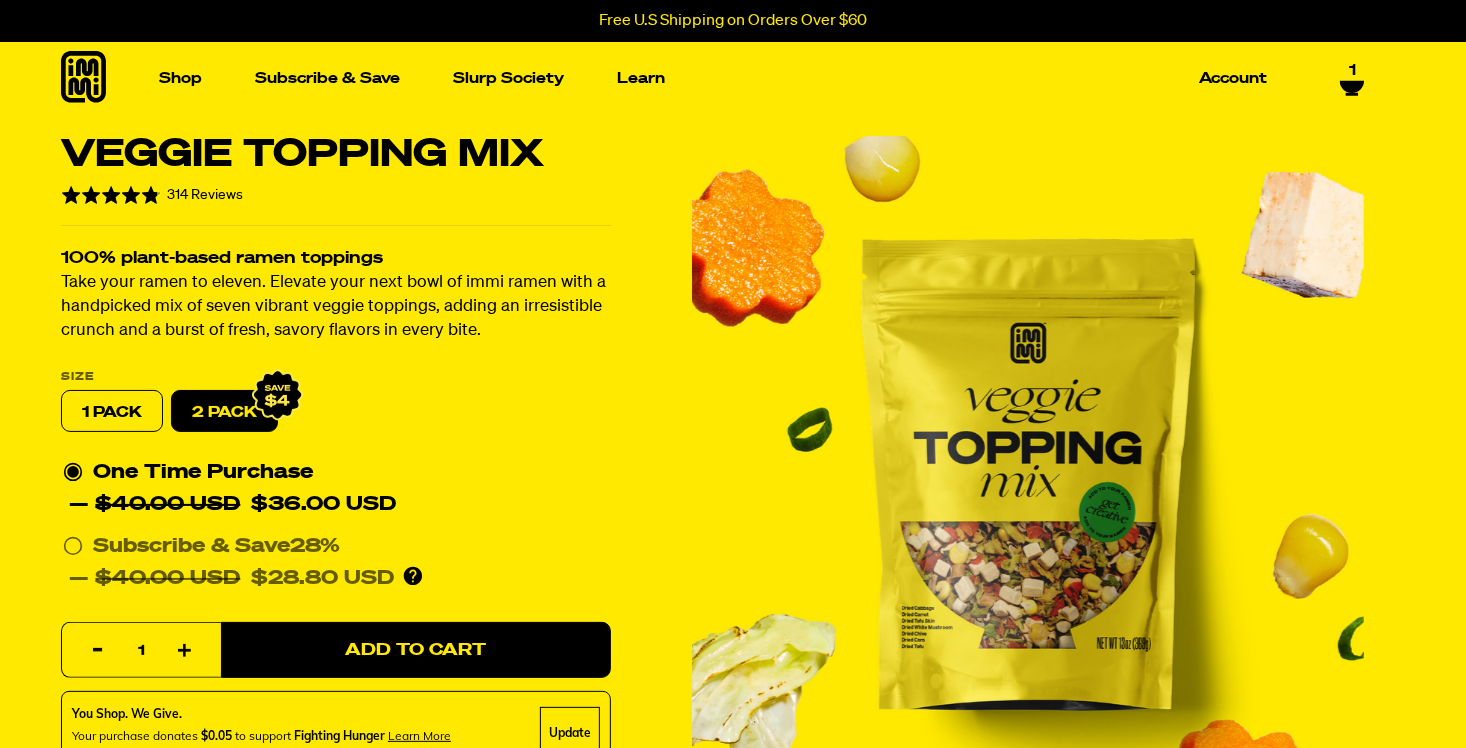 click on "1 PACK" at bounding box center (112, 412) 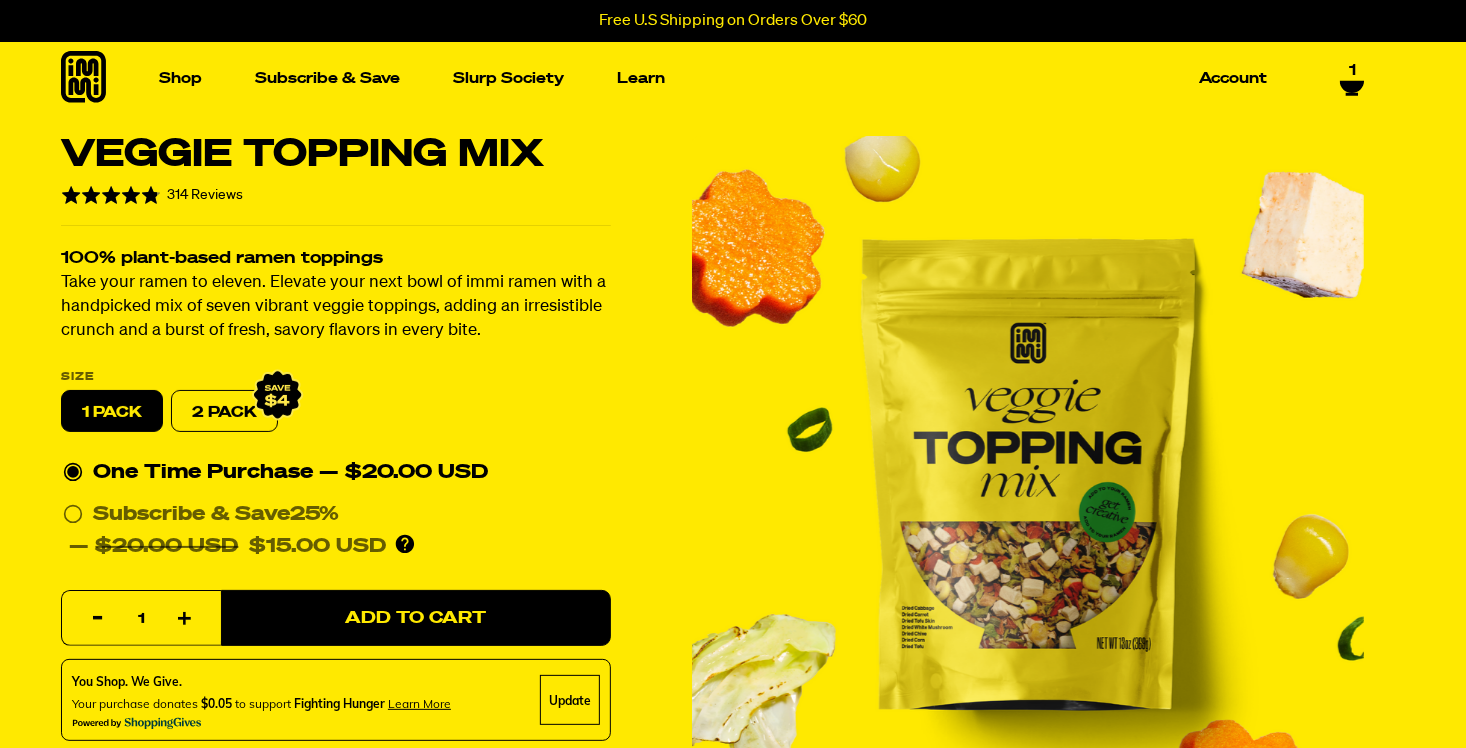 drag, startPoint x: 92, startPoint y: 406, endPoint x: 210, endPoint y: 410, distance: 118.06778 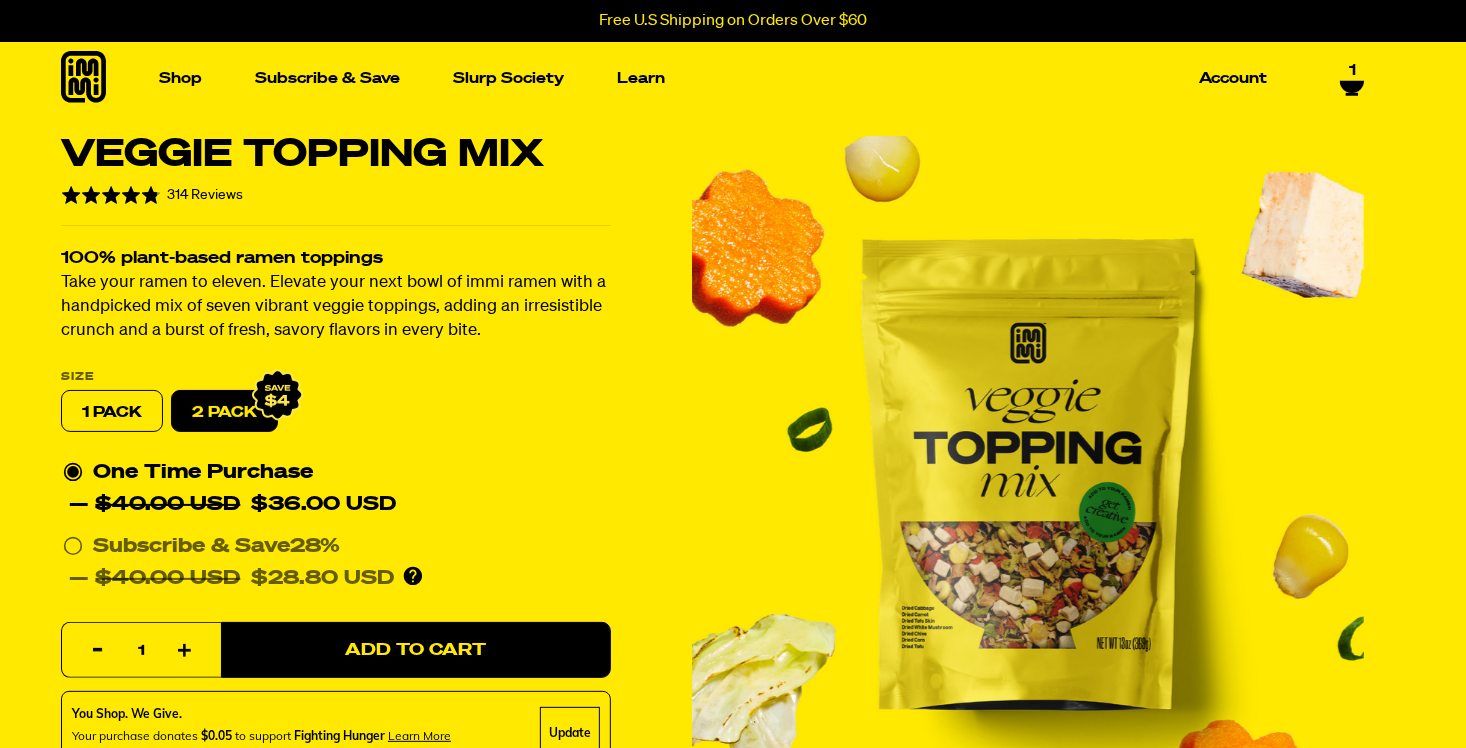 click on "2 PACK" at bounding box center [224, 412] 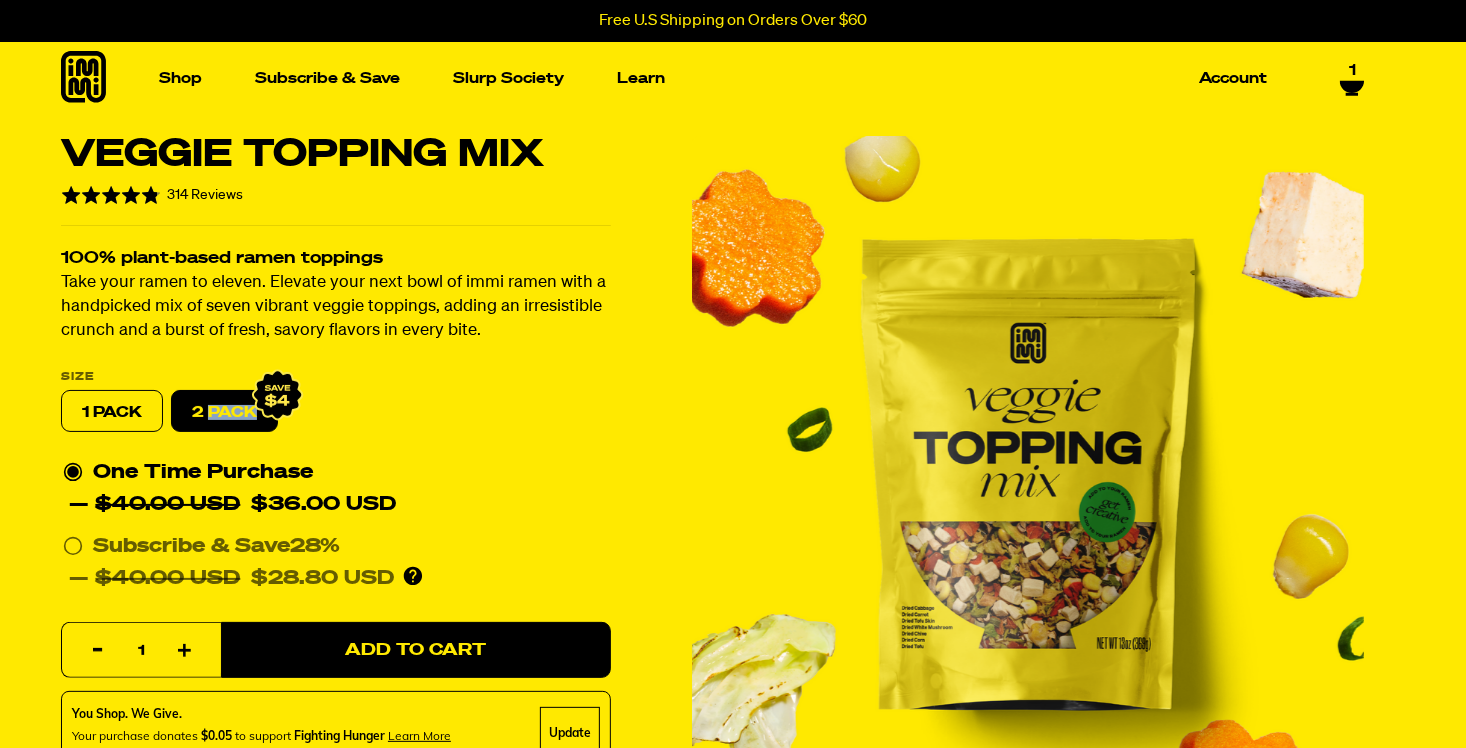 click at bounding box center (1028, 472) 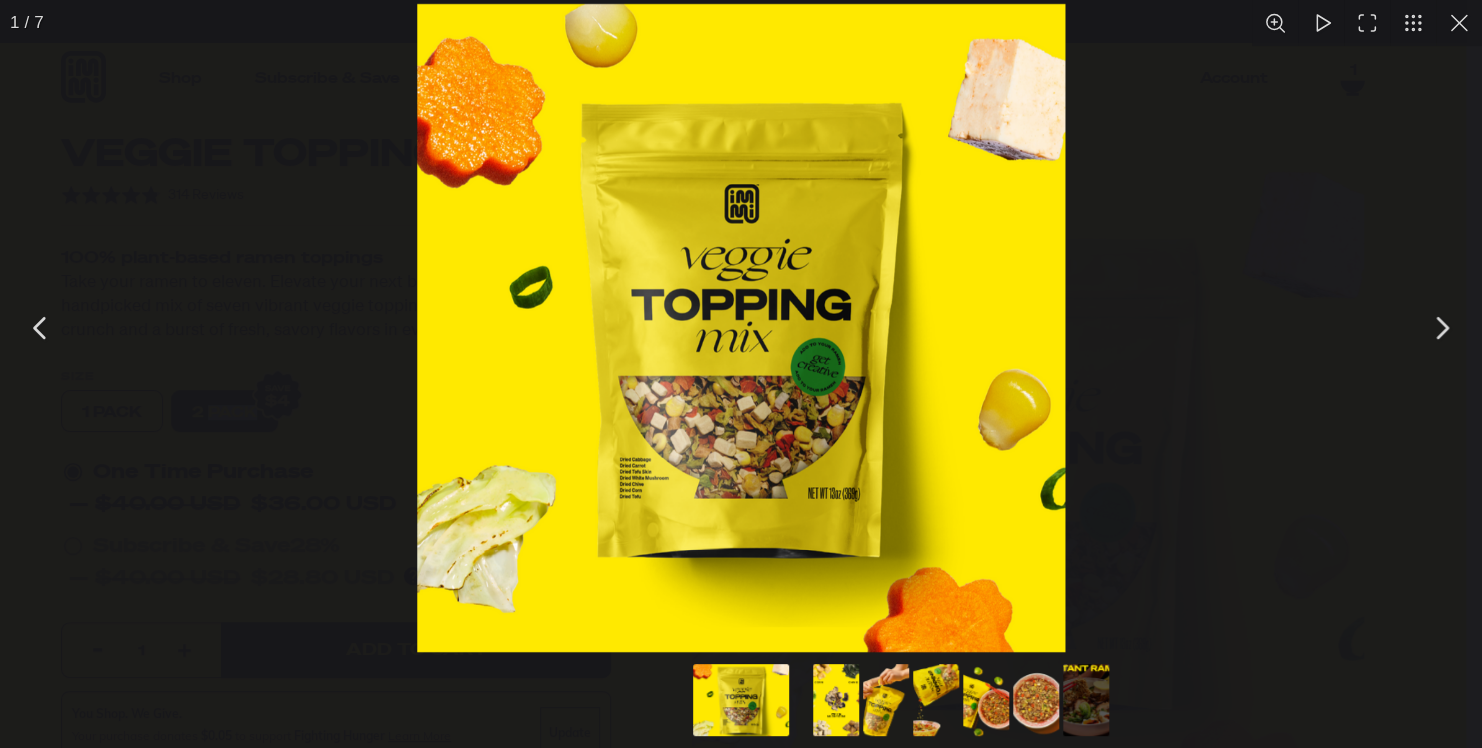 click at bounding box center (741, 328) 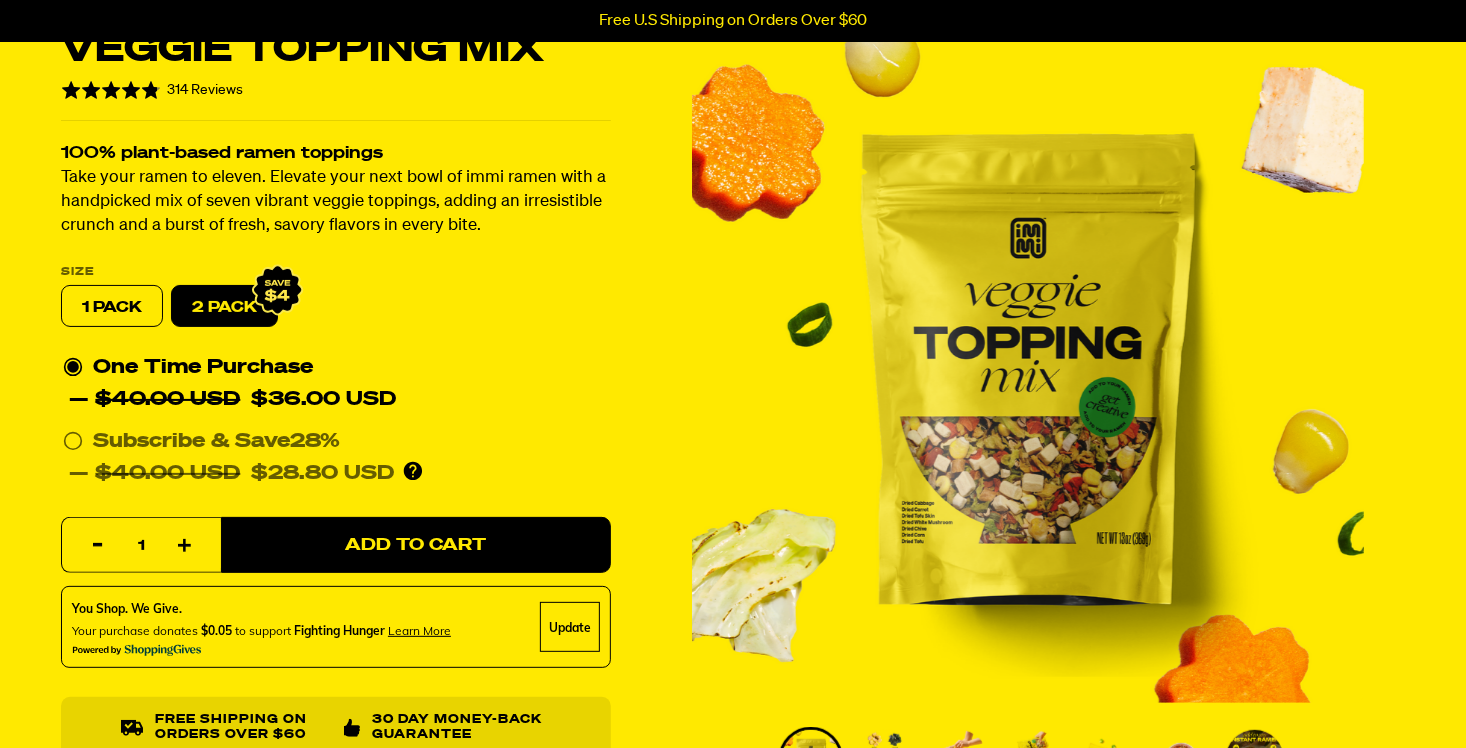 scroll, scrollTop: 0, scrollLeft: 0, axis: both 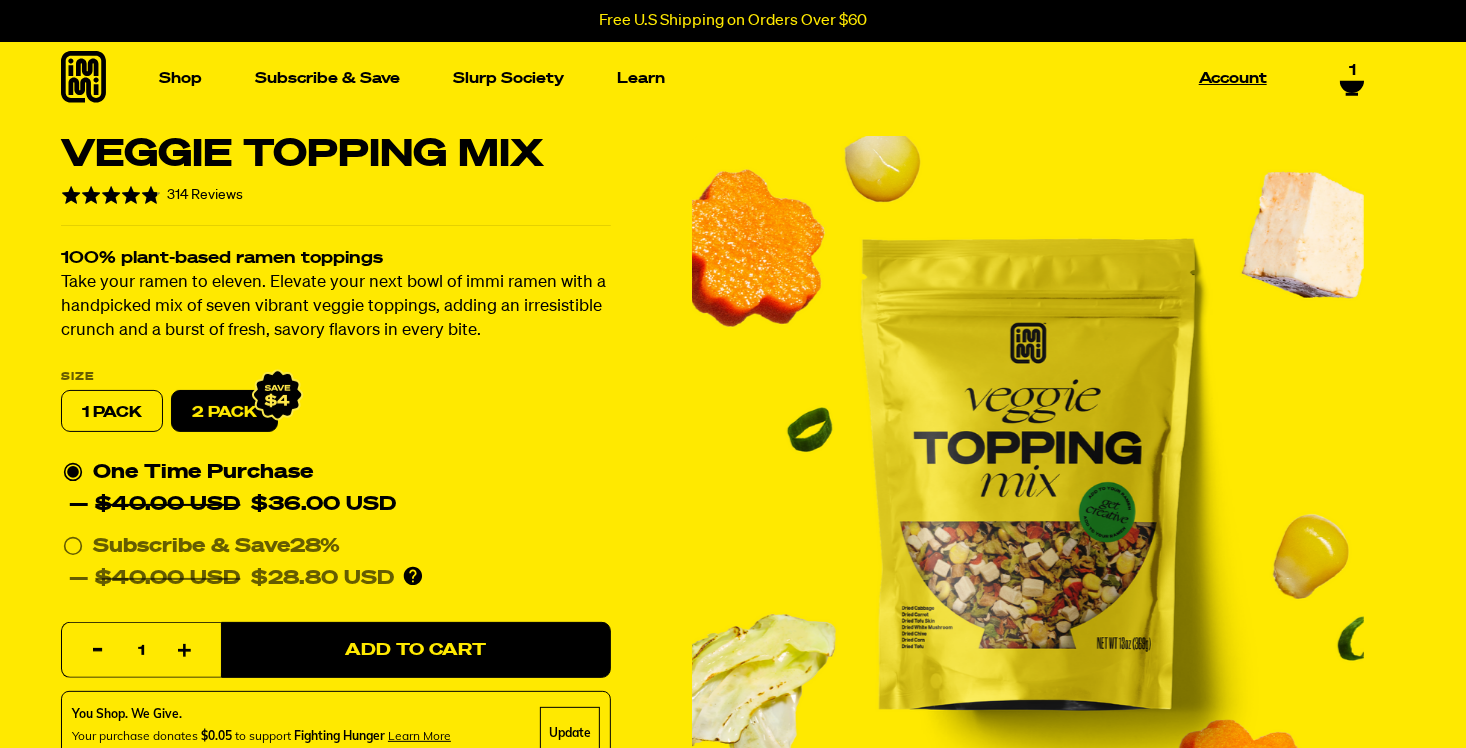 click on "Account" at bounding box center (1233, 78) 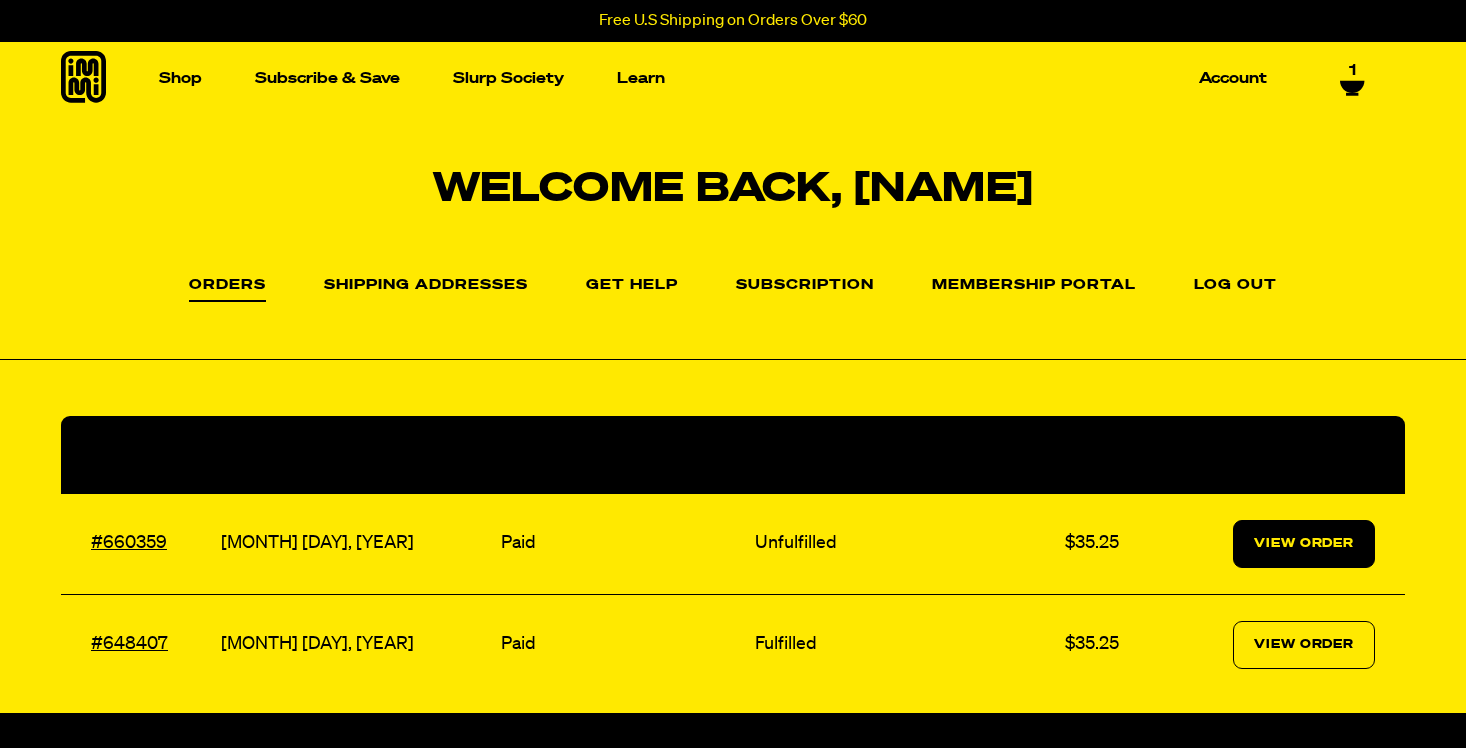 scroll, scrollTop: 0, scrollLeft: 0, axis: both 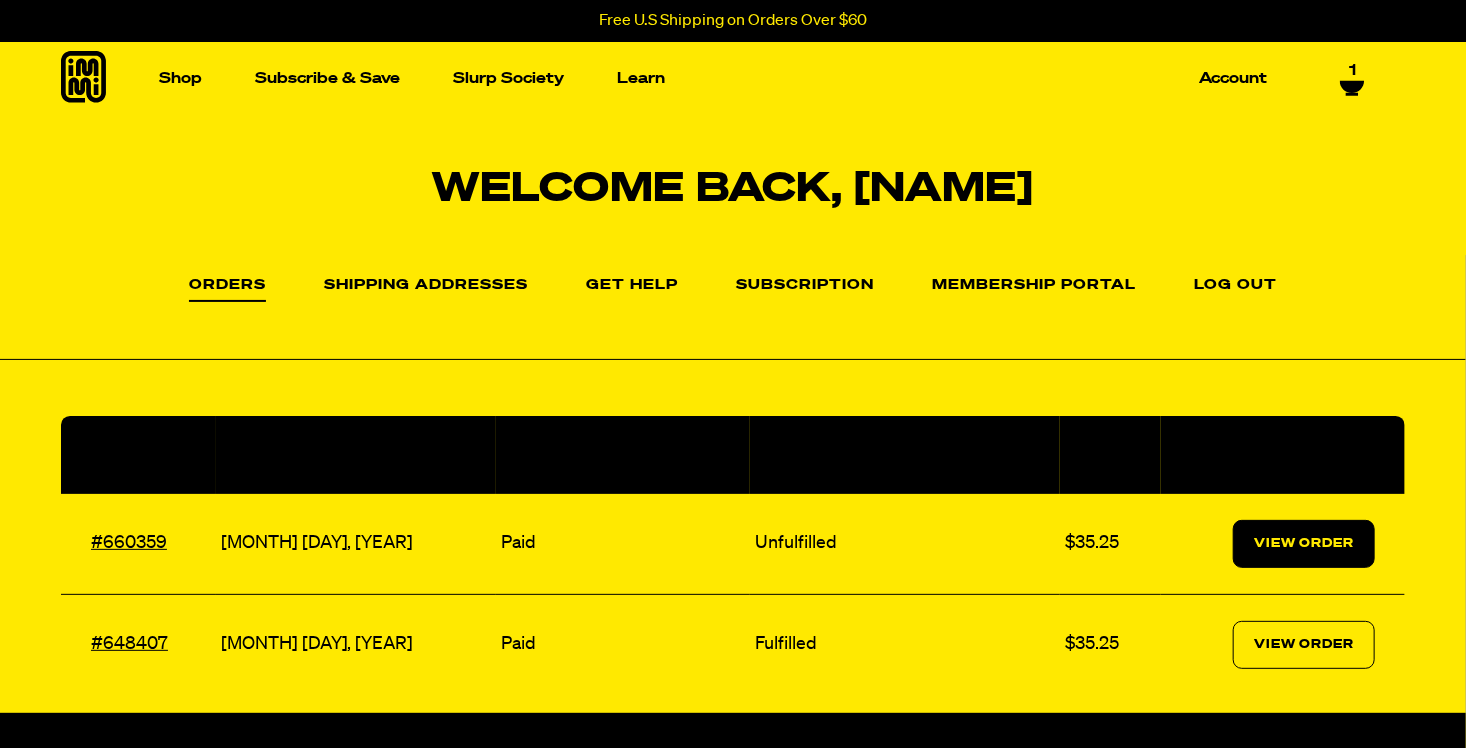 select on "Every 30 Days" 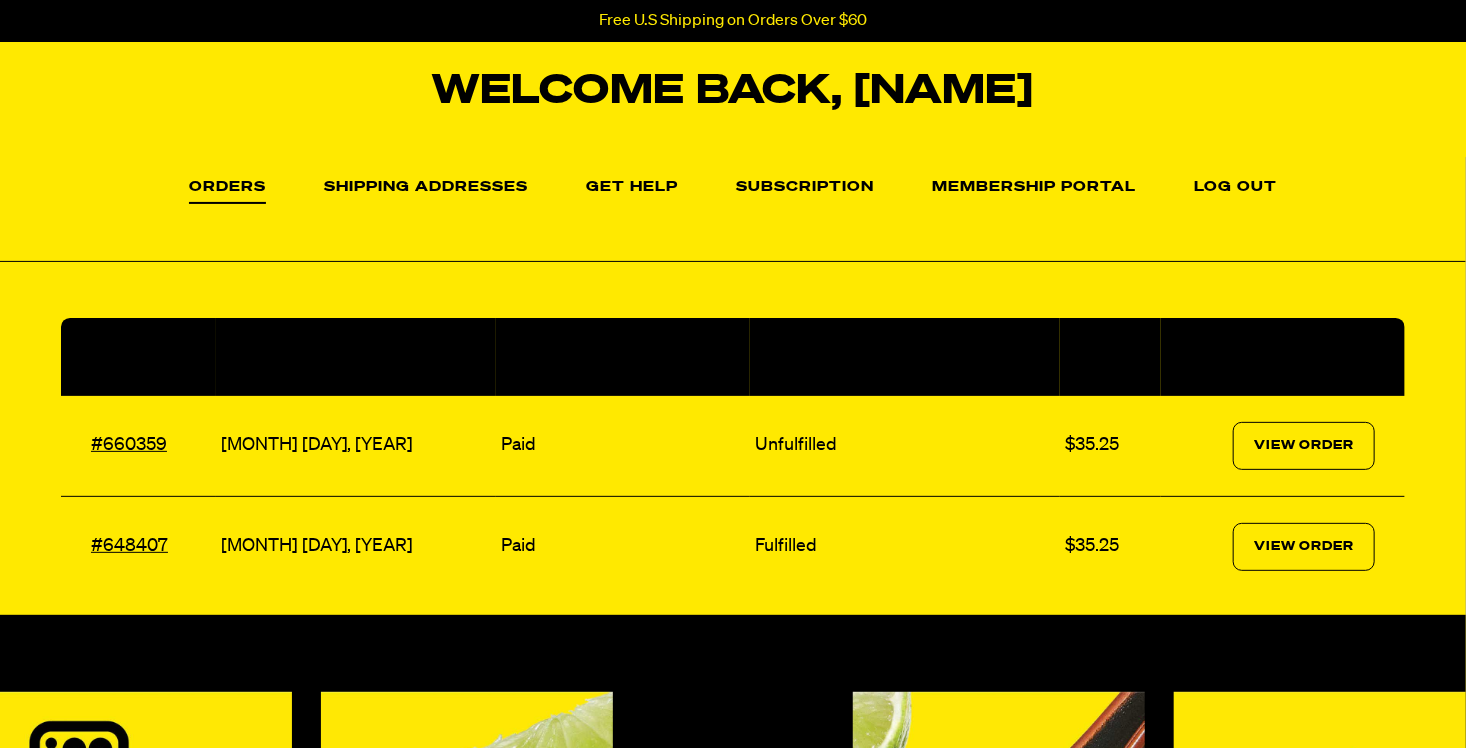scroll, scrollTop: 0, scrollLeft: 0, axis: both 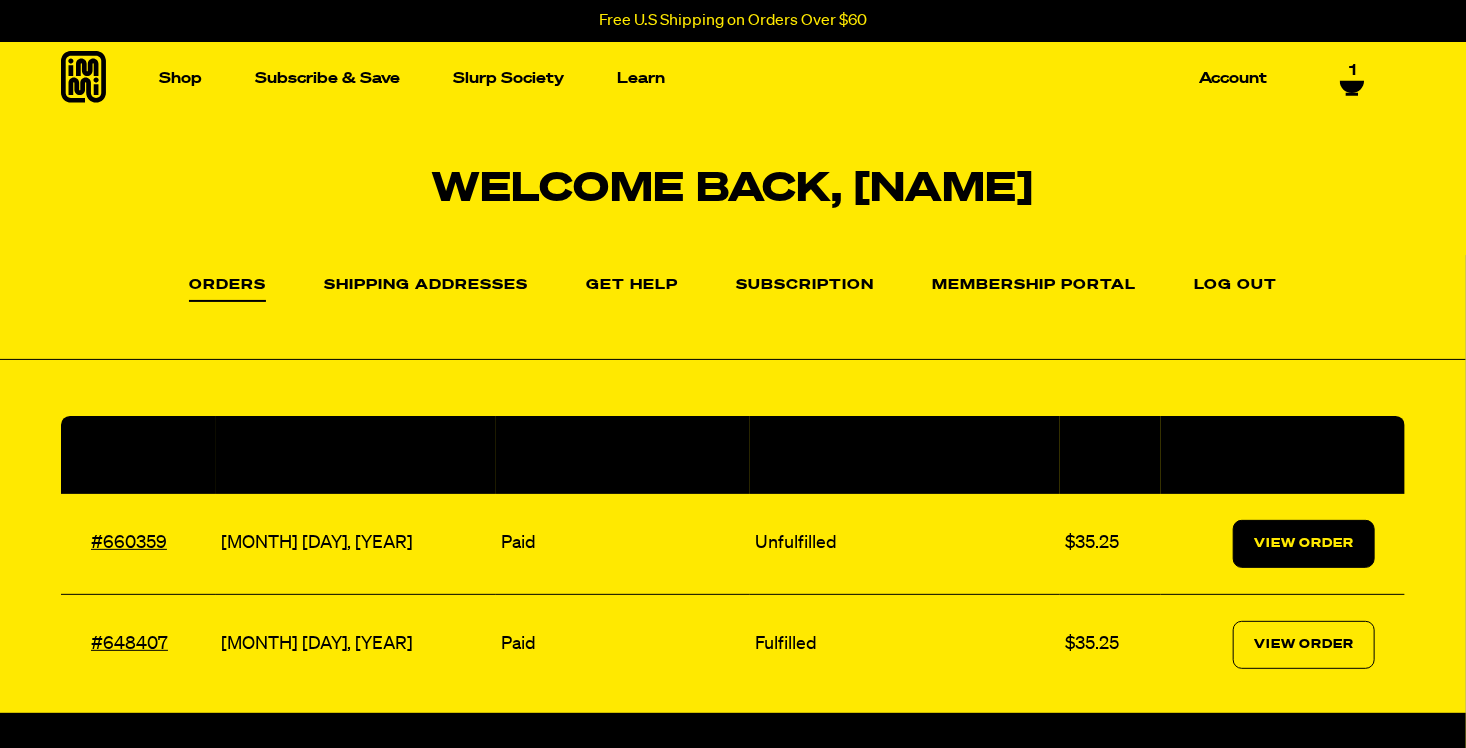click on "View Order" at bounding box center [1304, 544] 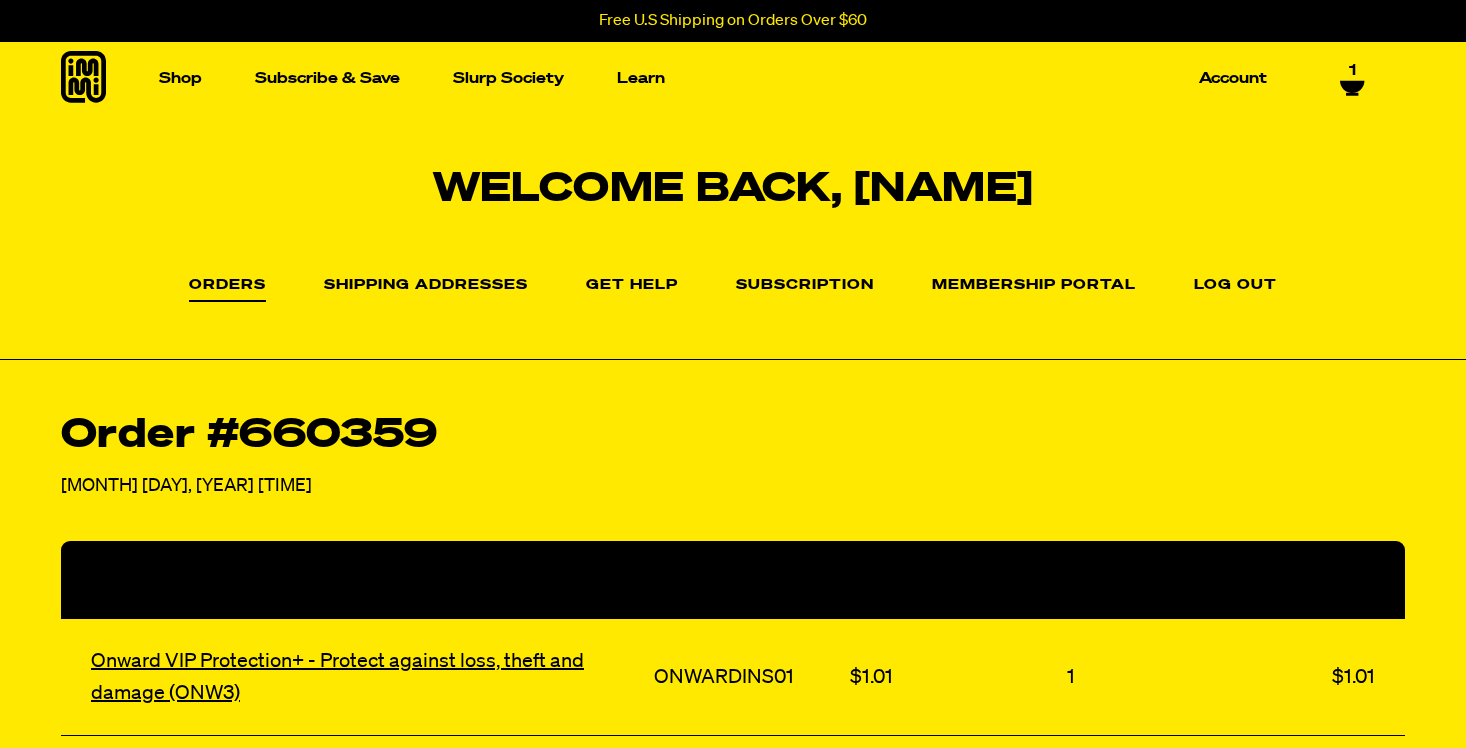 select on "Every 30 Days" 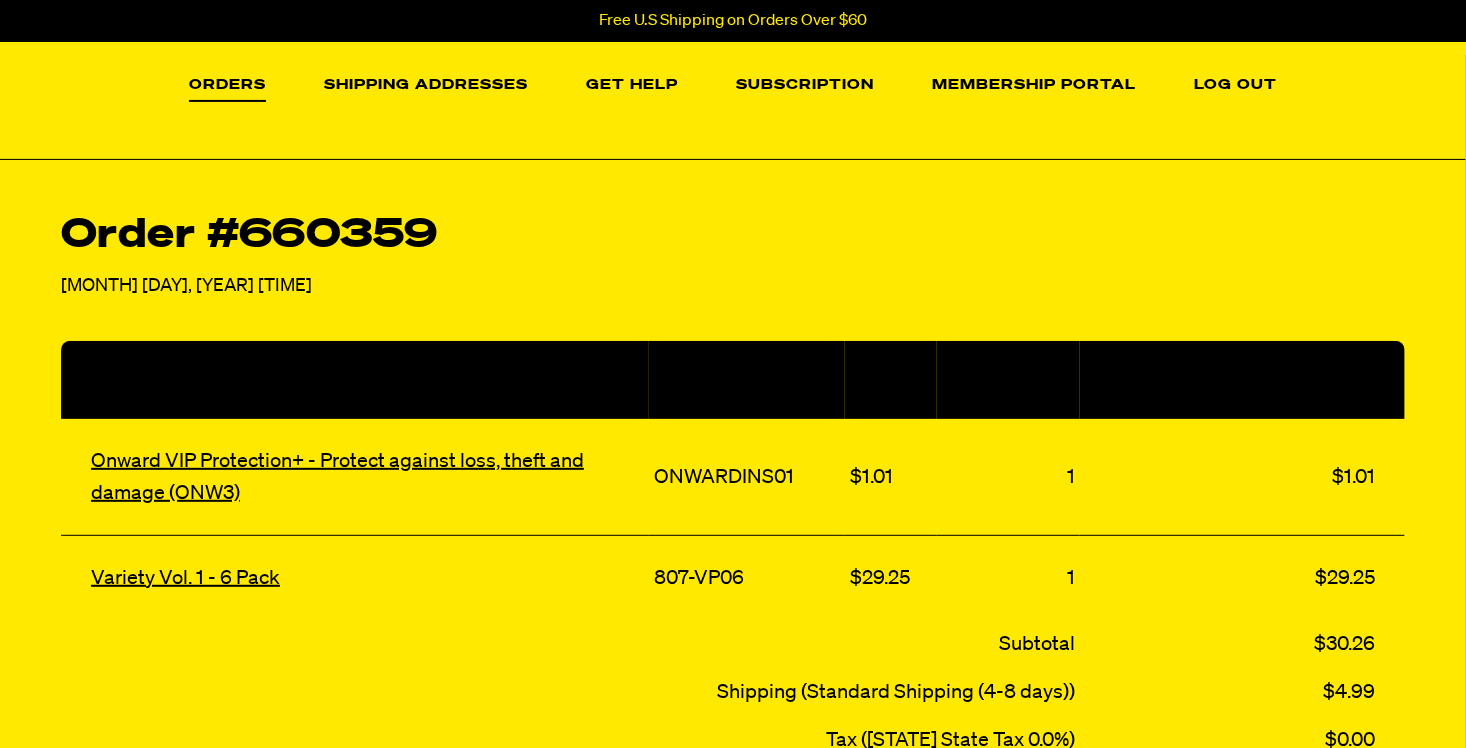 scroll, scrollTop: 200, scrollLeft: 0, axis: vertical 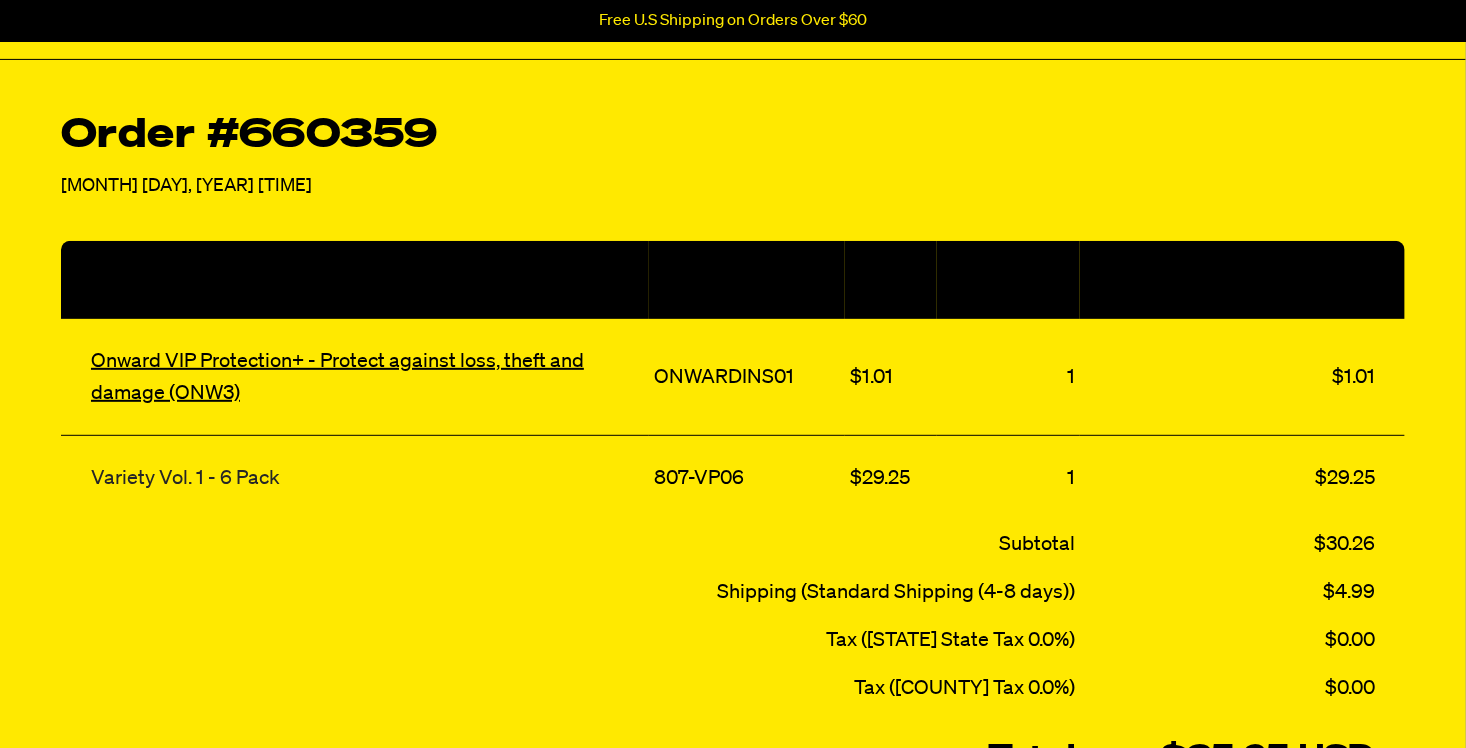 click on "Variety Vol. 1 - 6 Pack" at bounding box center [185, 478] 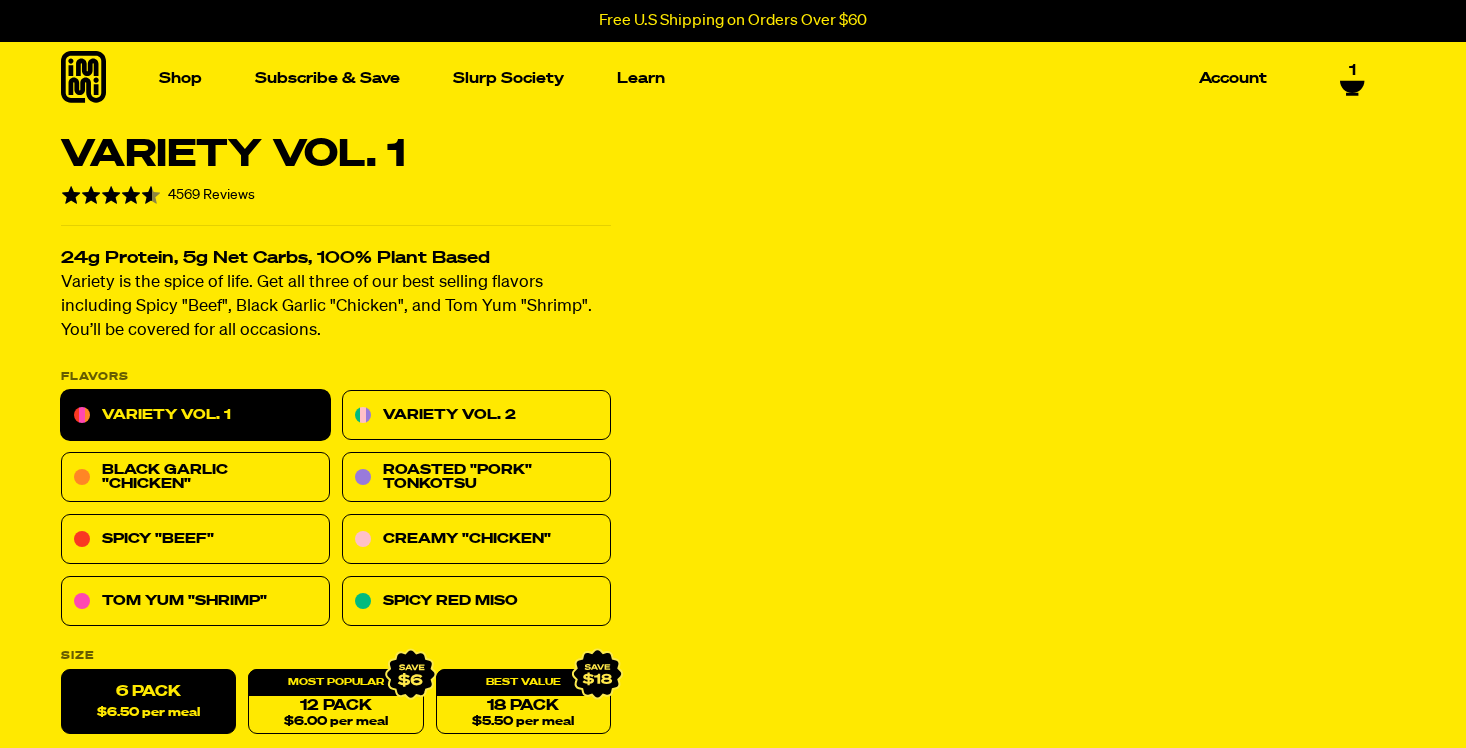 scroll, scrollTop: 0, scrollLeft: 0, axis: both 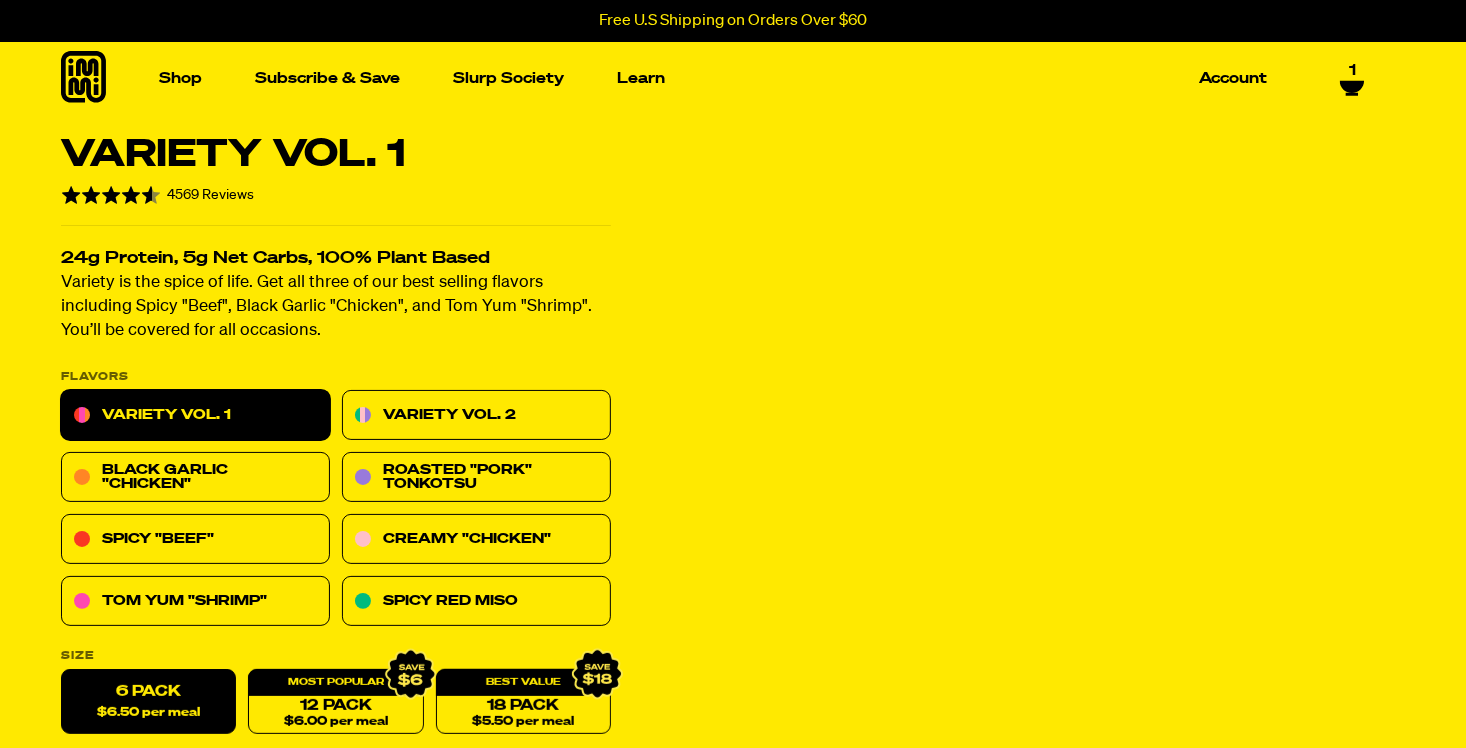 select on "Every 30 Days" 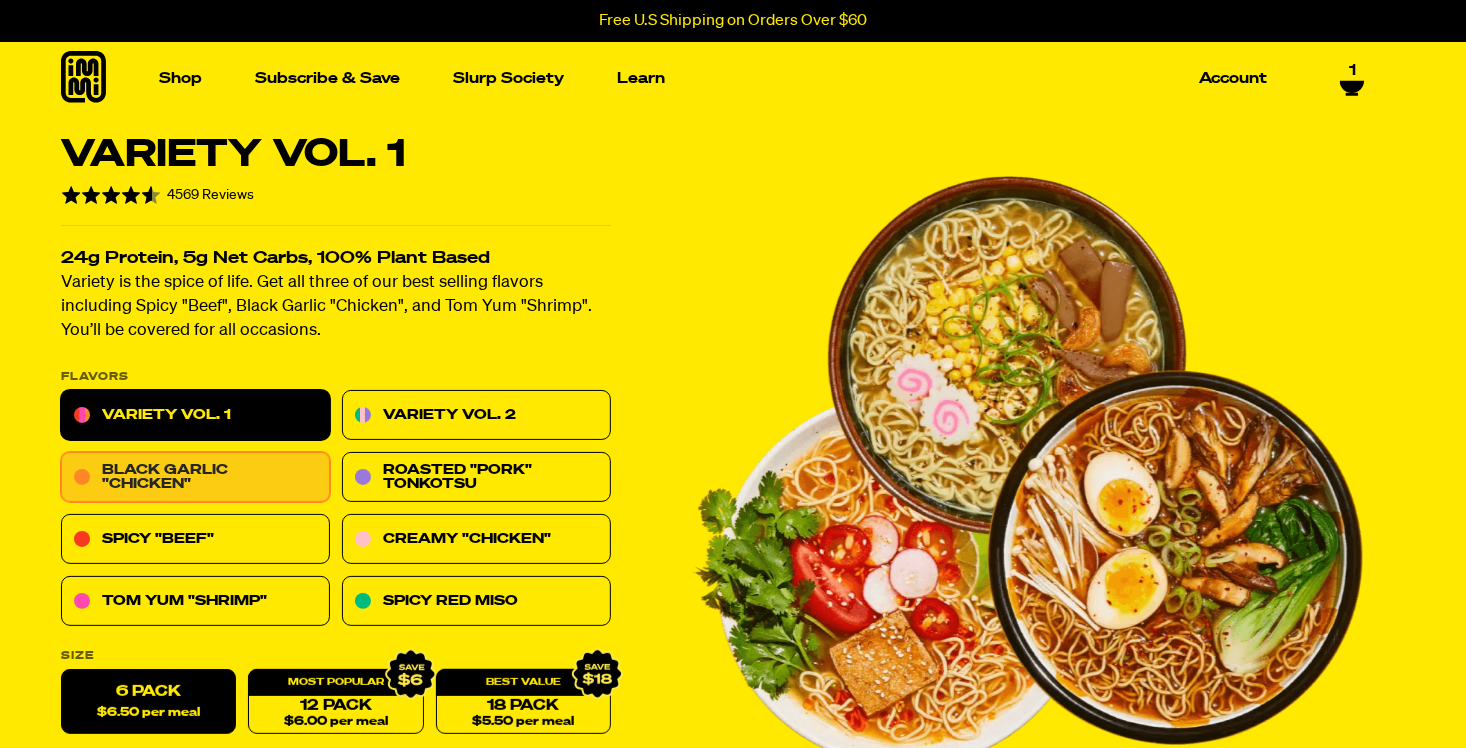 drag, startPoint x: 0, startPoint y: 0, endPoint x: 187, endPoint y: 498, distance: 531.9521 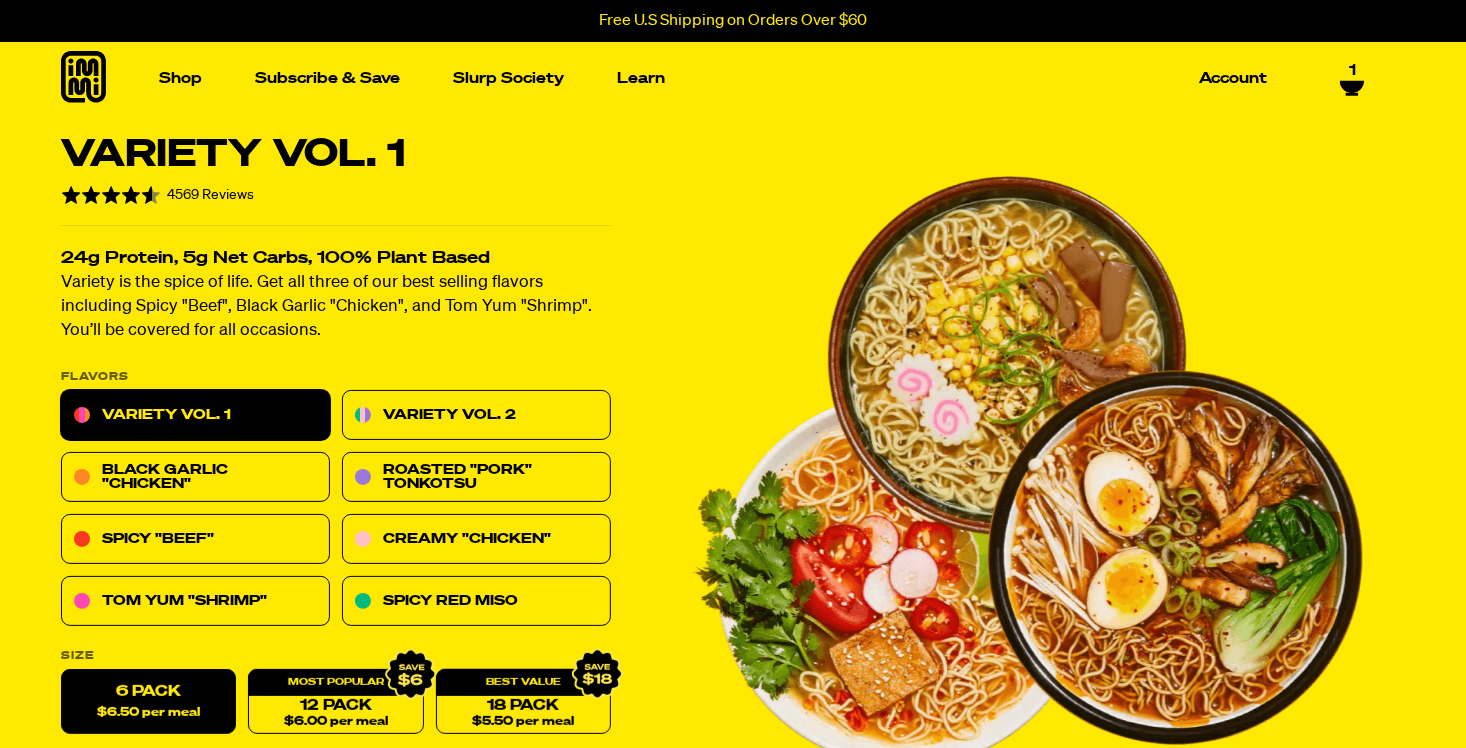 drag, startPoint x: 187, startPoint y: 498, endPoint x: 764, endPoint y: 256, distance: 625.69403 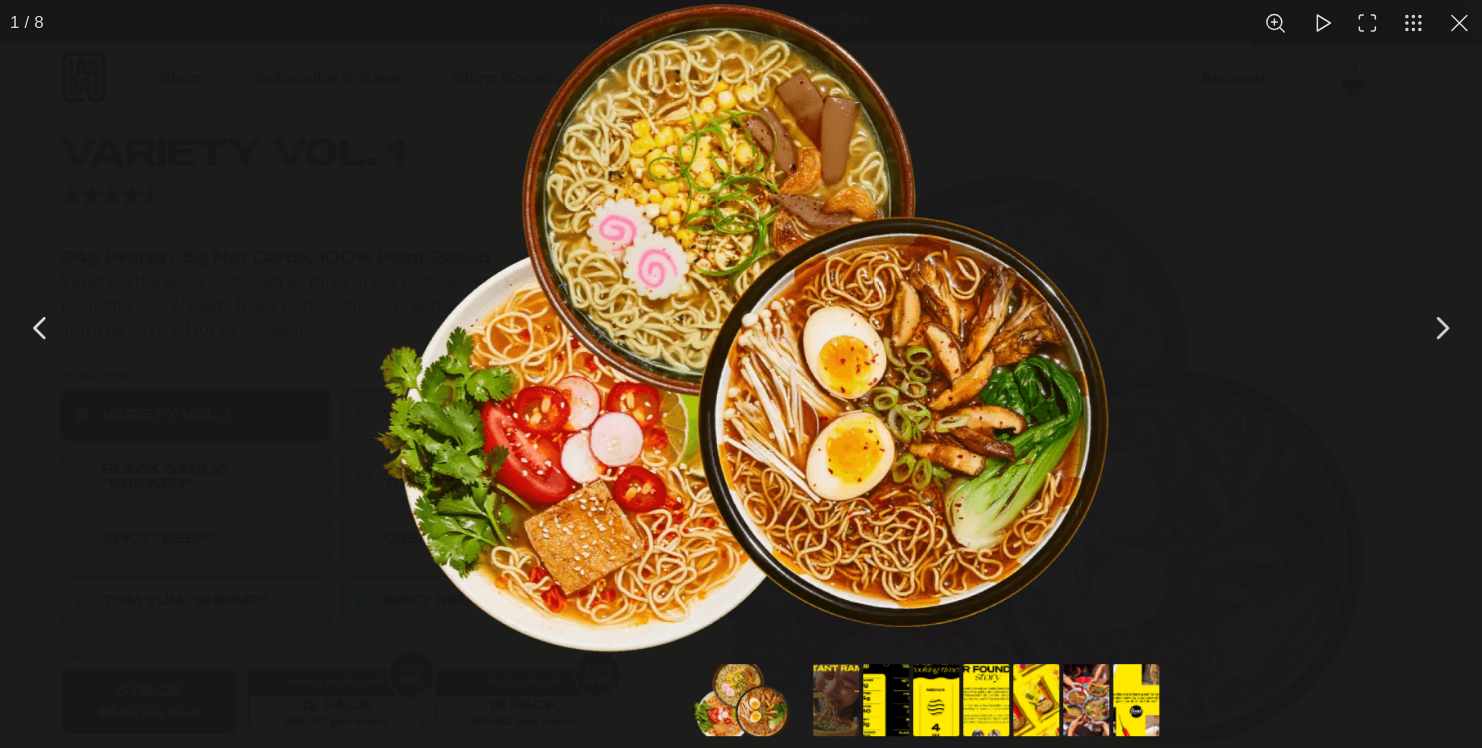 click at bounding box center (740, 328) 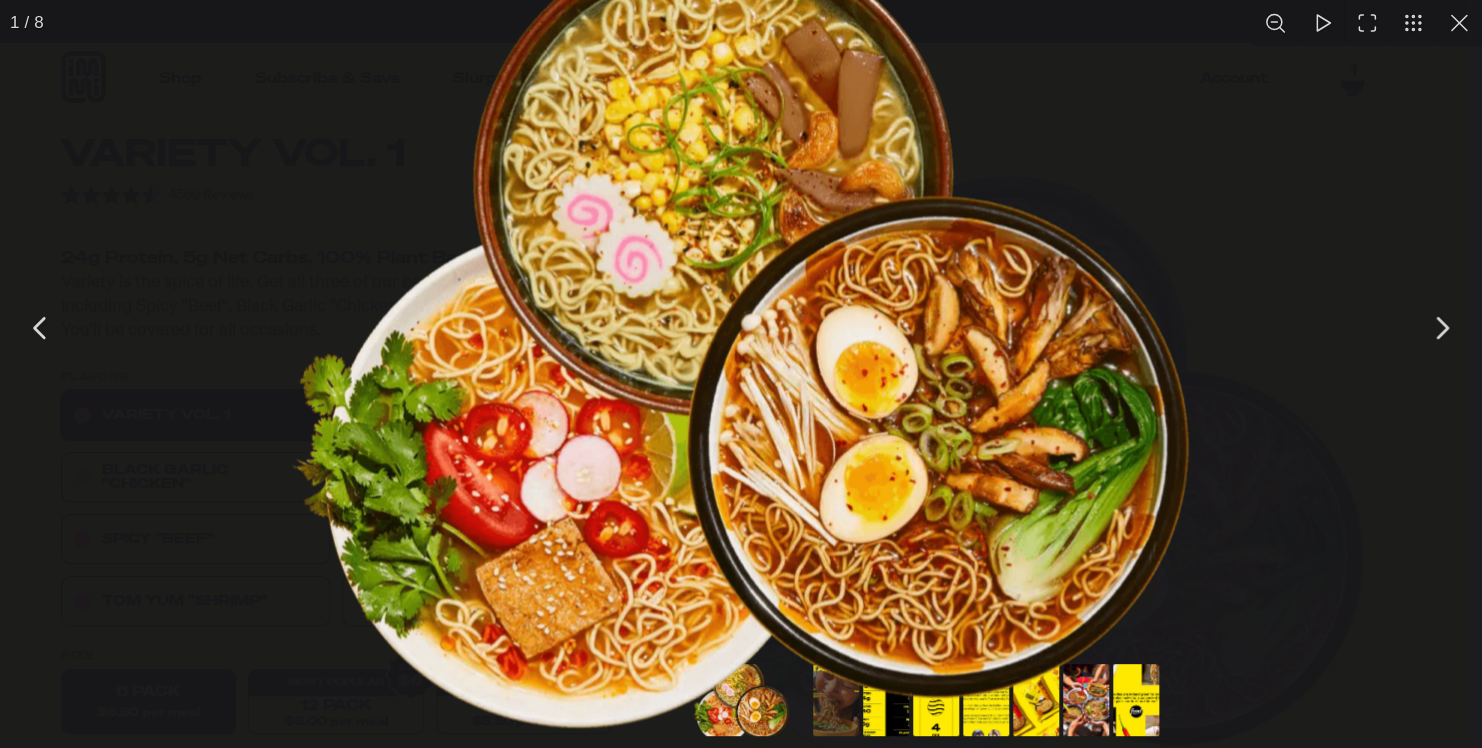 click at bounding box center (741, 332) 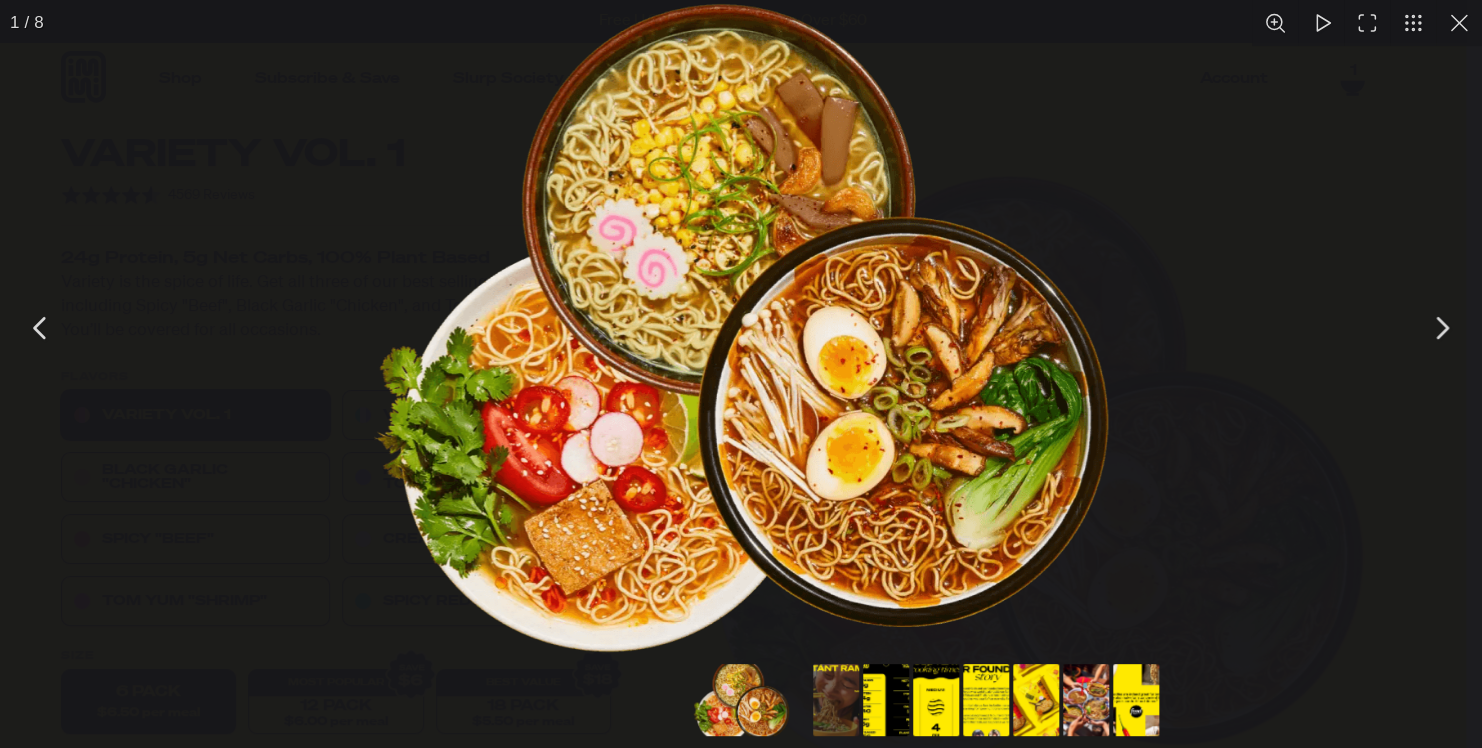 click at bounding box center (741, 328) 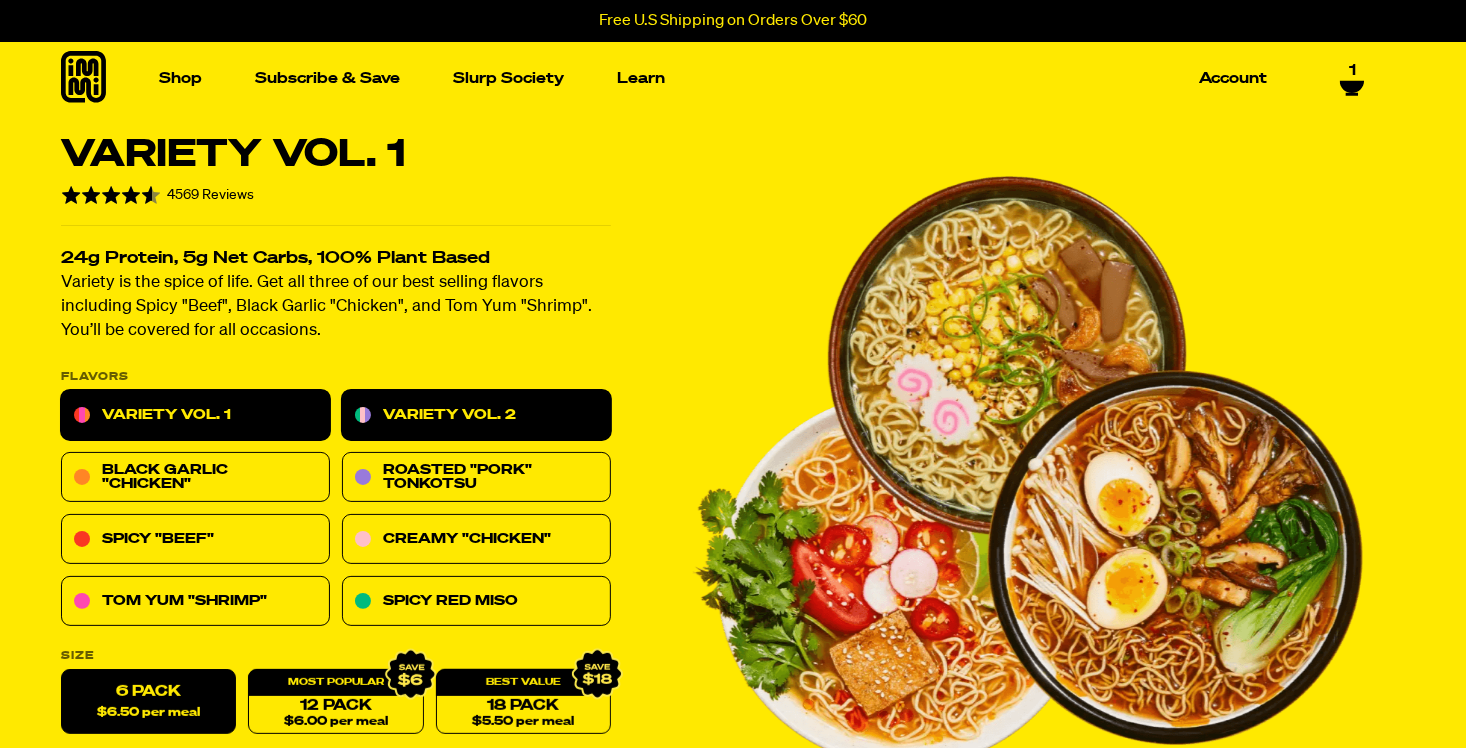 click on "Variety Vol. 2" at bounding box center (476, 416) 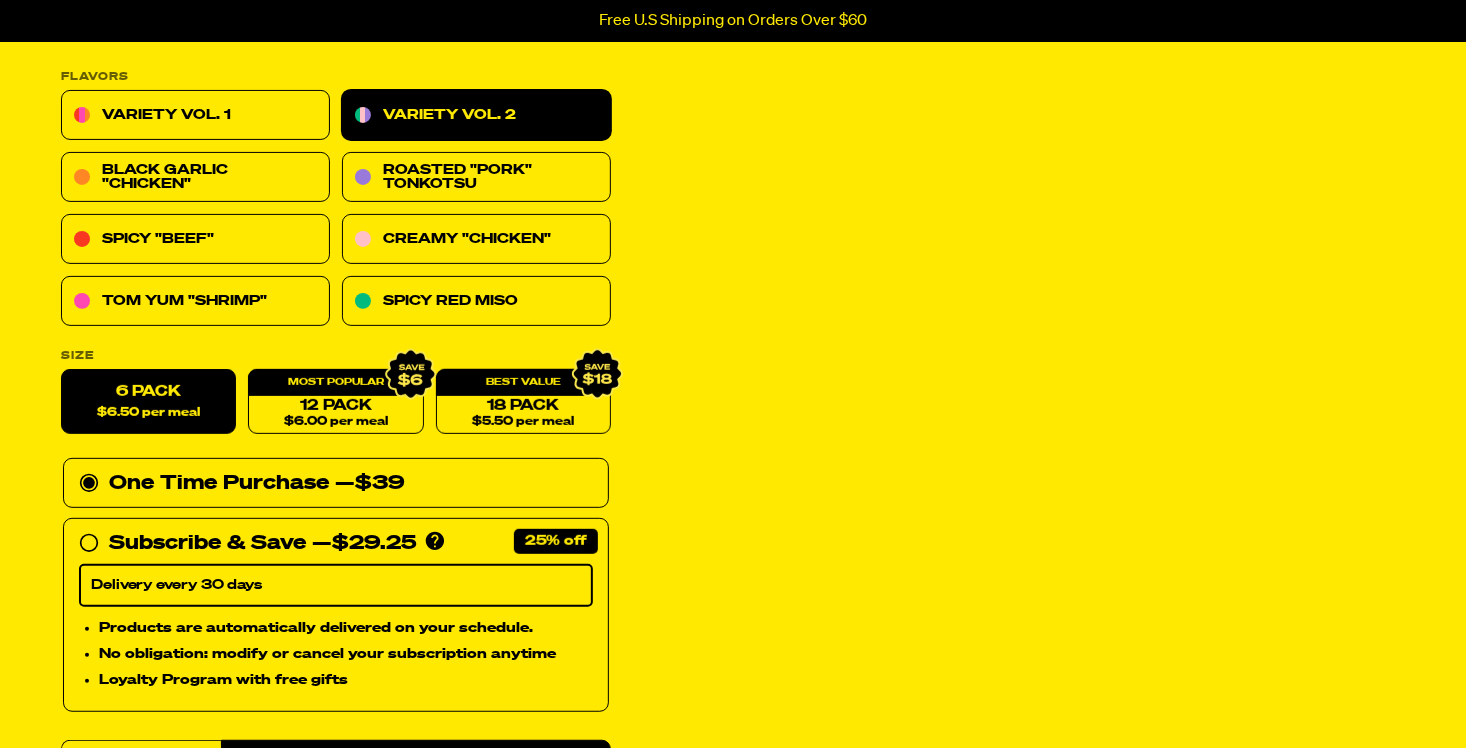 select on "Every 30 Days" 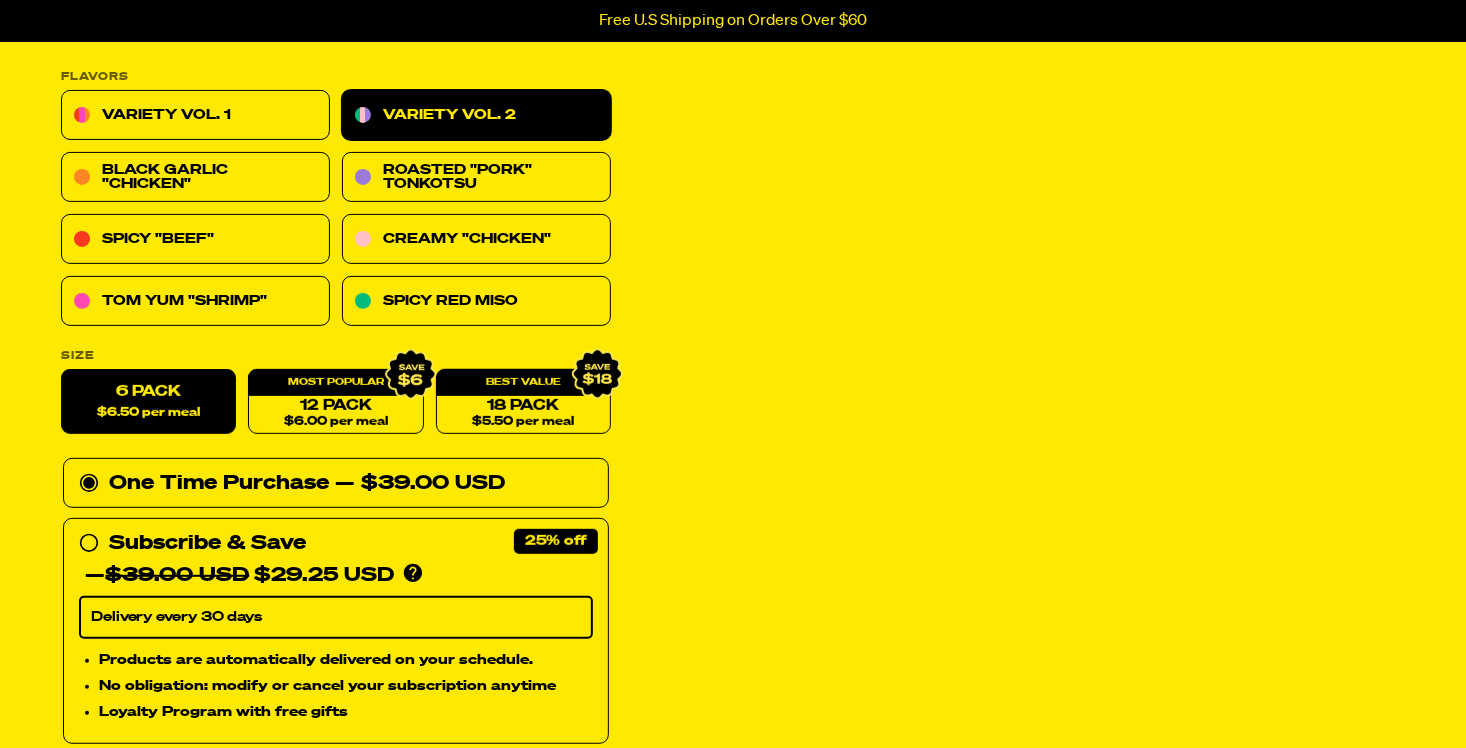 scroll, scrollTop: 0, scrollLeft: 0, axis: both 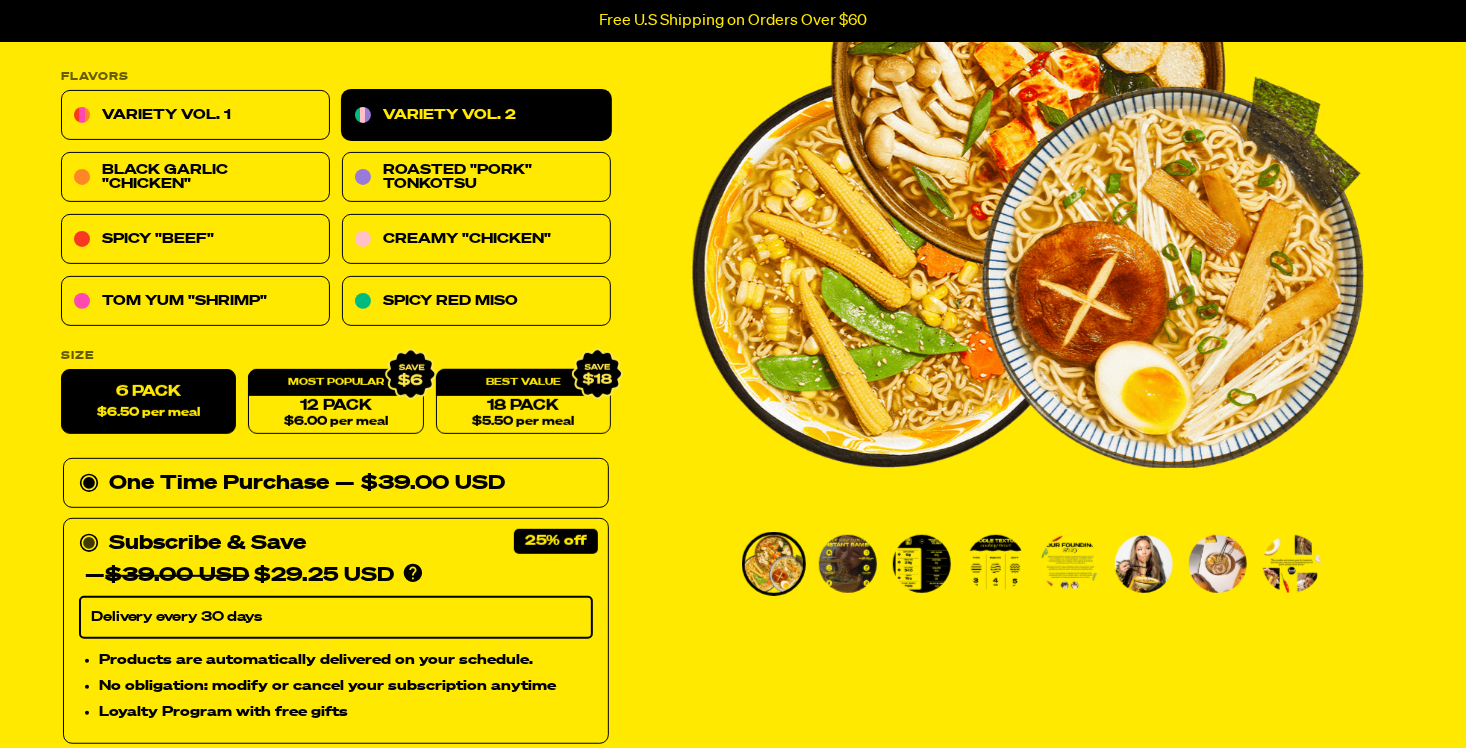 click 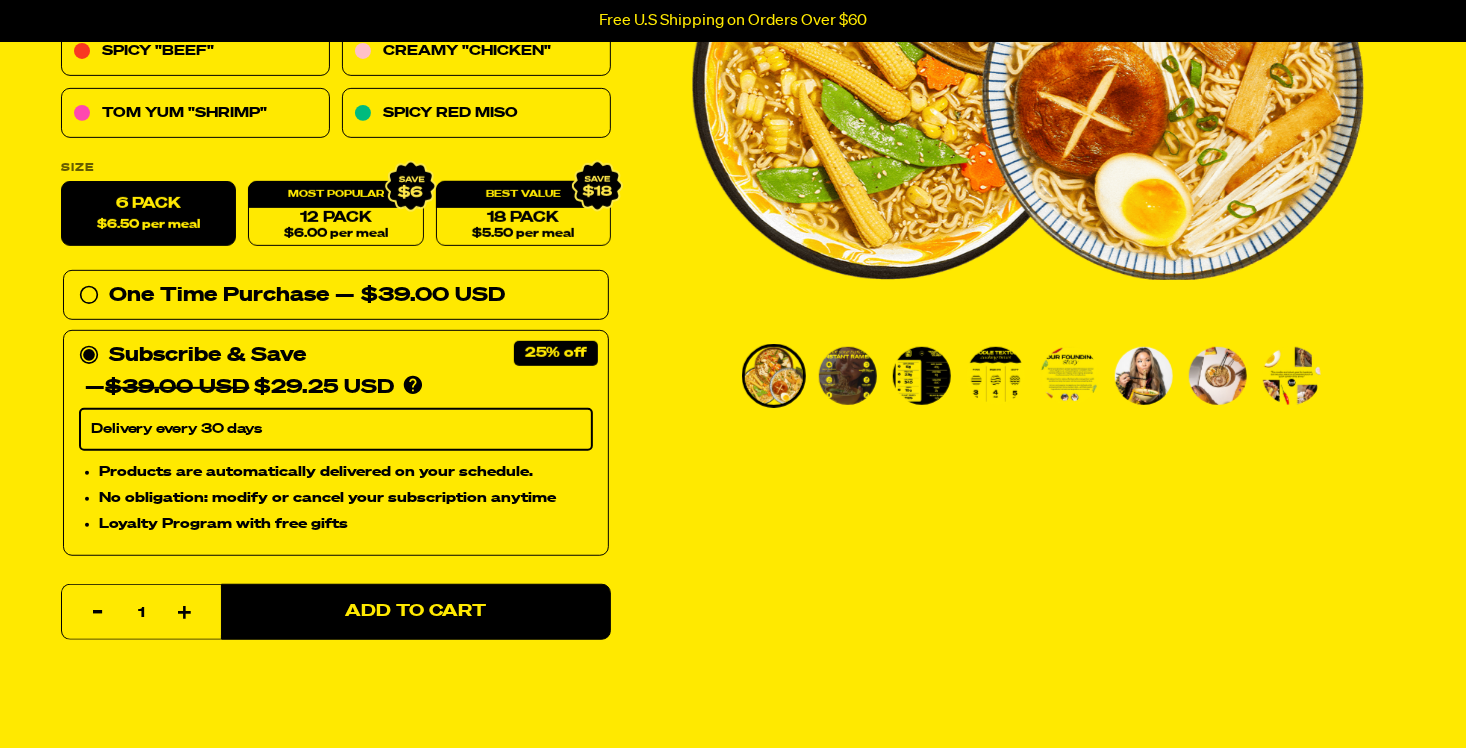 scroll, scrollTop: 500, scrollLeft: 0, axis: vertical 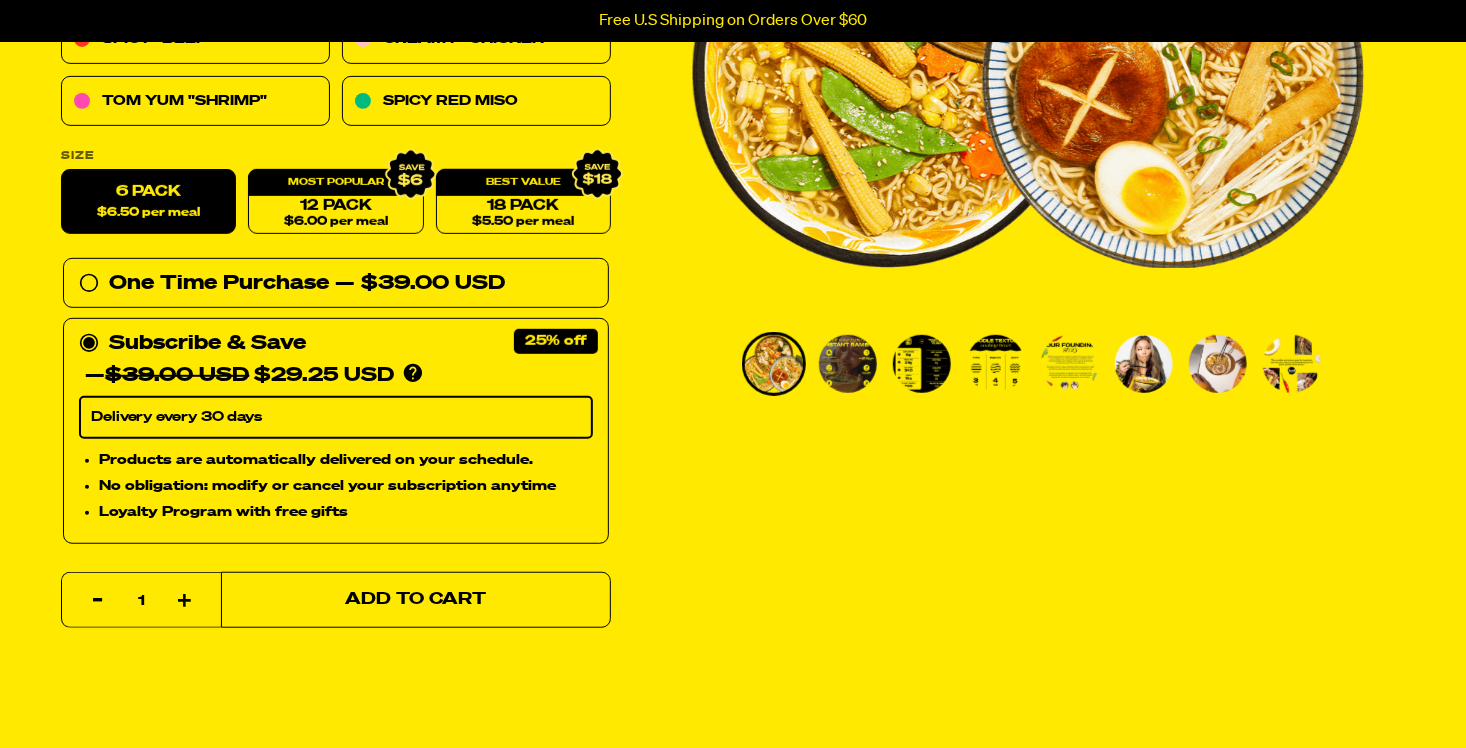 click on "Add to Cart" at bounding box center (416, 600) 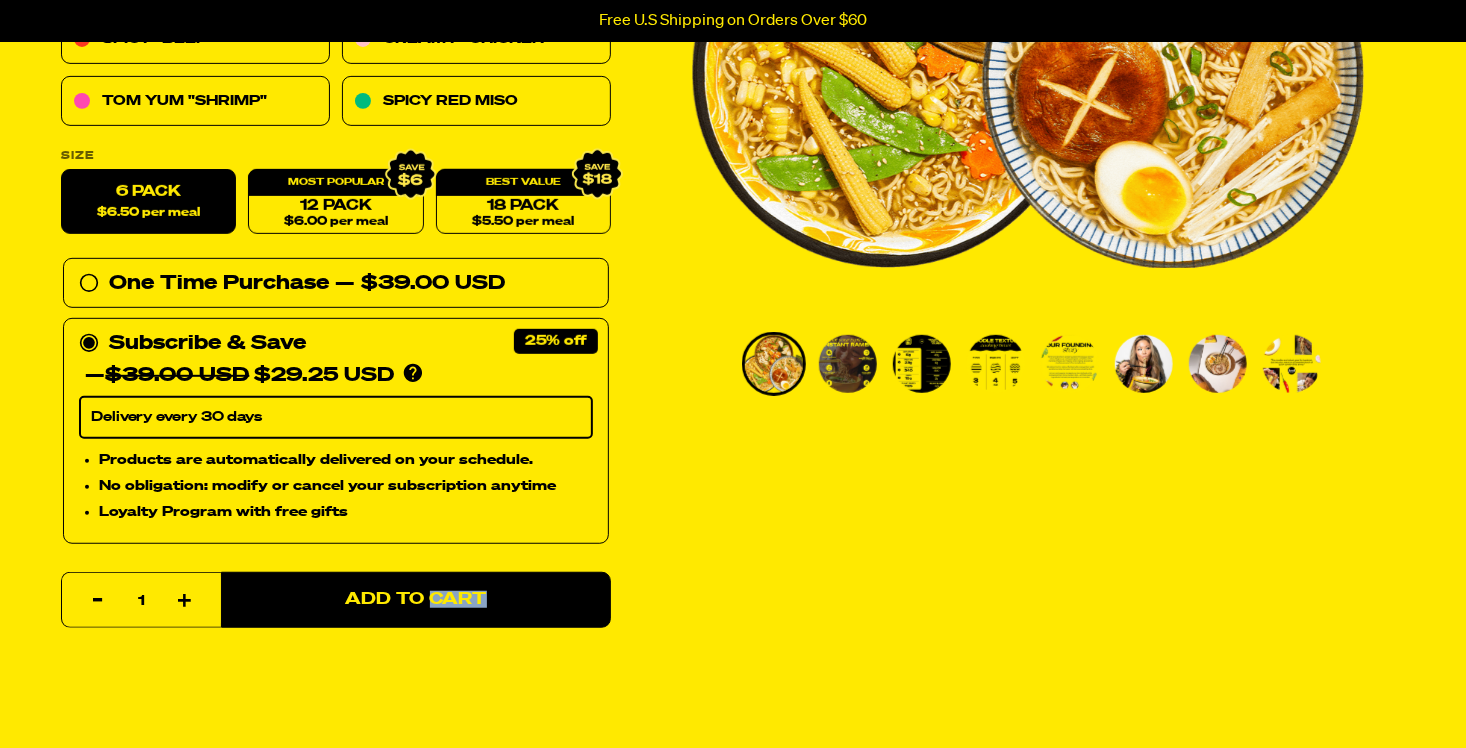 drag, startPoint x: 433, startPoint y: 604, endPoint x: 322, endPoint y: 634, distance: 114.982605 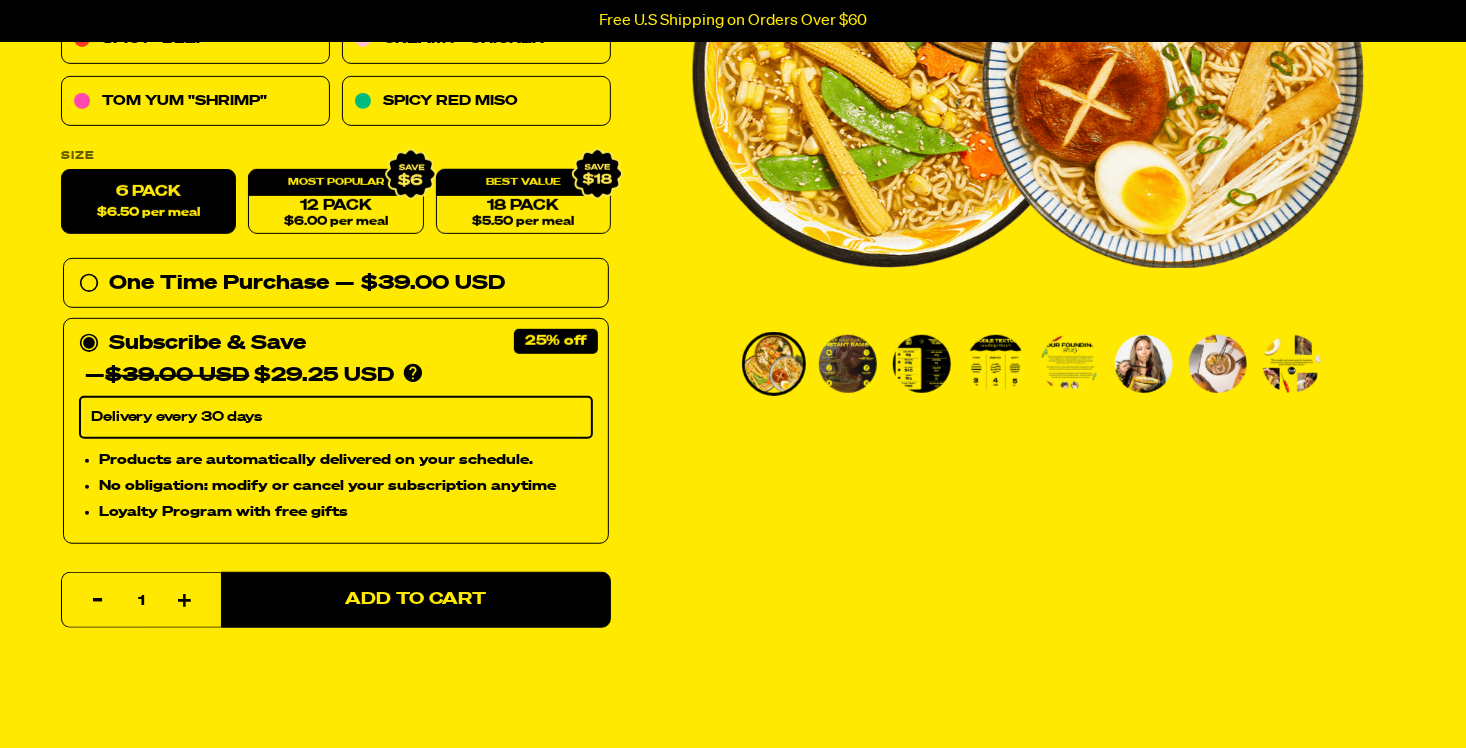 click on "Quantity
Reduce item quantity by one
1
Increase item quantity by one
Add to Cart
Add to Cart
sold in the last hour
?   Your customers will not see this widget until you set theme sections as your integration here:  Campaign Manager            ?   Your customers will not see this widget until you set your campaign to on:  Campaign Manager              ?   Your customers will not see this widget until you select Start Giving on the Change Commerce  App Manager     Deactivate Preview               You Shop. We Give.       Your purchase donates    $0.05" at bounding box center (336, 743) 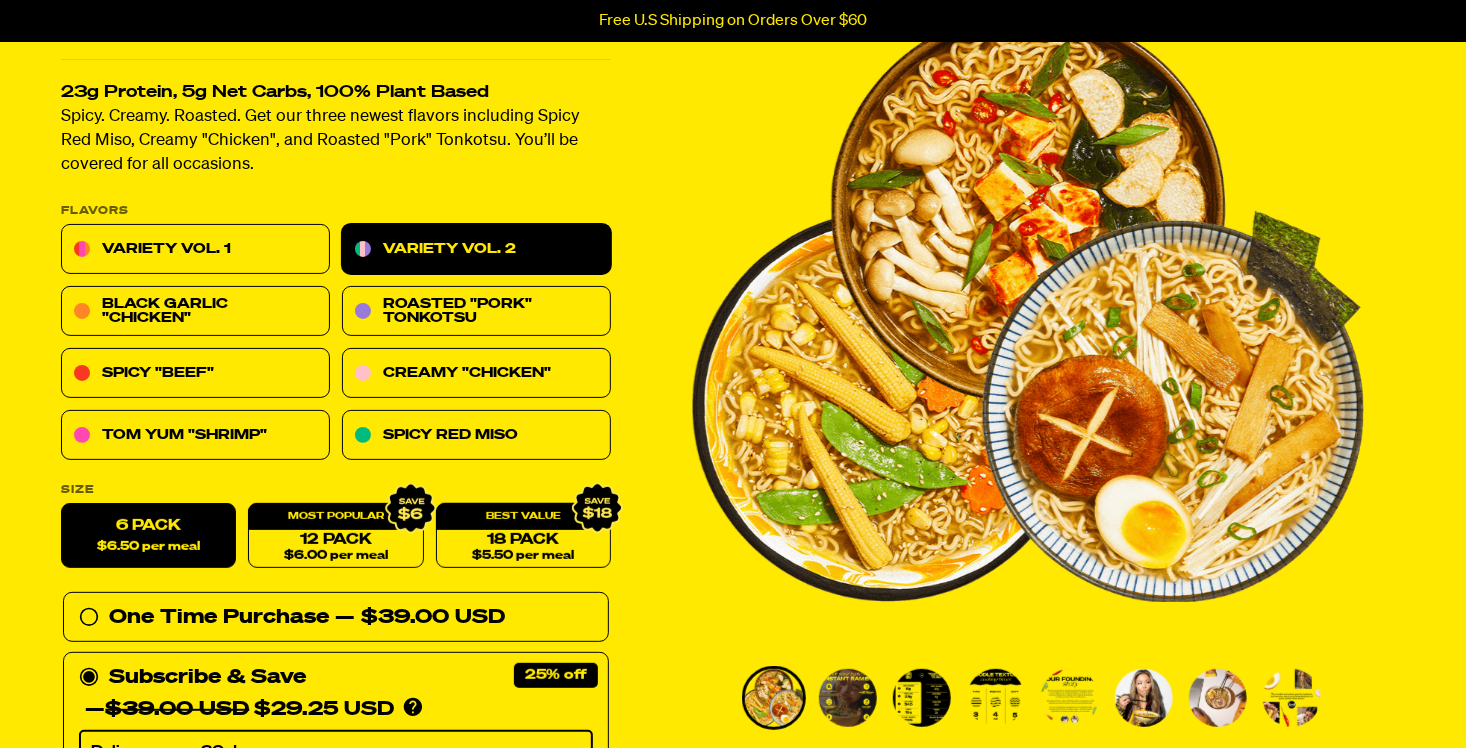 scroll, scrollTop: 200, scrollLeft: 0, axis: vertical 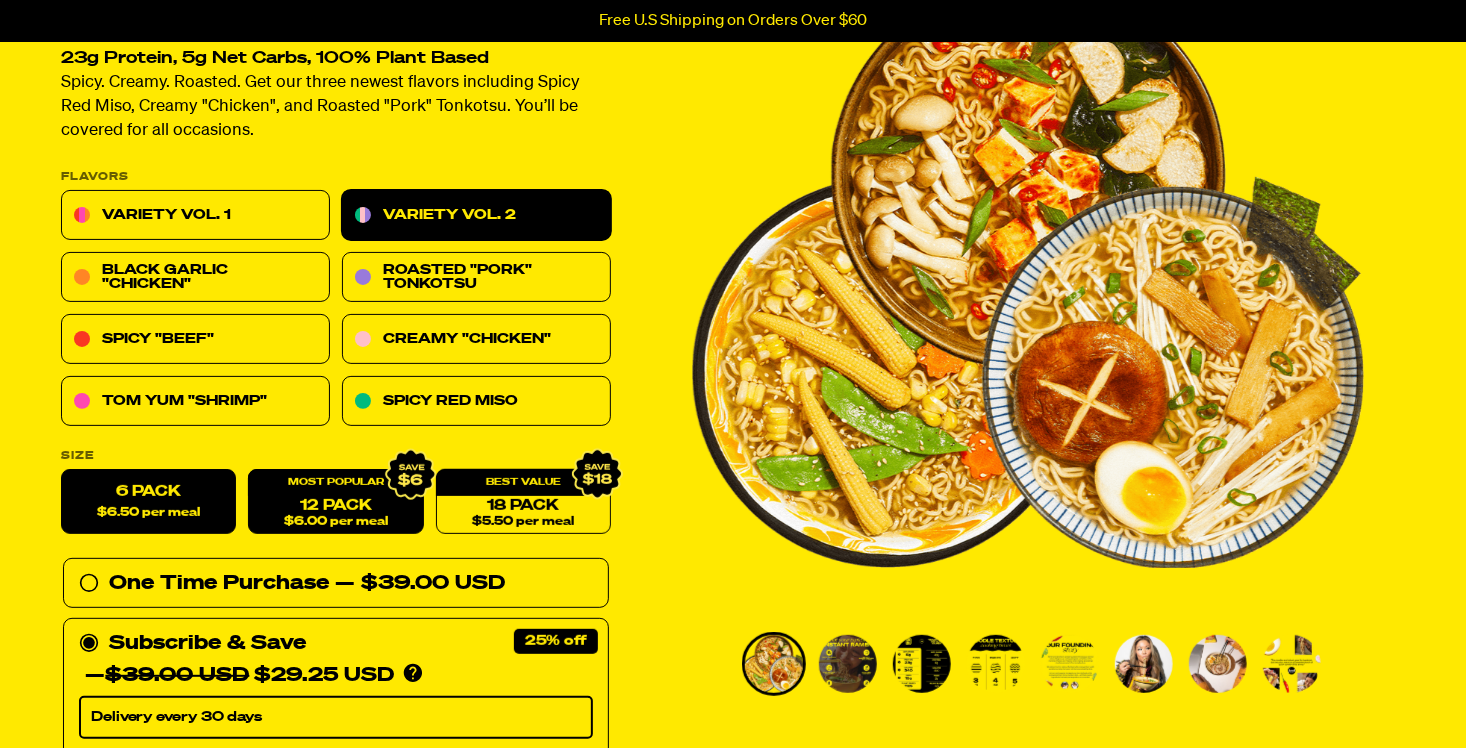 click on "12 Pack
$6.00 per meal" at bounding box center [335, 502] 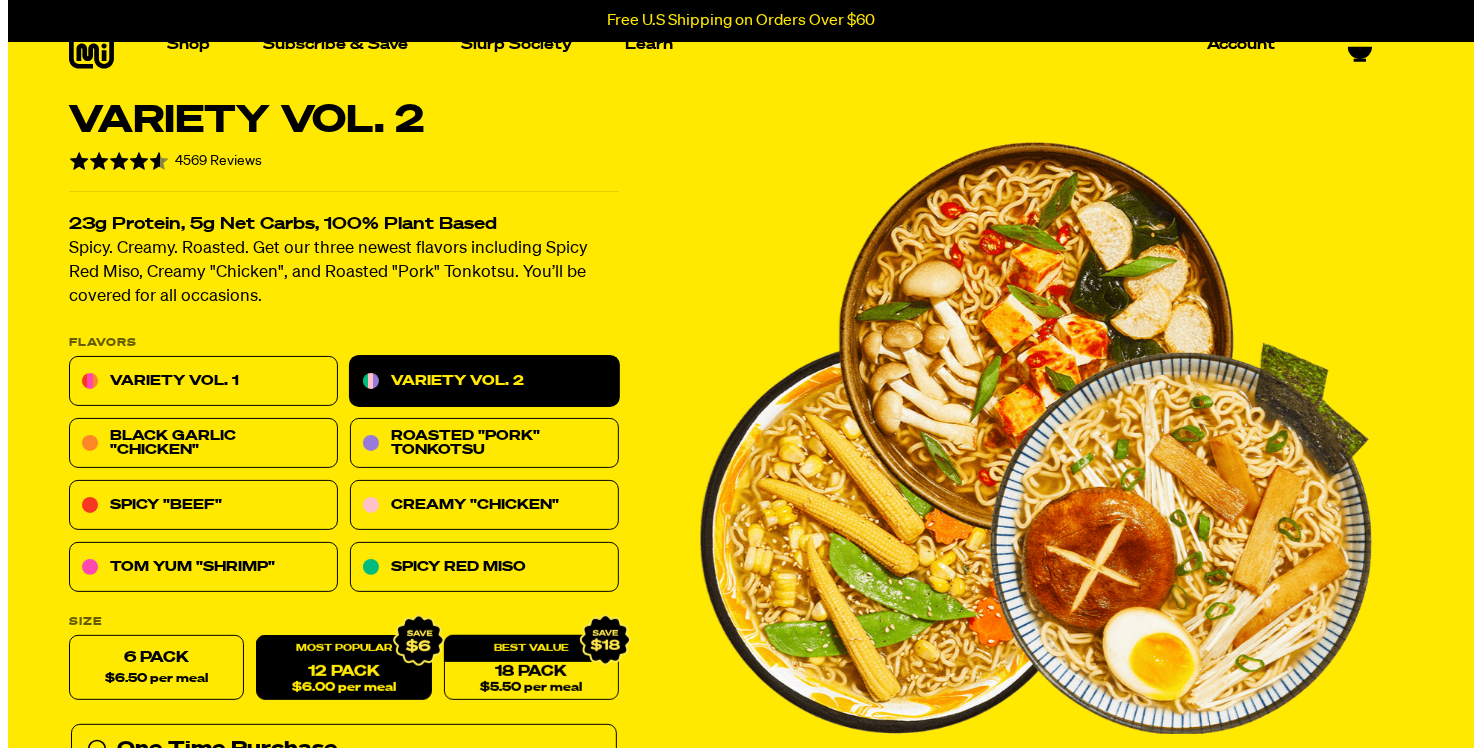 scroll, scrollTop: 0, scrollLeft: 0, axis: both 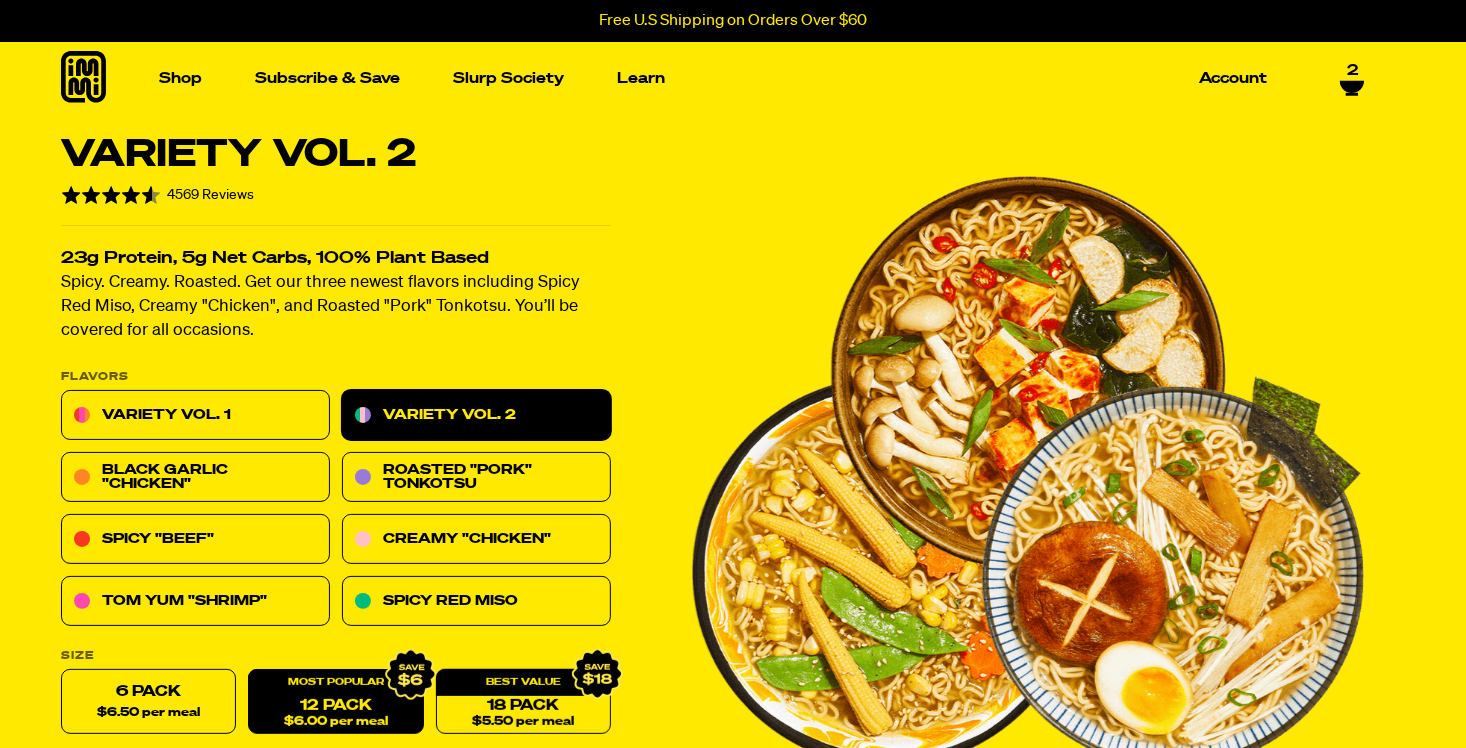 click on "2" at bounding box center (1352, 71) 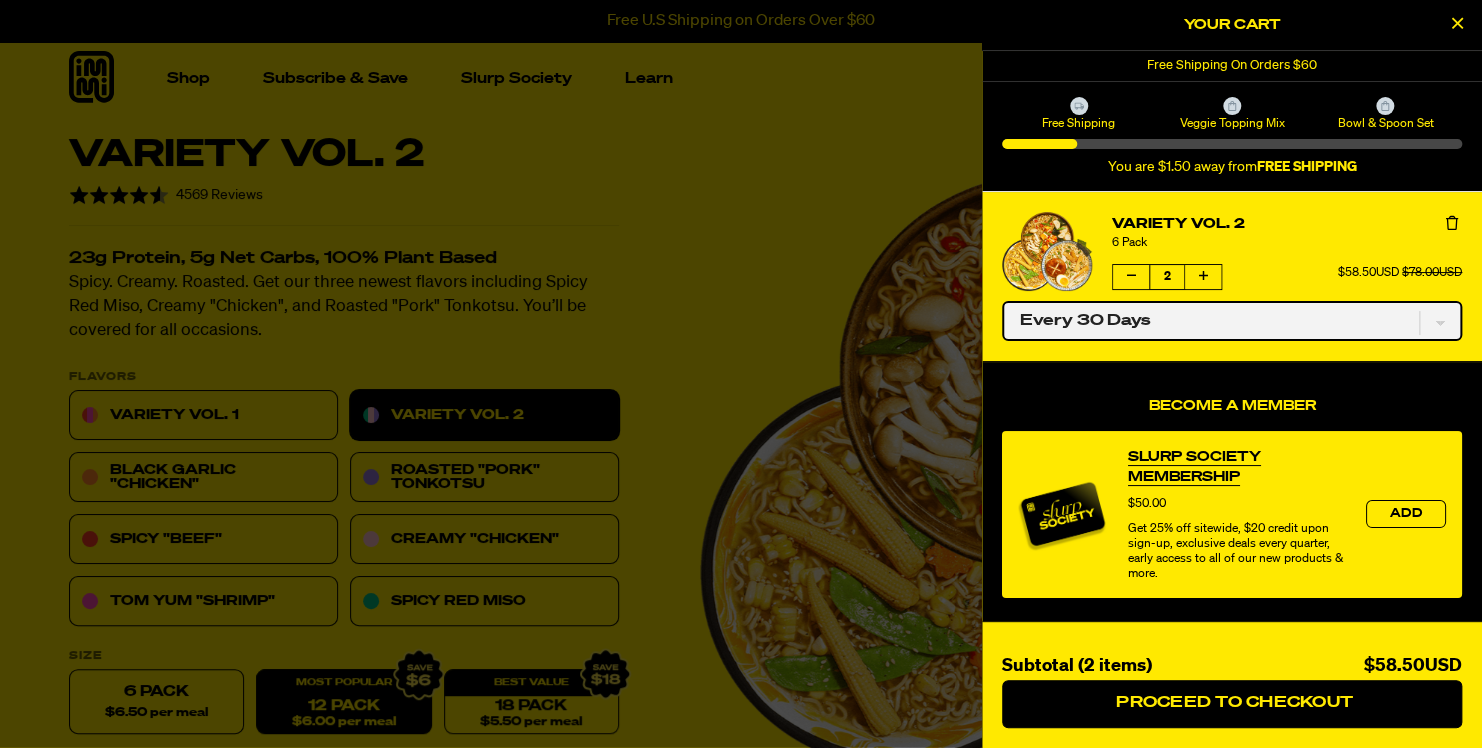 click on "One-time only   Every 30 Days" at bounding box center (1232, 321) 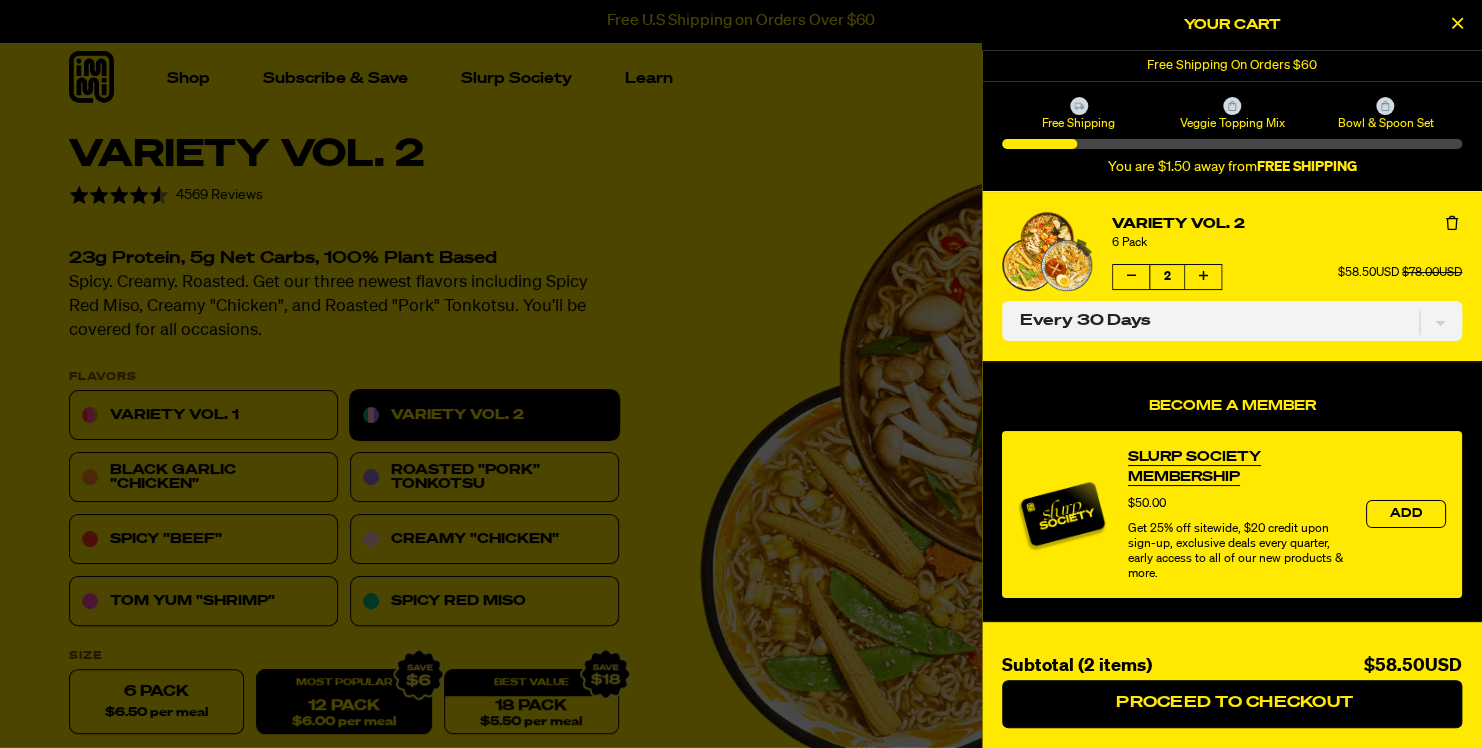 click at bounding box center [1131, 276] 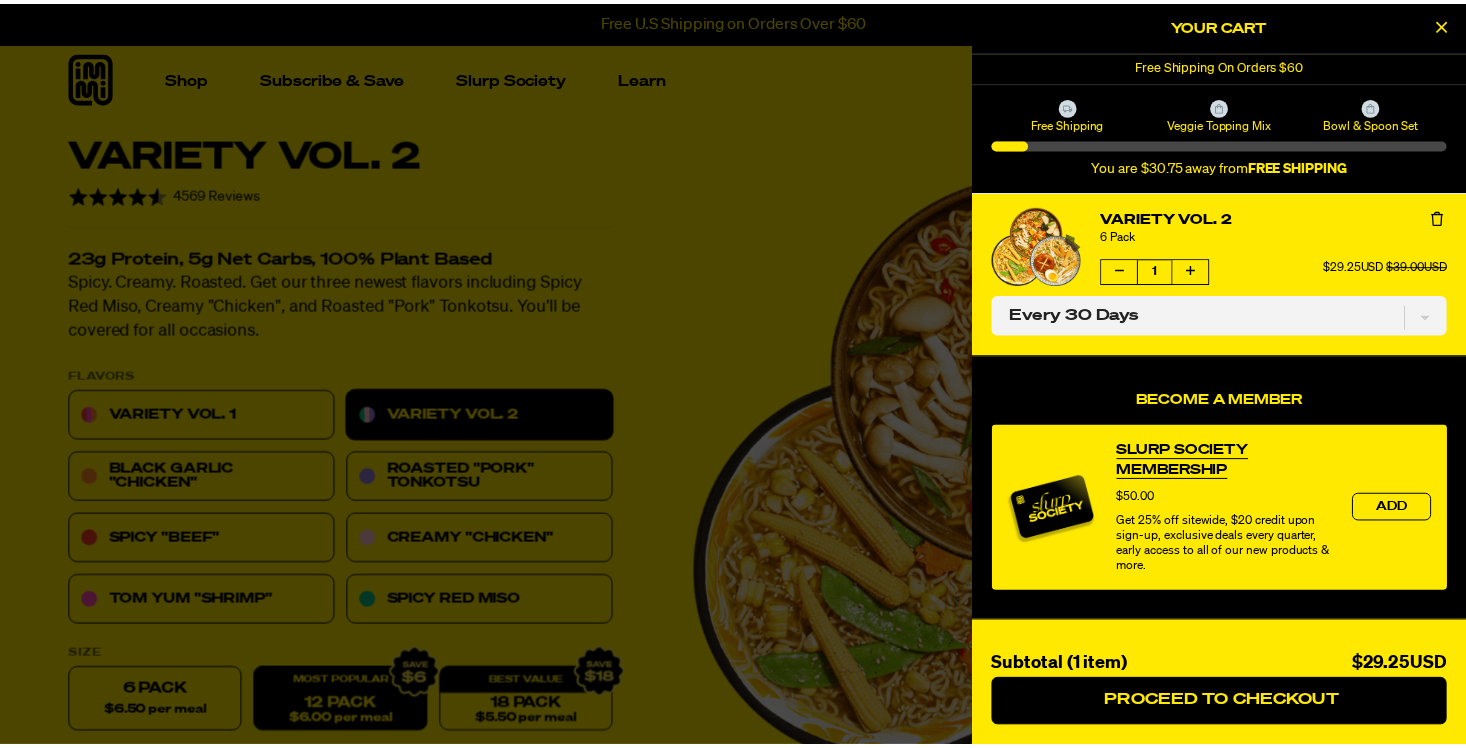 scroll, scrollTop: 0, scrollLeft: 0, axis: both 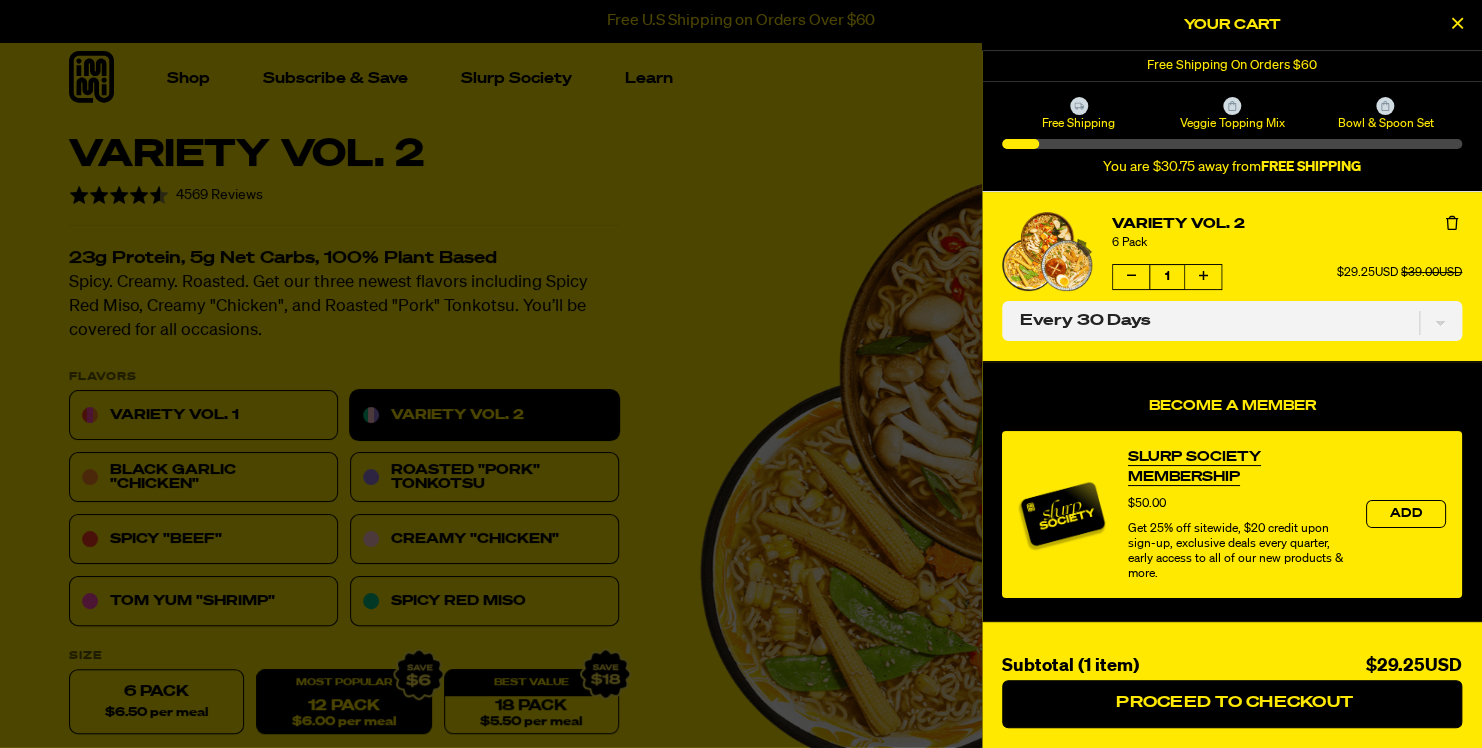 click at bounding box center [1457, 23] 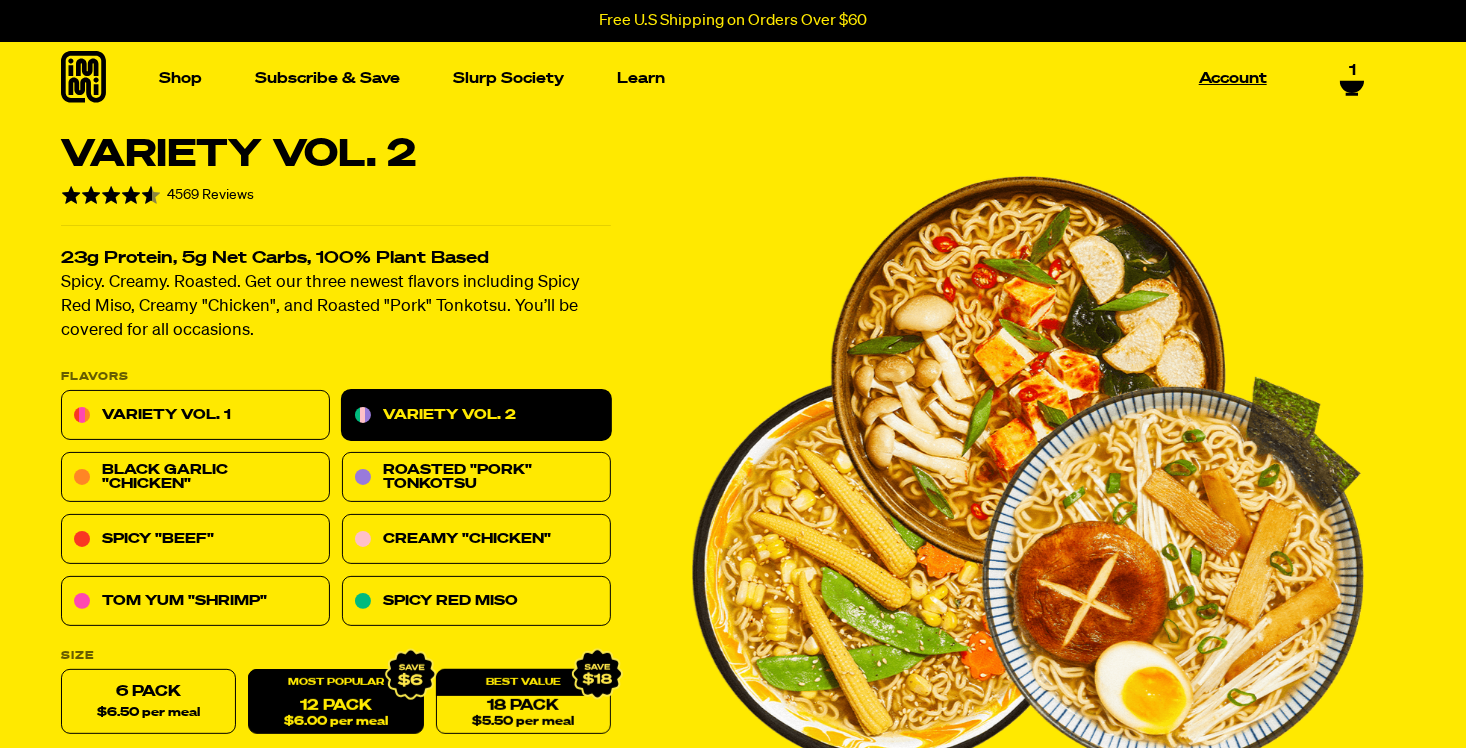 click on "Account" at bounding box center (1233, 78) 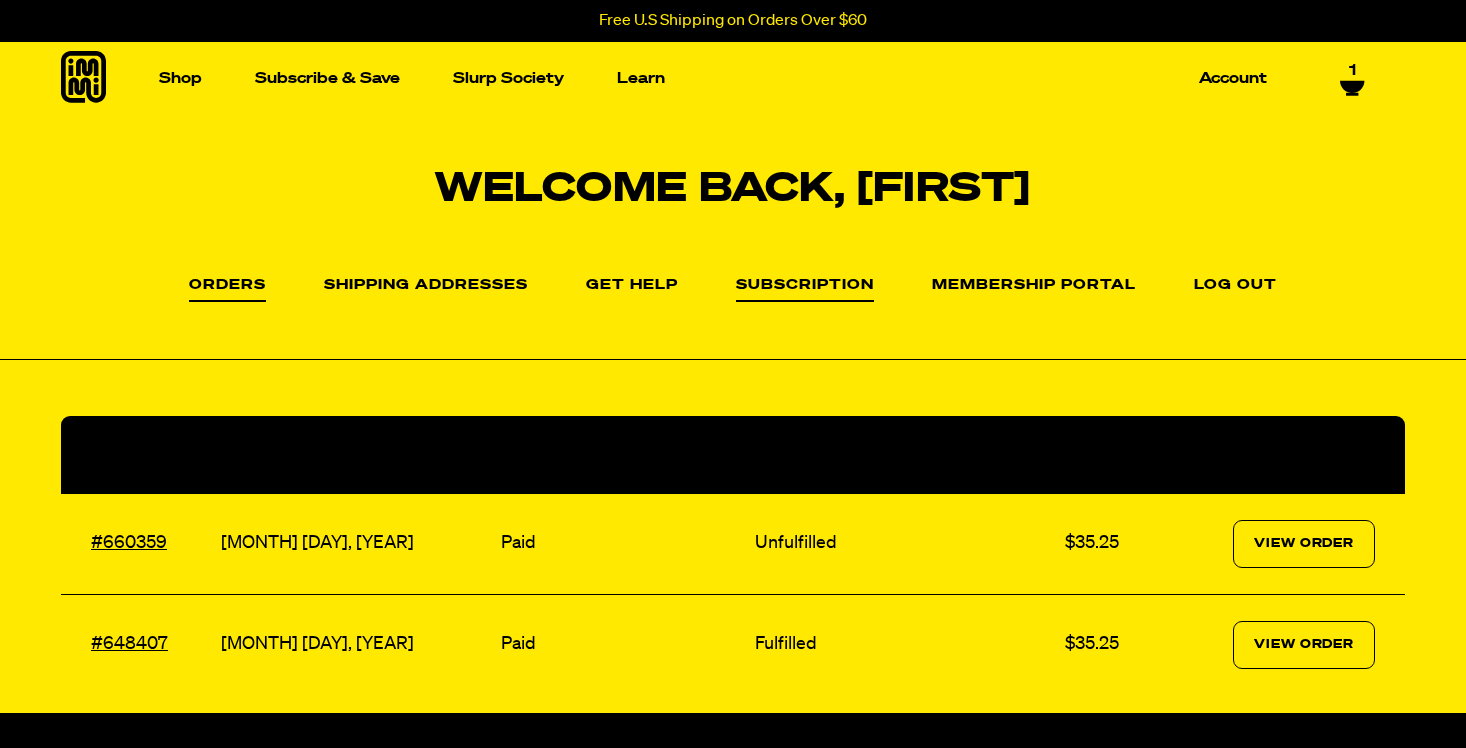 select on "Every 30 Days" 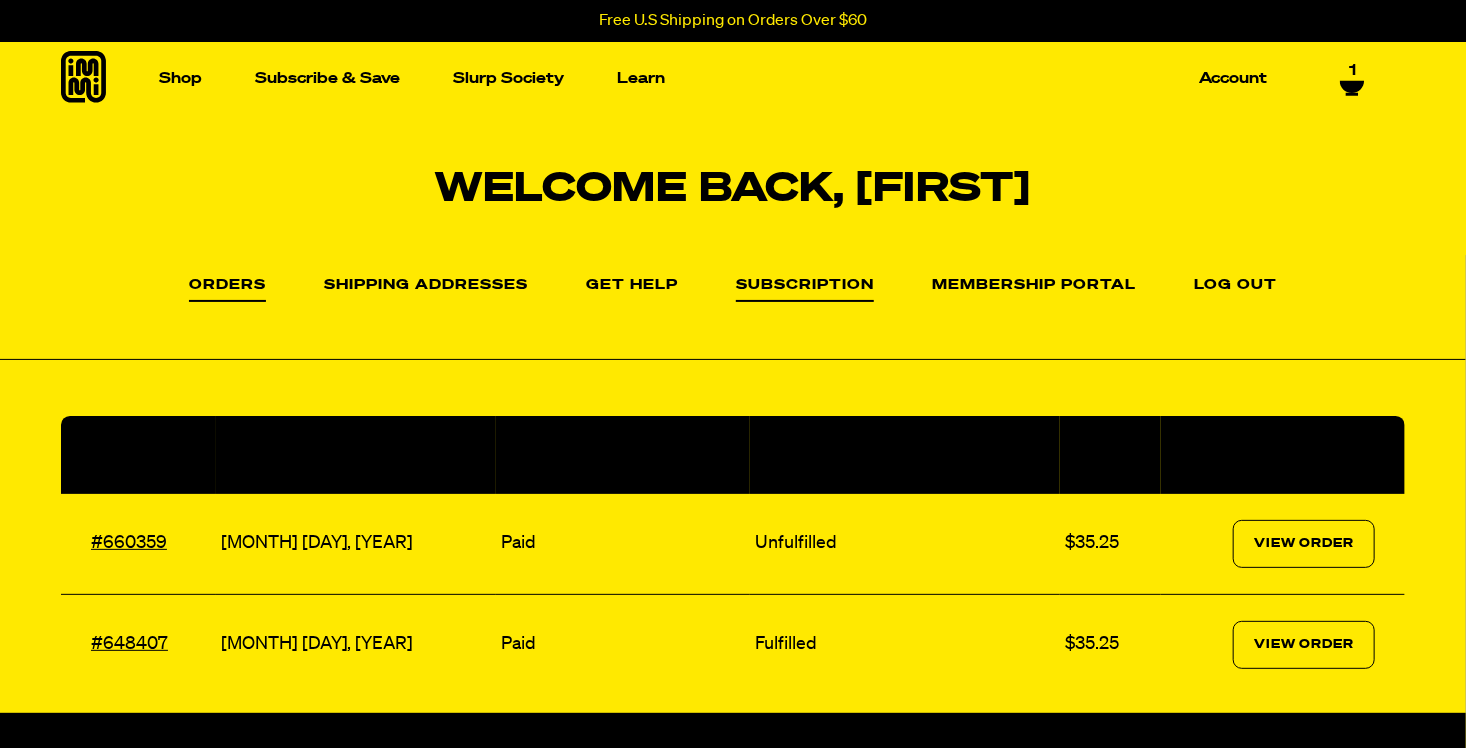 scroll, scrollTop: 0, scrollLeft: 0, axis: both 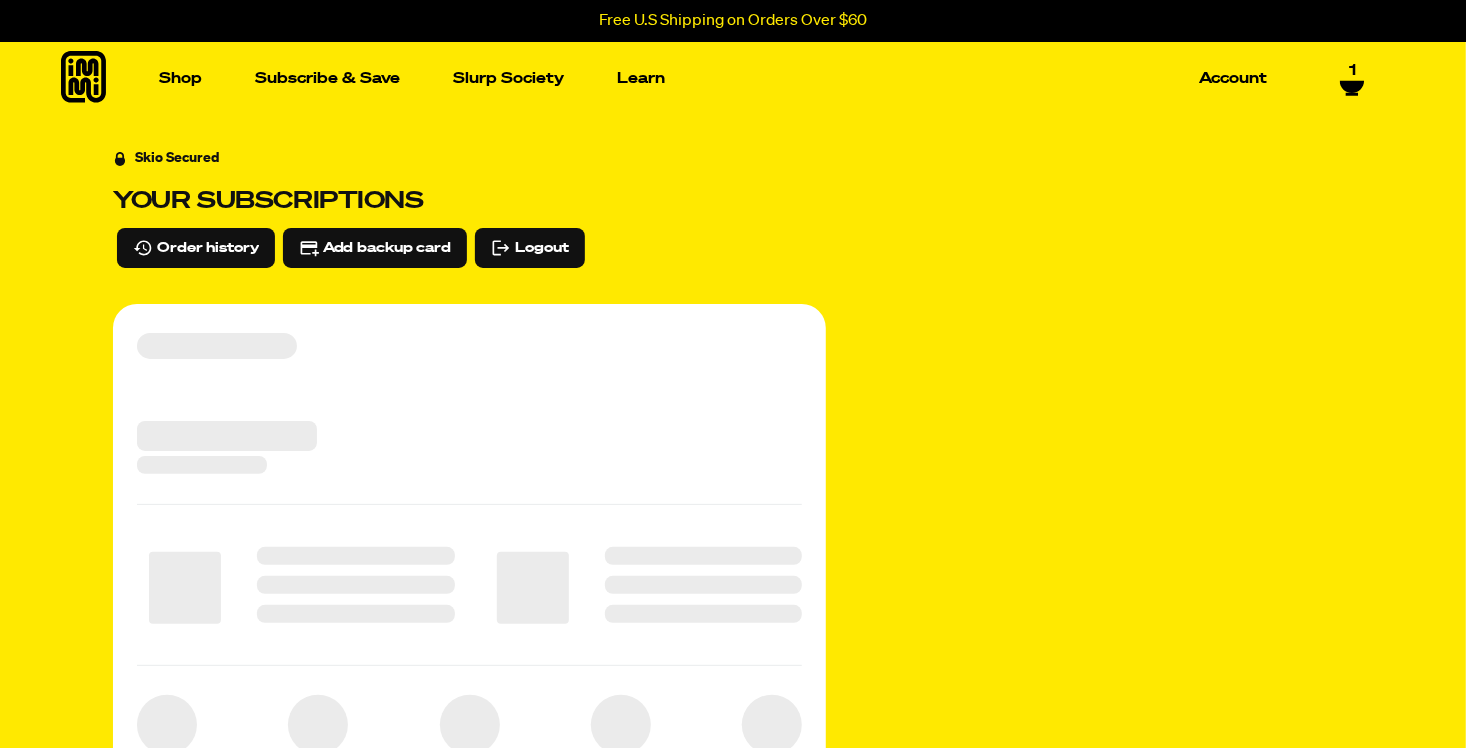 select on "Every 30 Days" 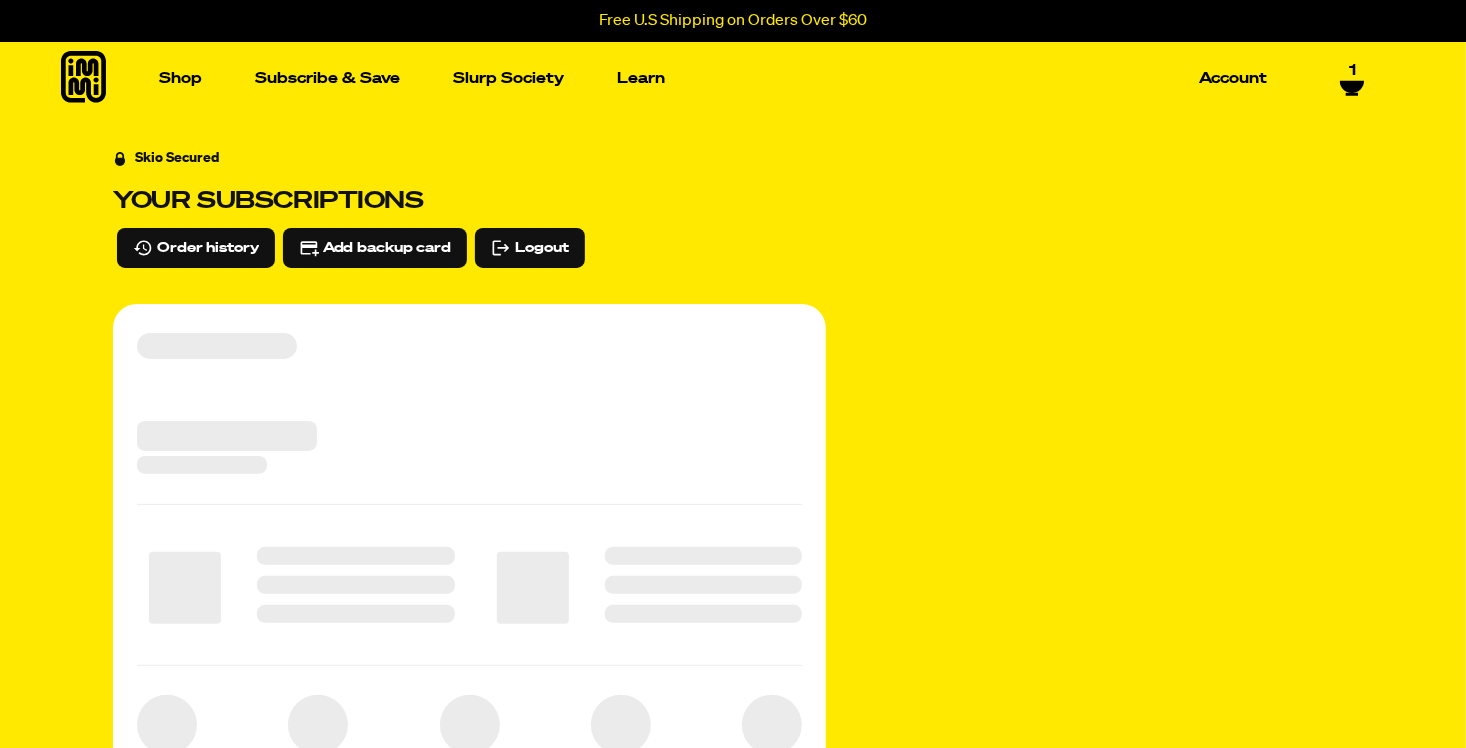 scroll, scrollTop: 0, scrollLeft: 0, axis: both 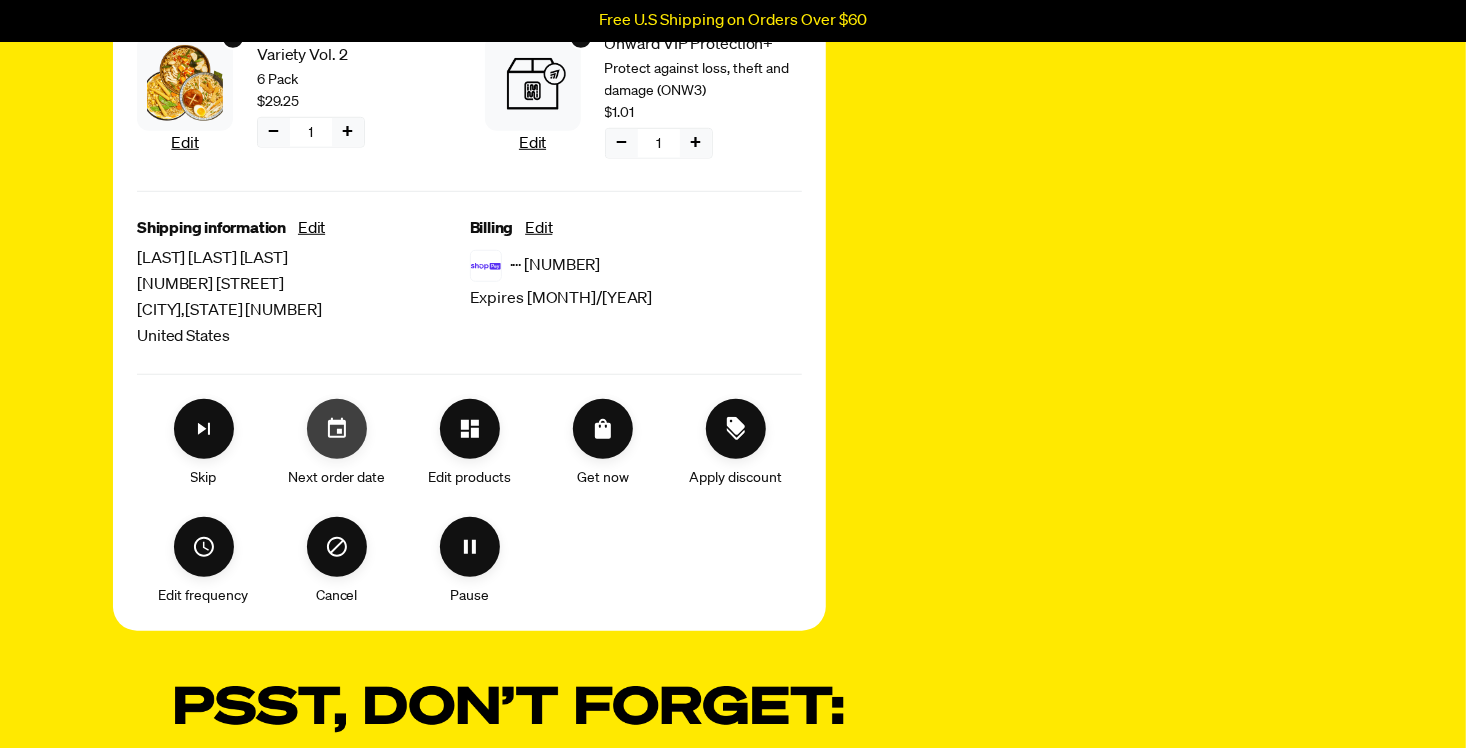 click 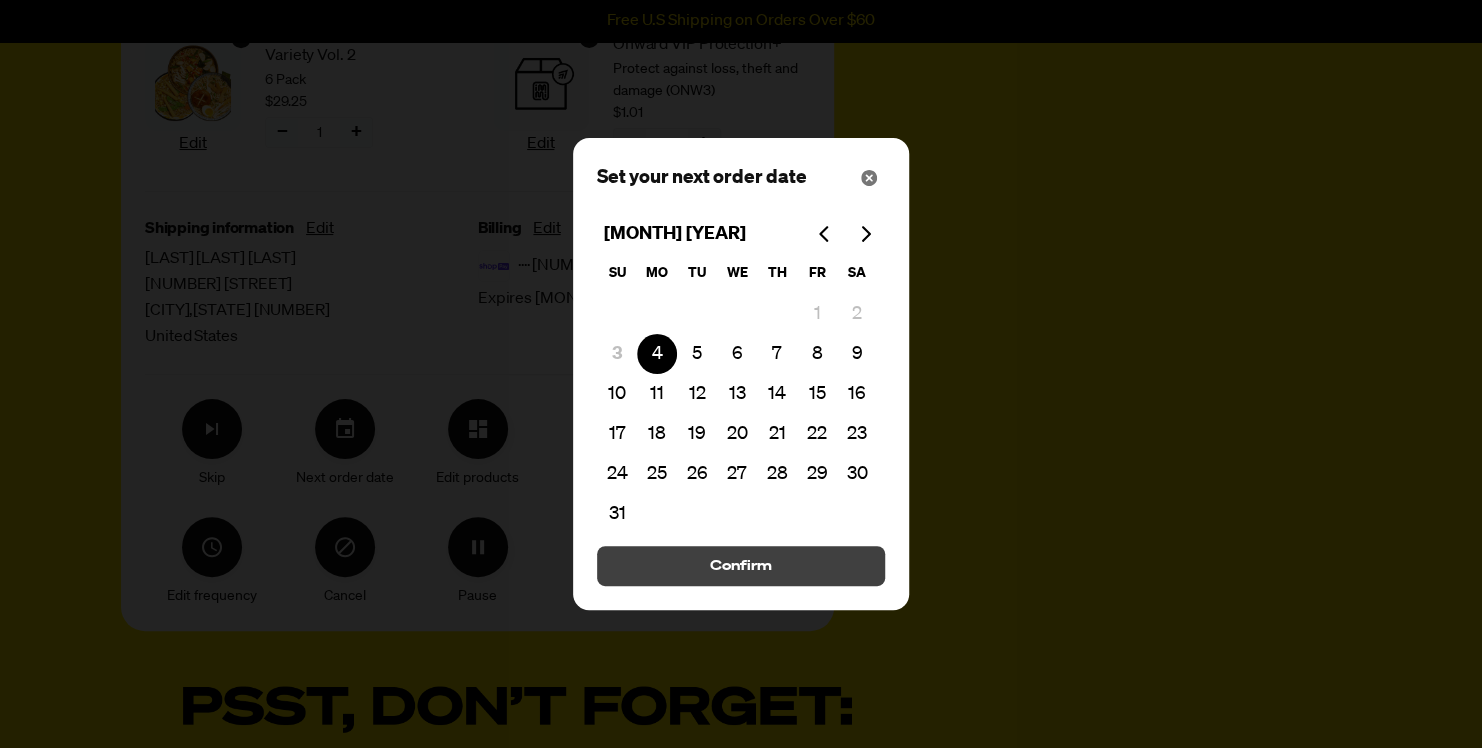 click on "Confirm" at bounding box center (741, 566) 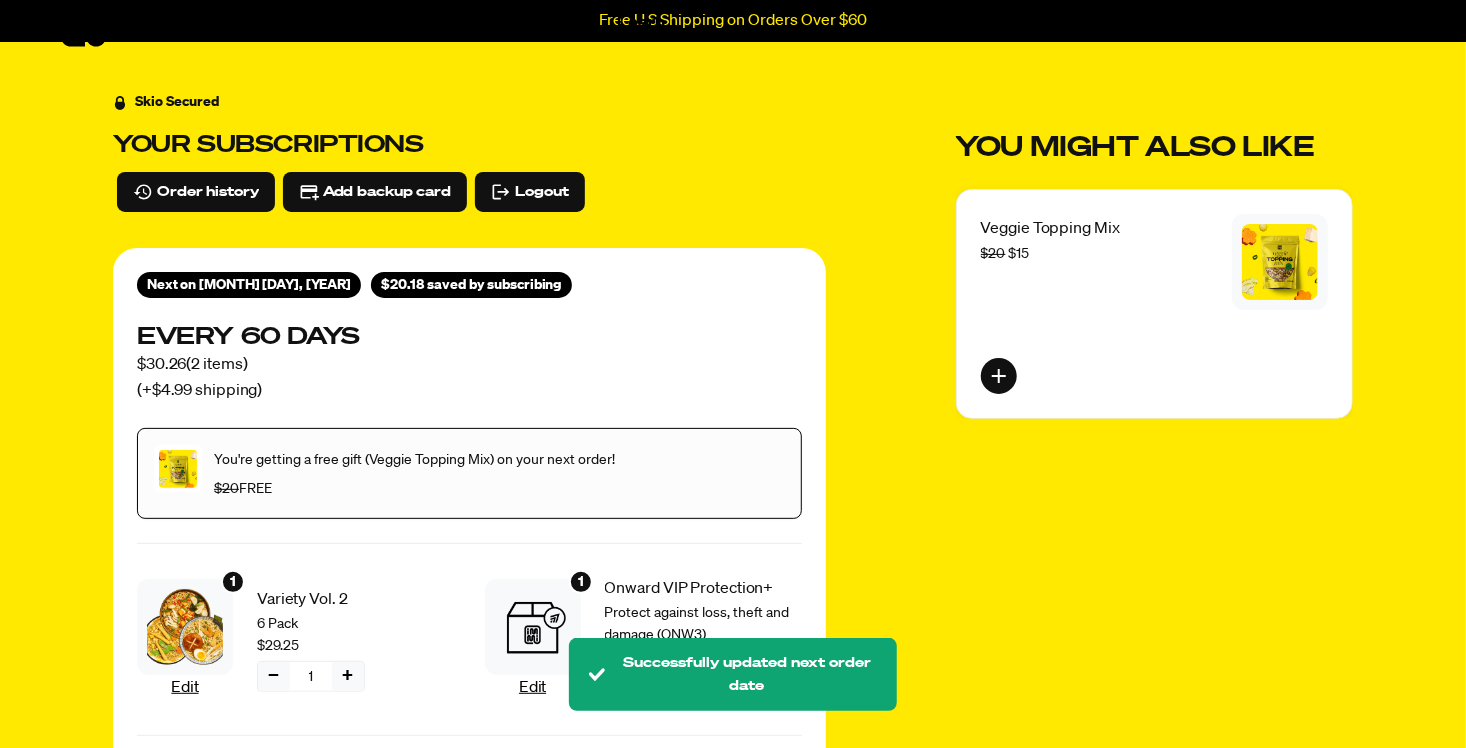 scroll, scrollTop: 0, scrollLeft: 0, axis: both 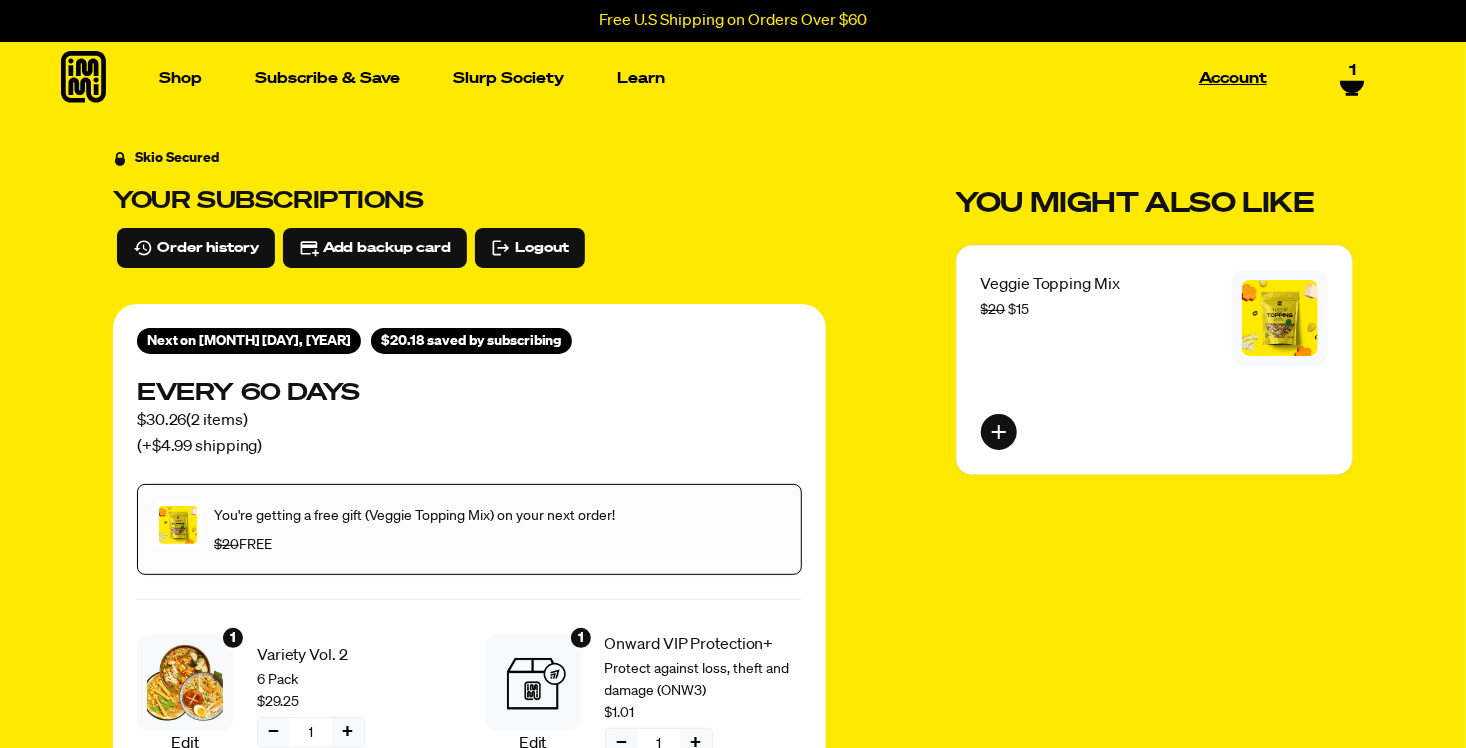 click on "Account" at bounding box center (1233, 78) 